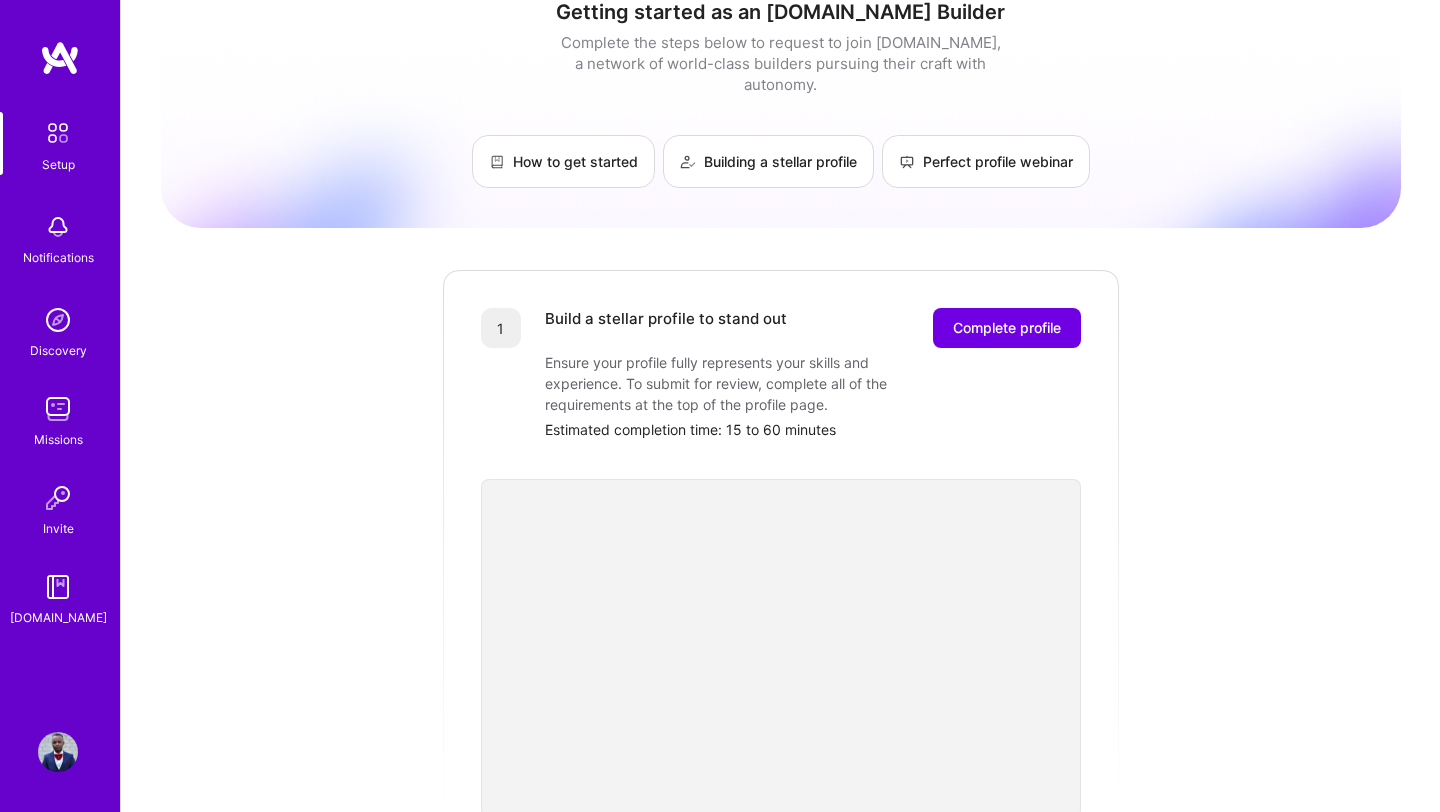 scroll, scrollTop: 0, scrollLeft: 0, axis: both 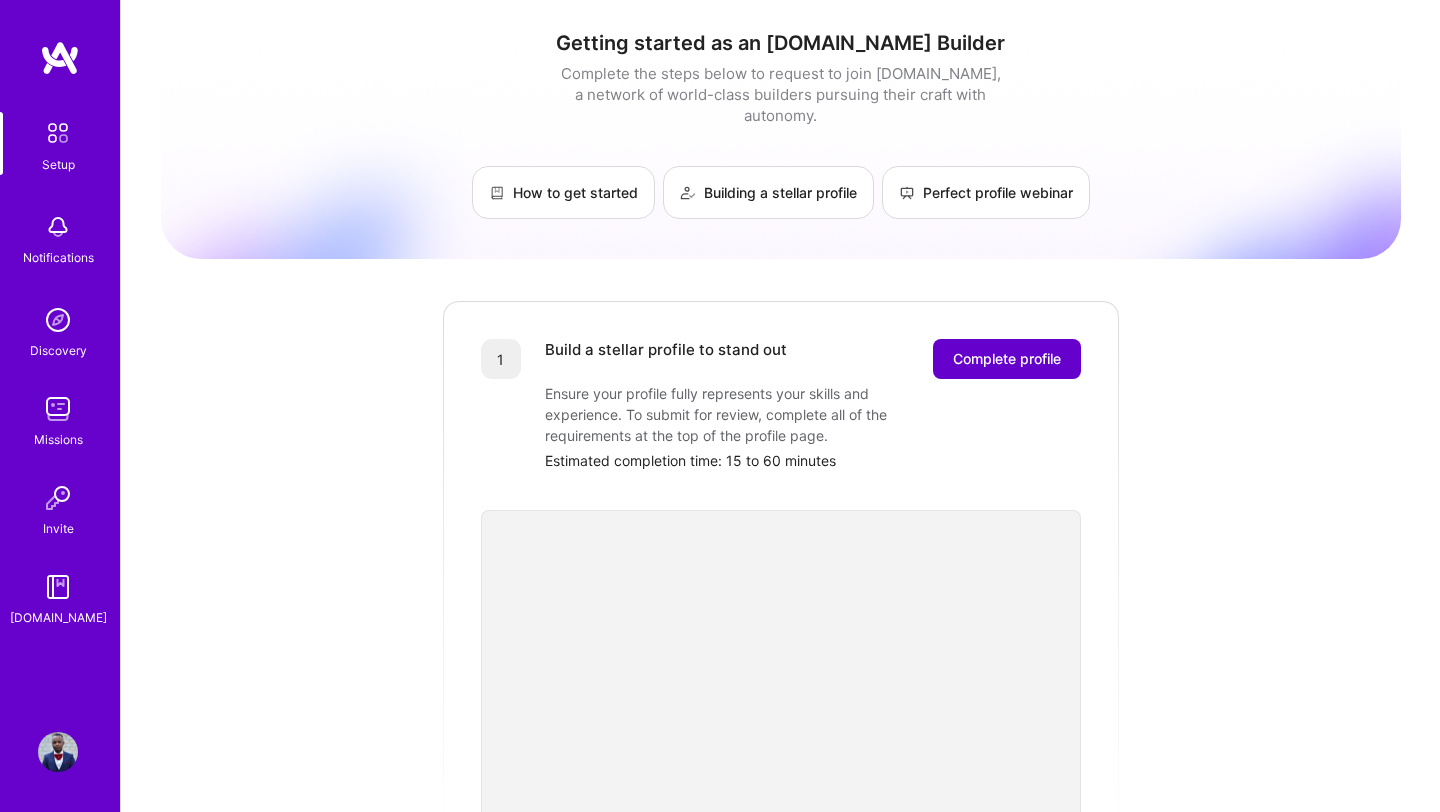 click on "Complete profile" at bounding box center [1007, 359] 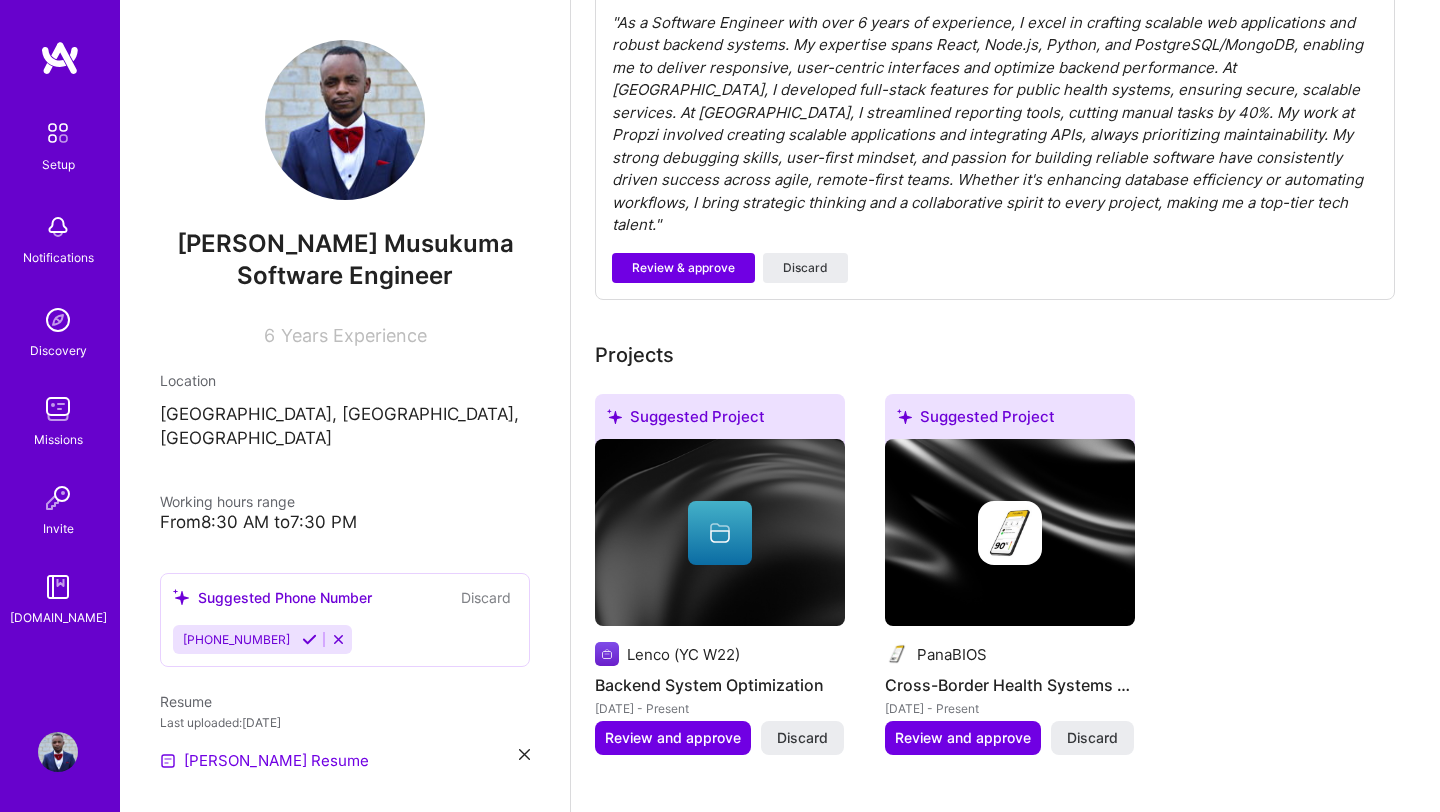scroll, scrollTop: 800, scrollLeft: 0, axis: vertical 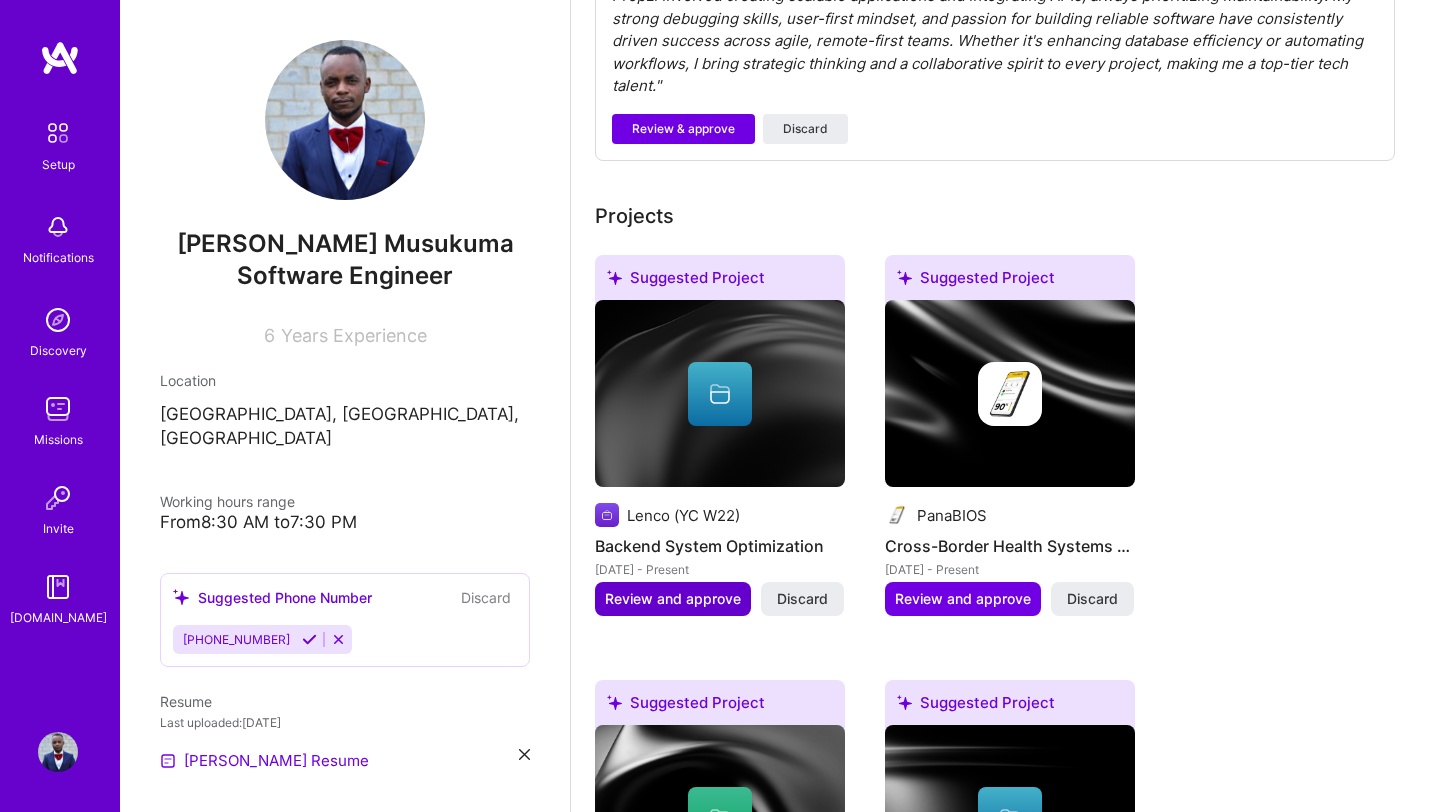 click on "Review and approve" at bounding box center [673, 599] 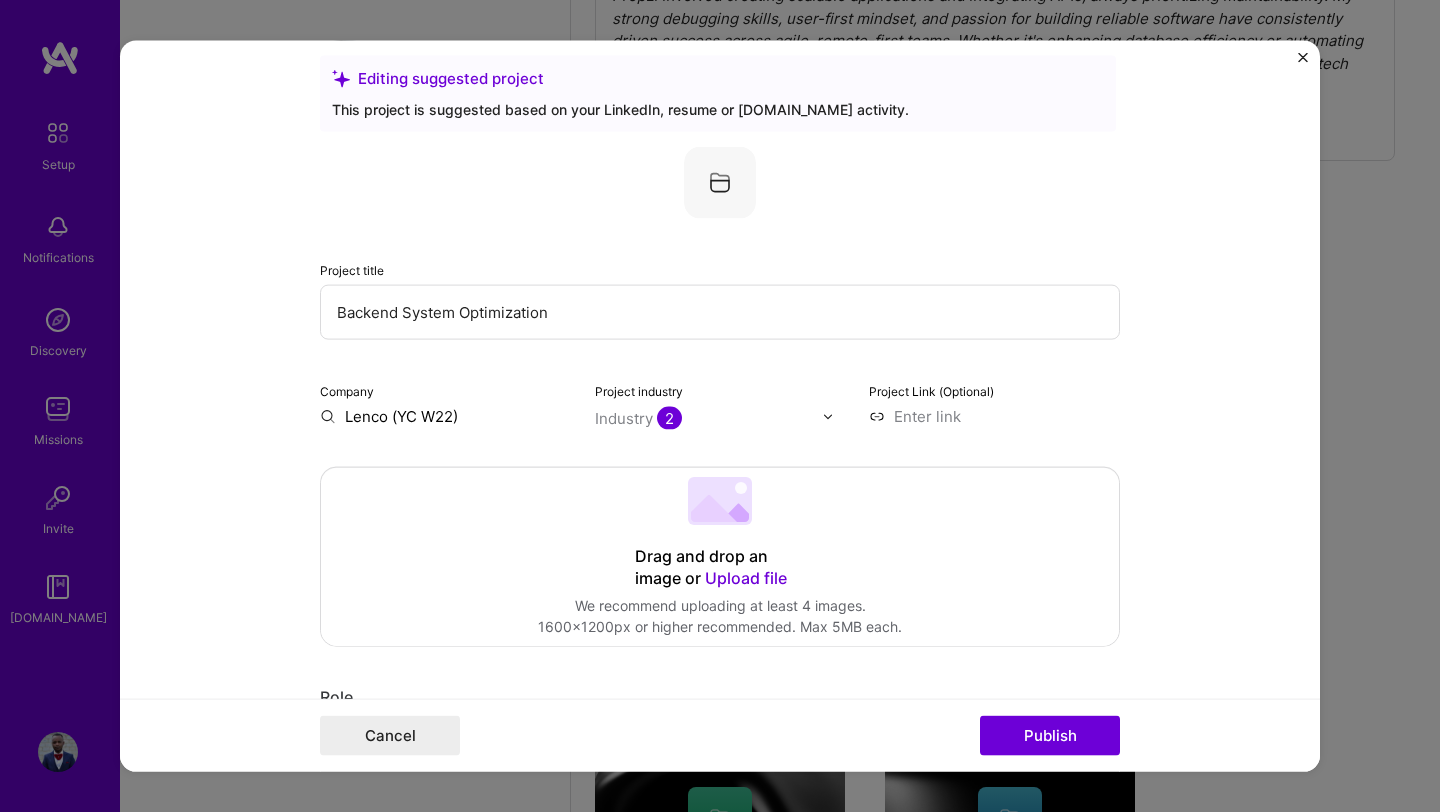 scroll, scrollTop: 14, scrollLeft: 0, axis: vertical 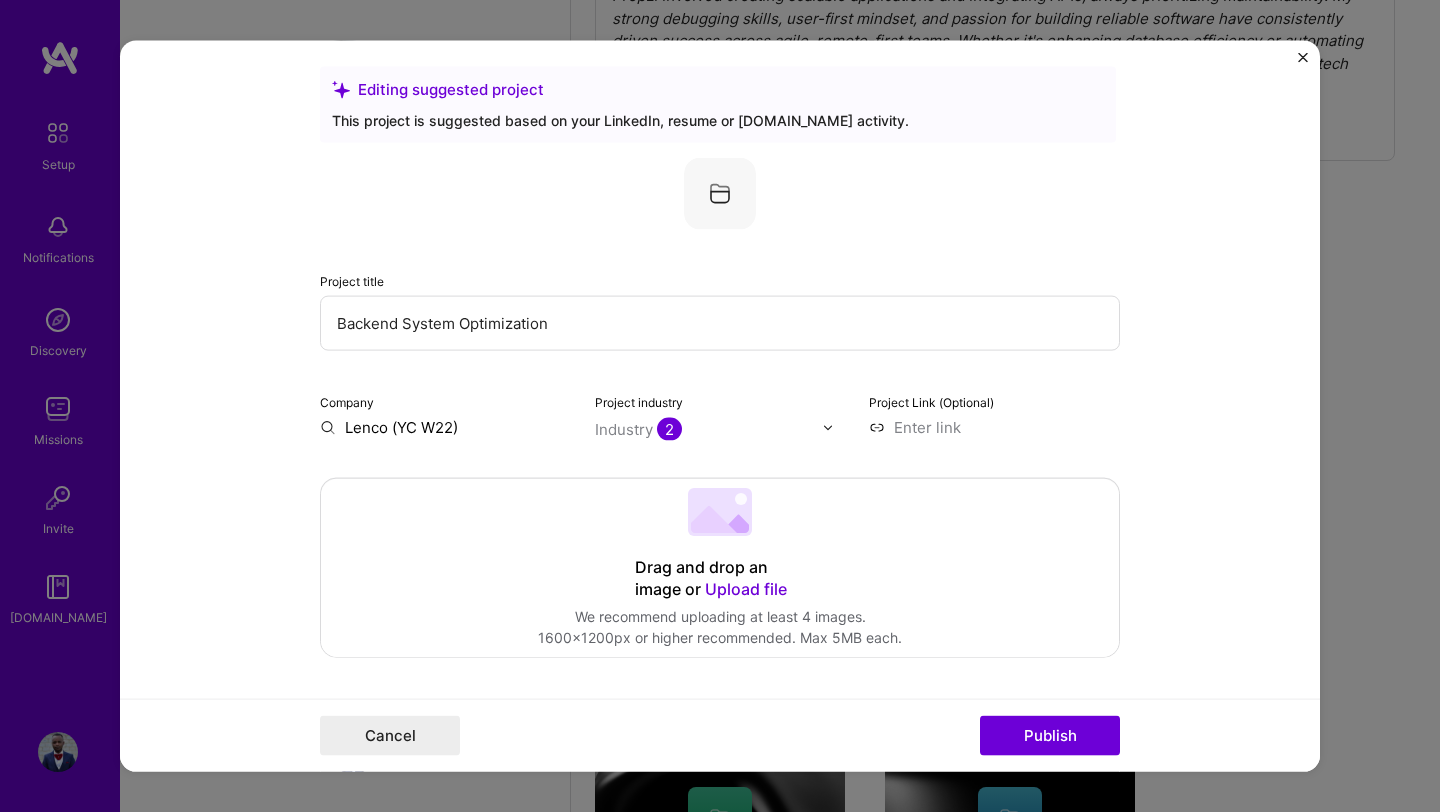click on "Backend System Optimization" at bounding box center (720, 323) 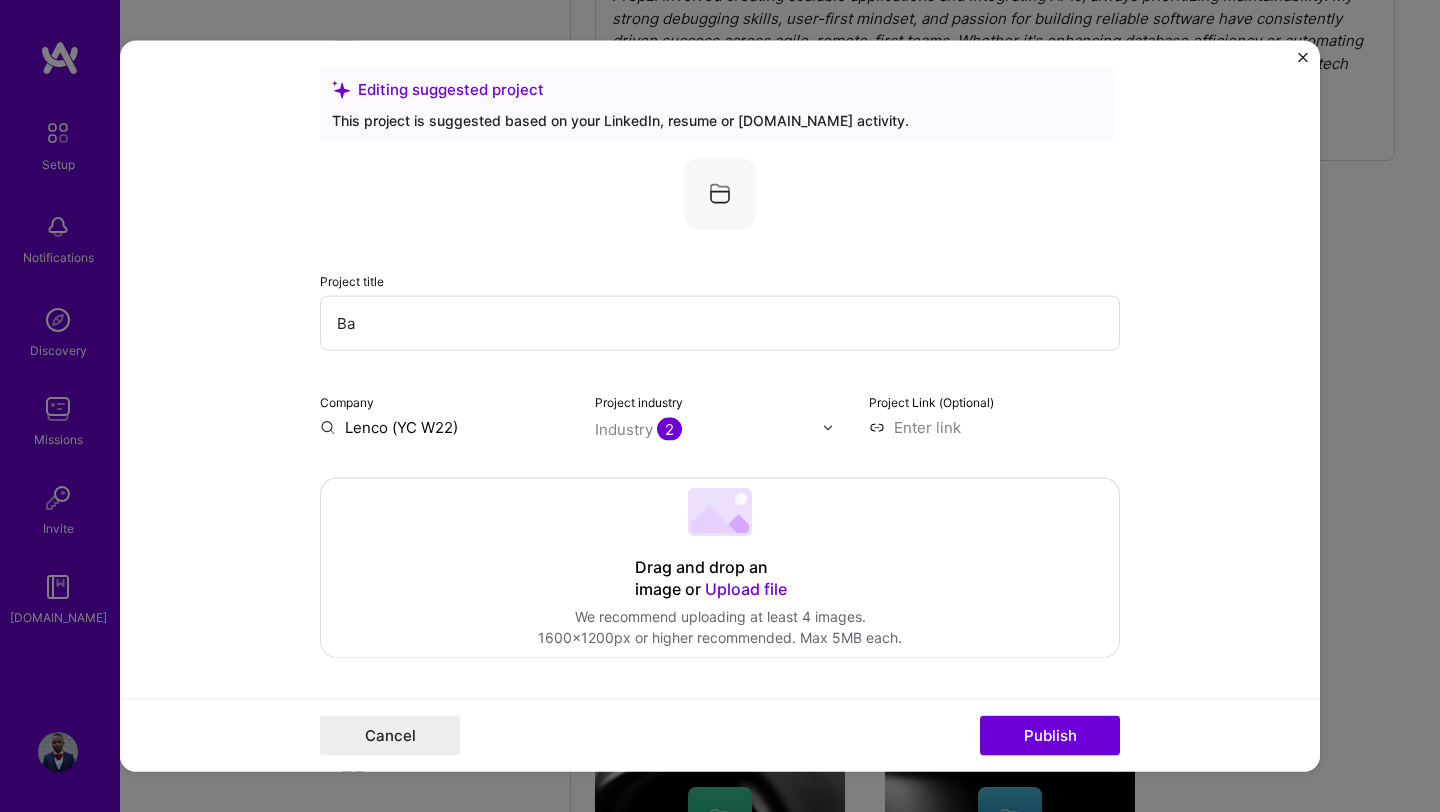 type on "B" 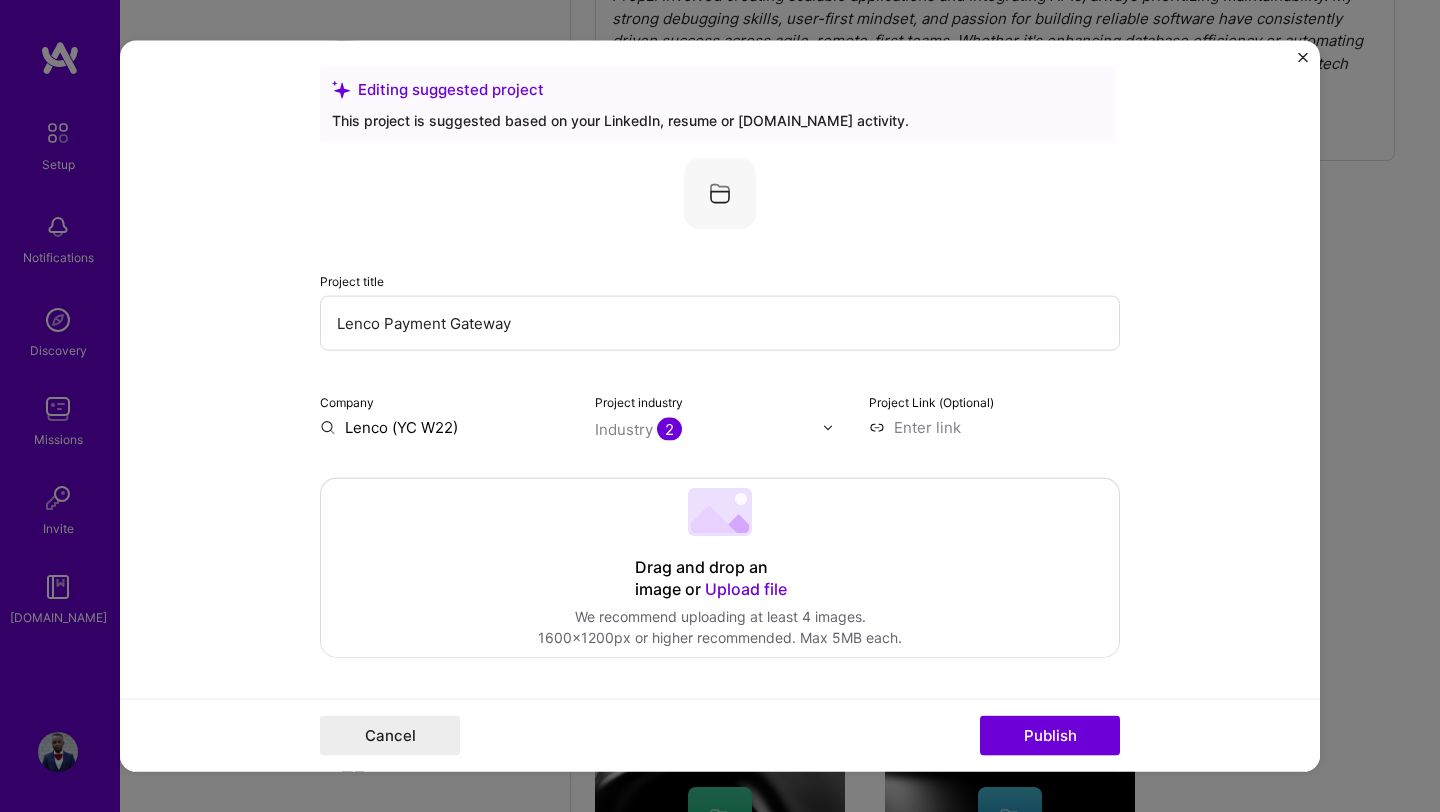 type on "Lenco Payment Gateway" 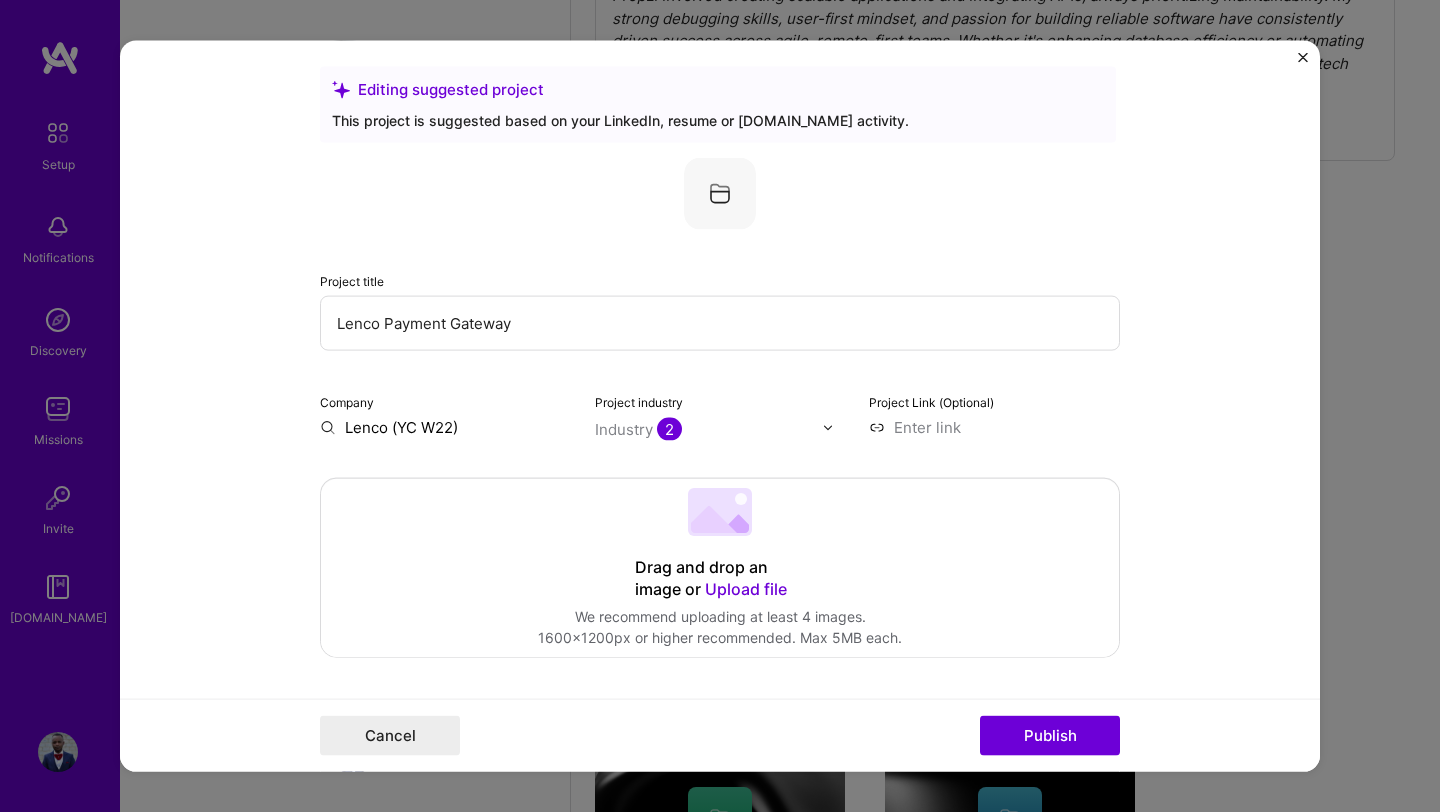 click at bounding box center (994, 427) 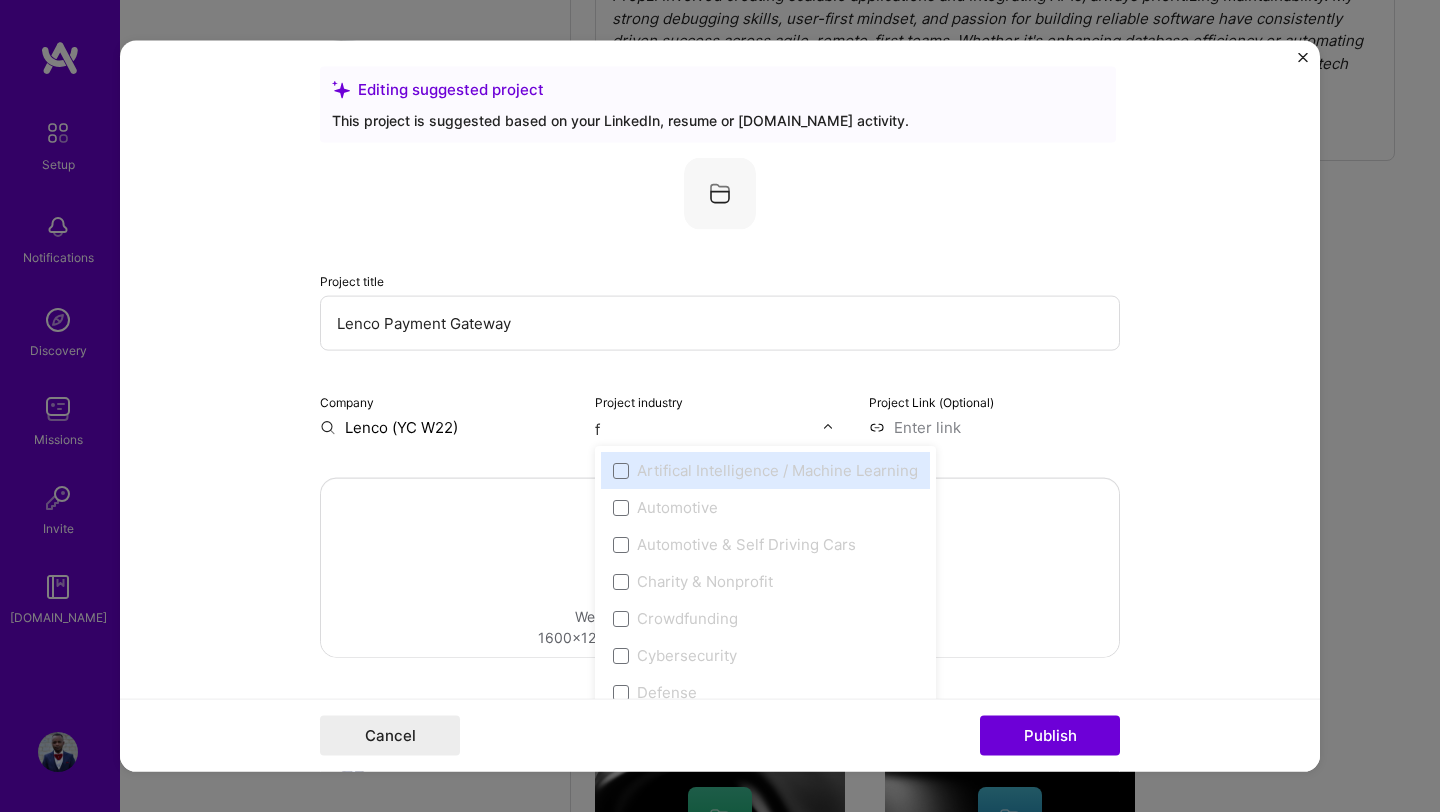 type on "fi" 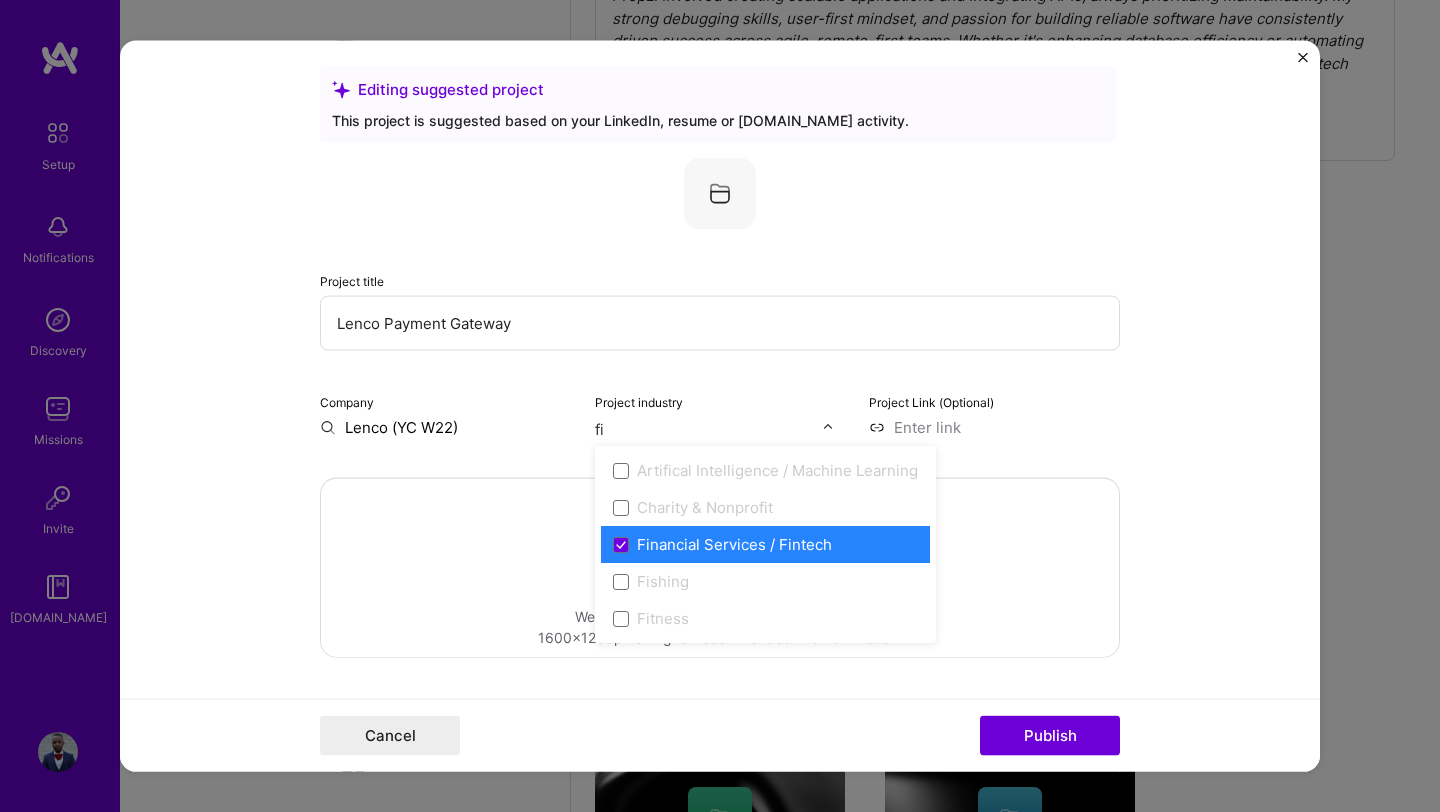 click on "Financial Services / Fintech" at bounding box center [734, 544] 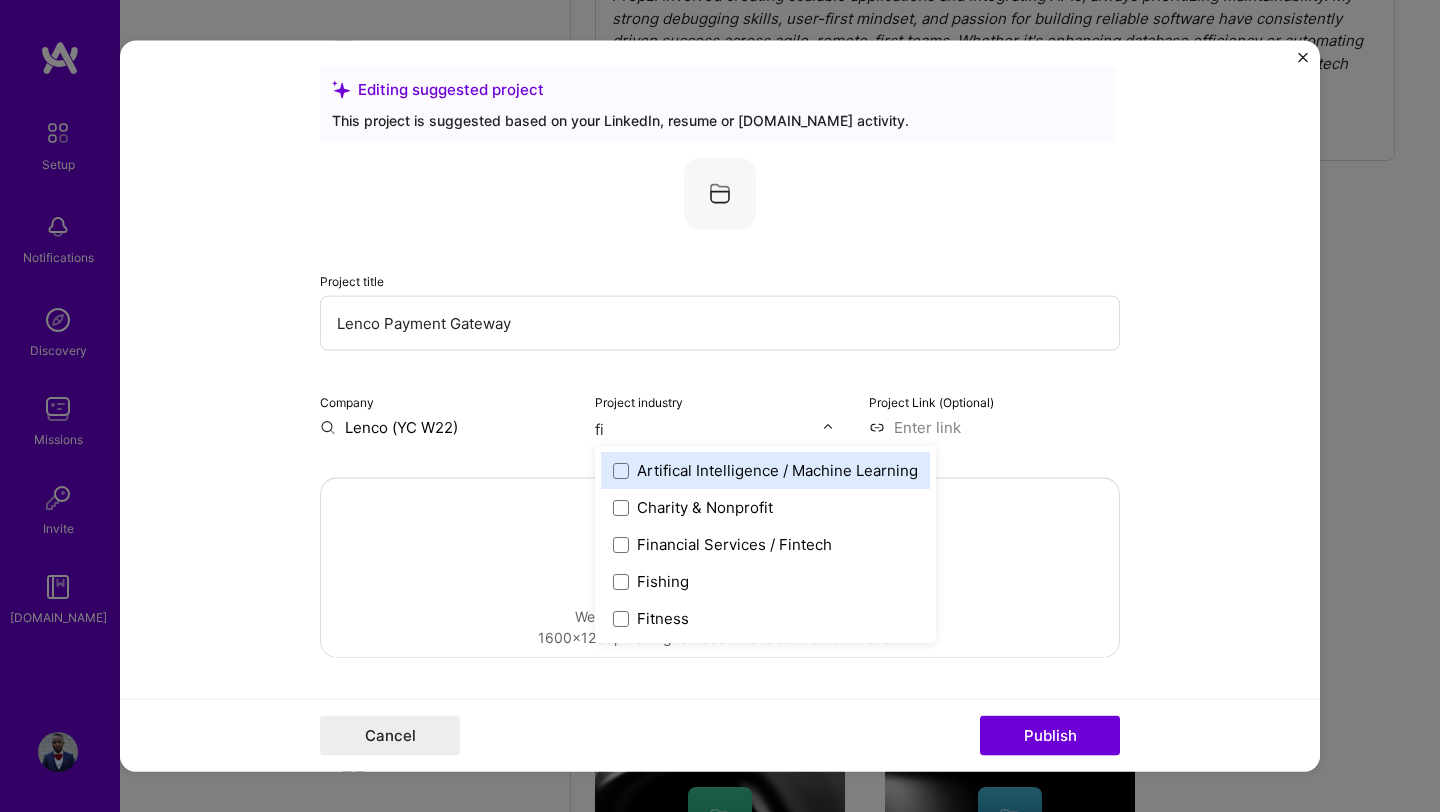 type on "fin" 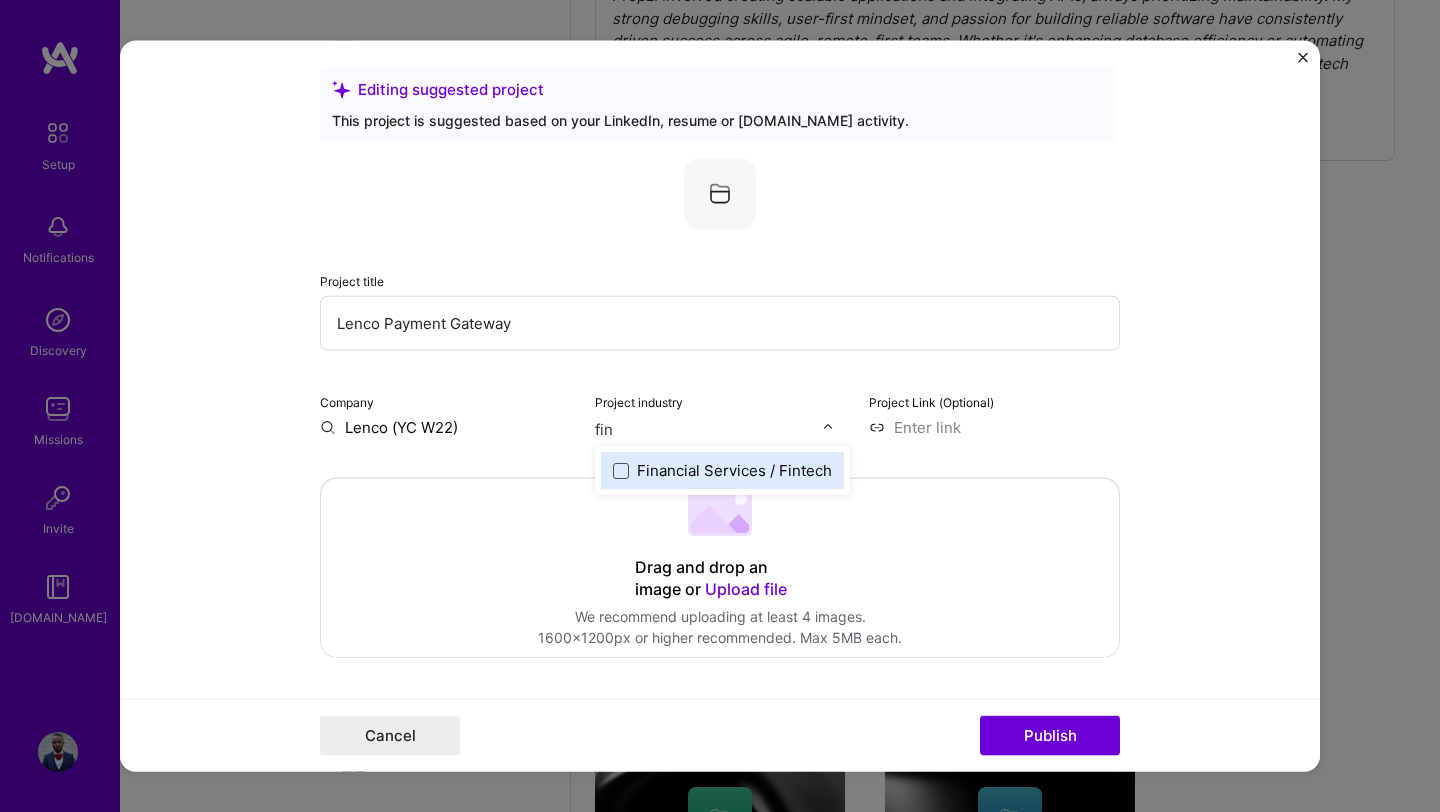 click at bounding box center [621, 470] 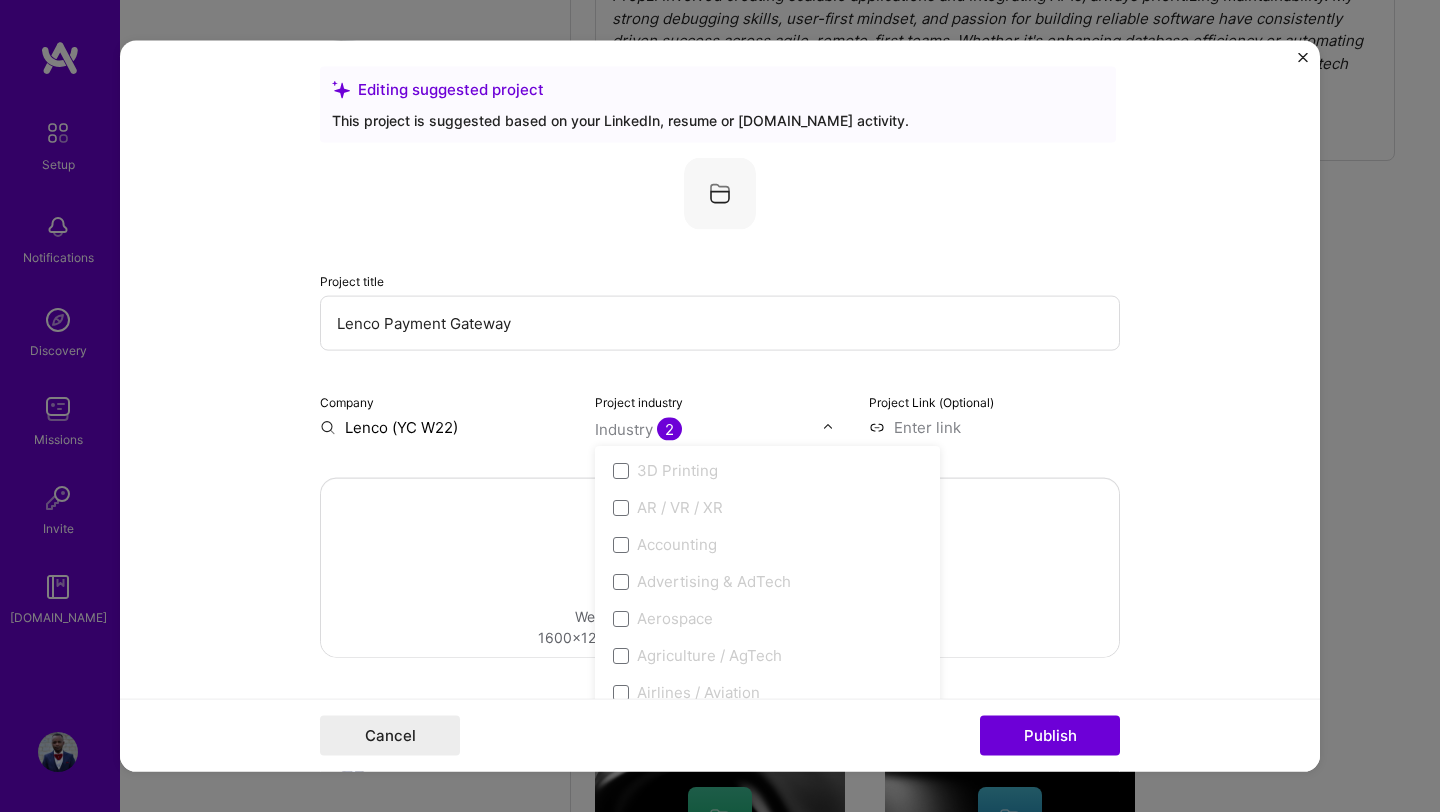 click on "2" at bounding box center (669, 429) 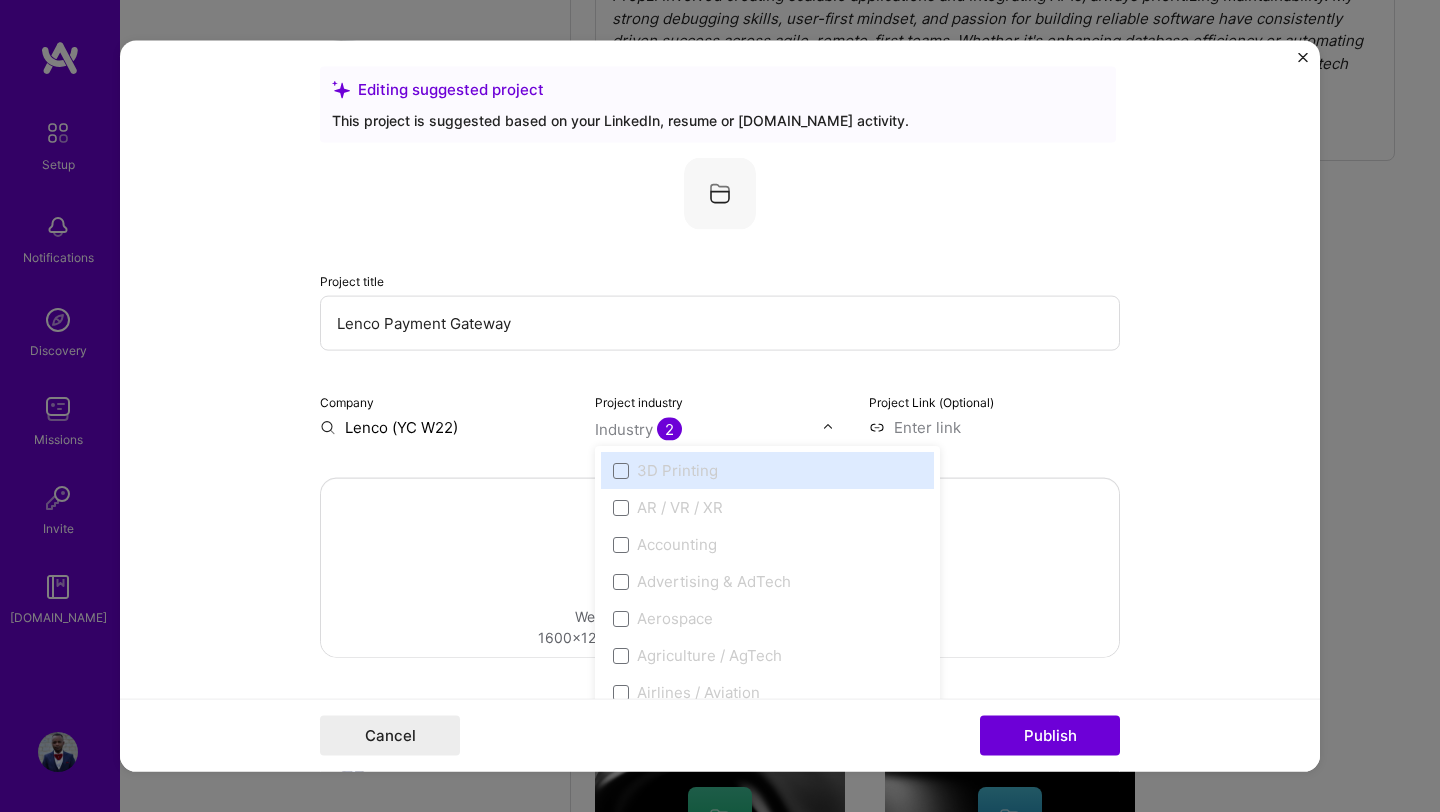 click on "Industry 2" at bounding box center [720, 427] 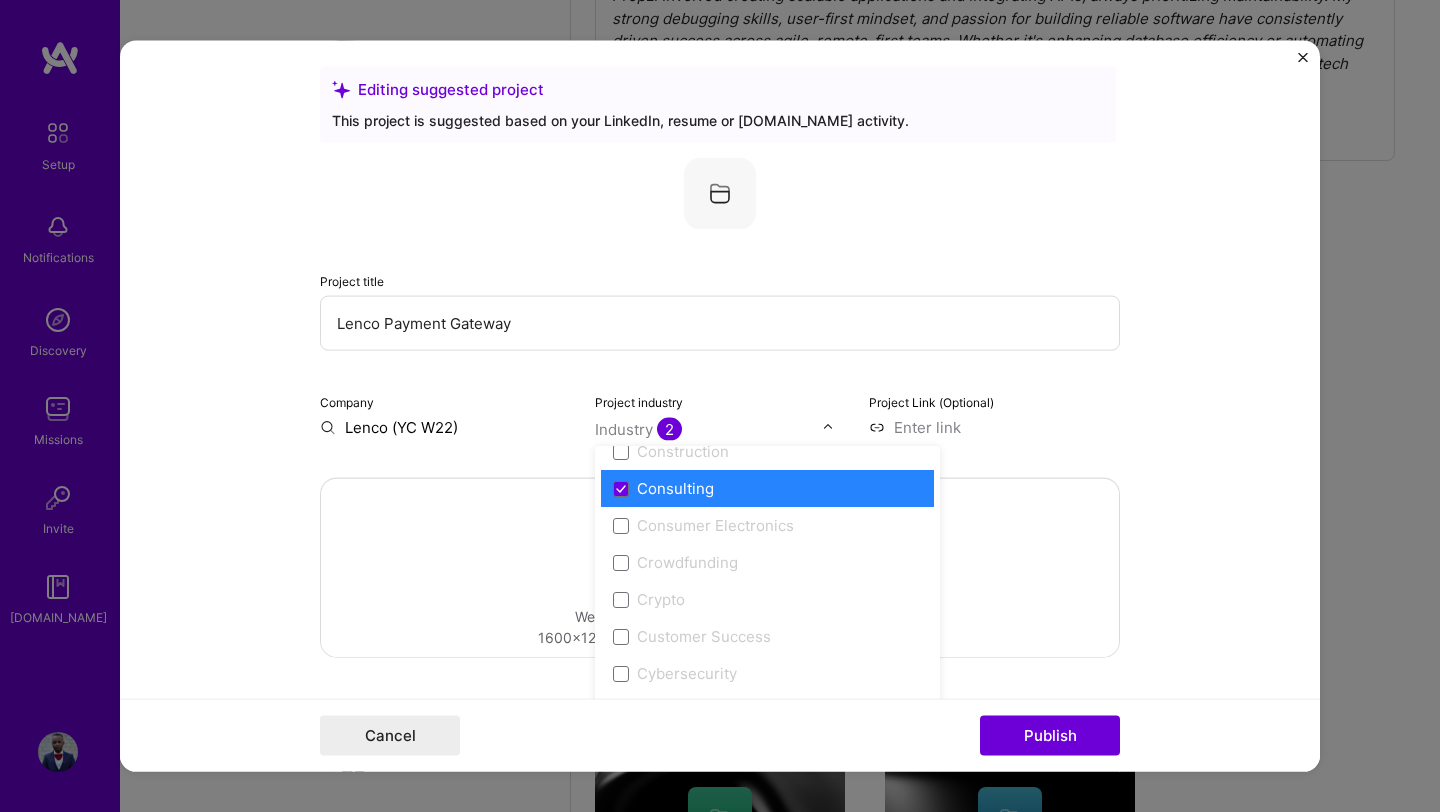 scroll, scrollTop: 1312, scrollLeft: 0, axis: vertical 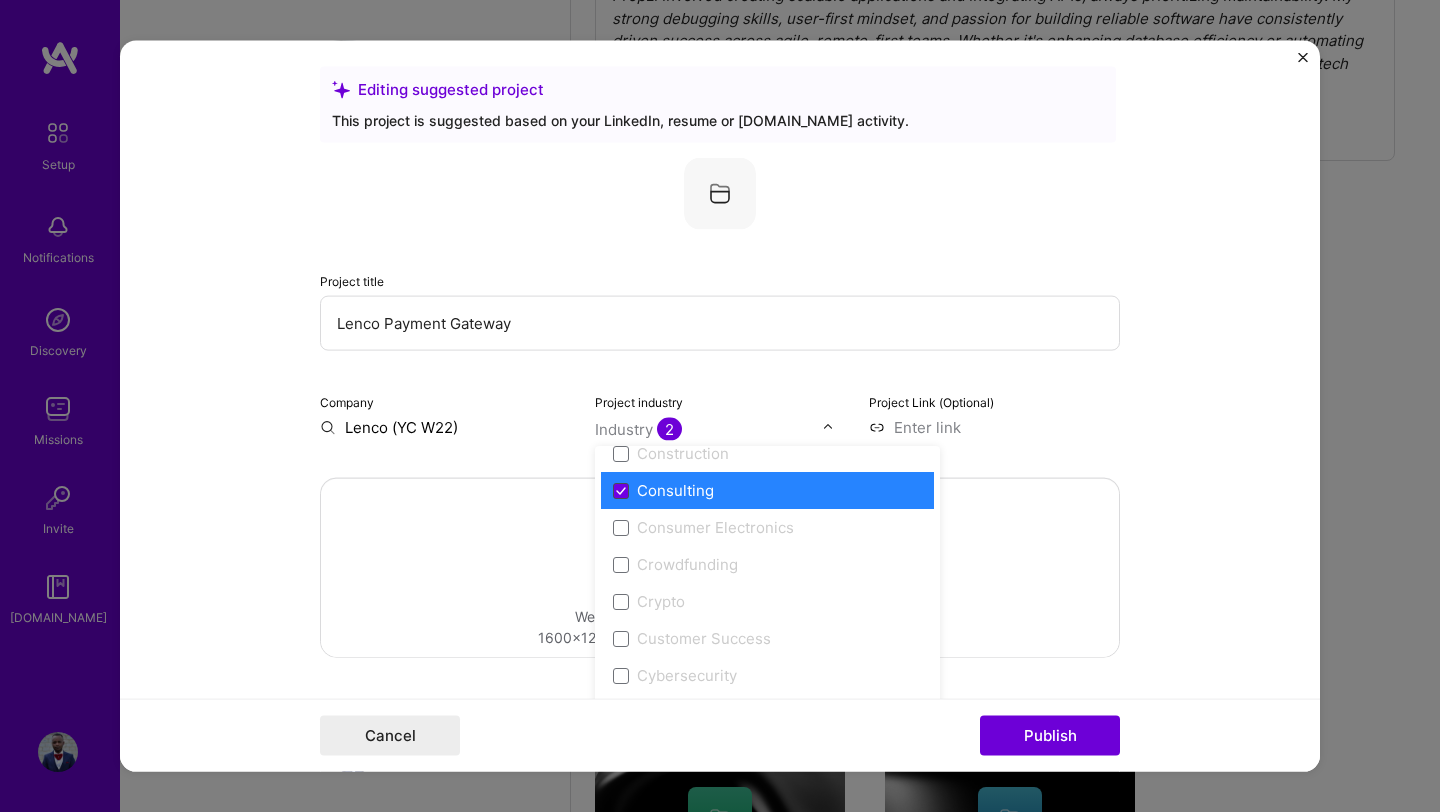 click 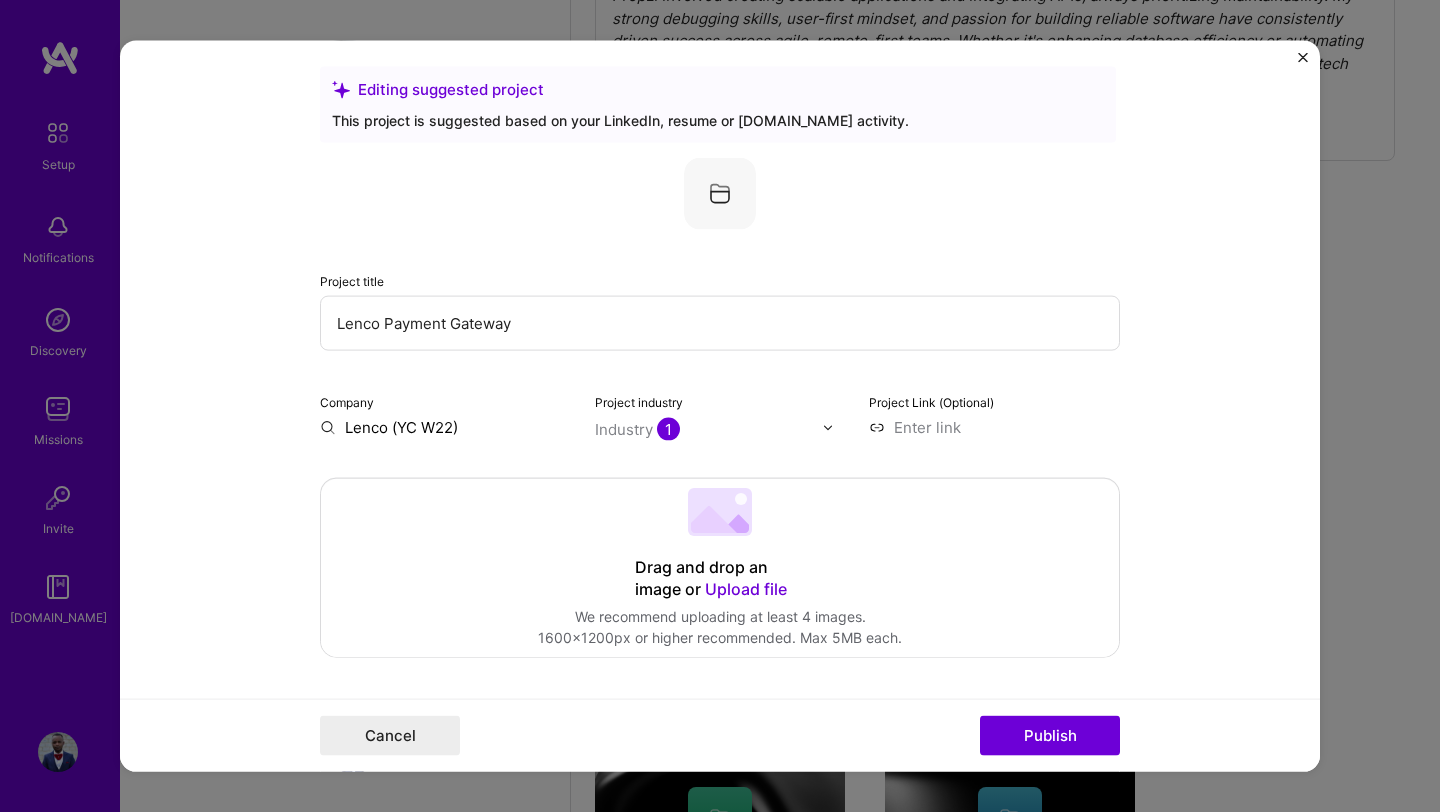 click on "Lenco Payment Gateway" at bounding box center [720, 323] 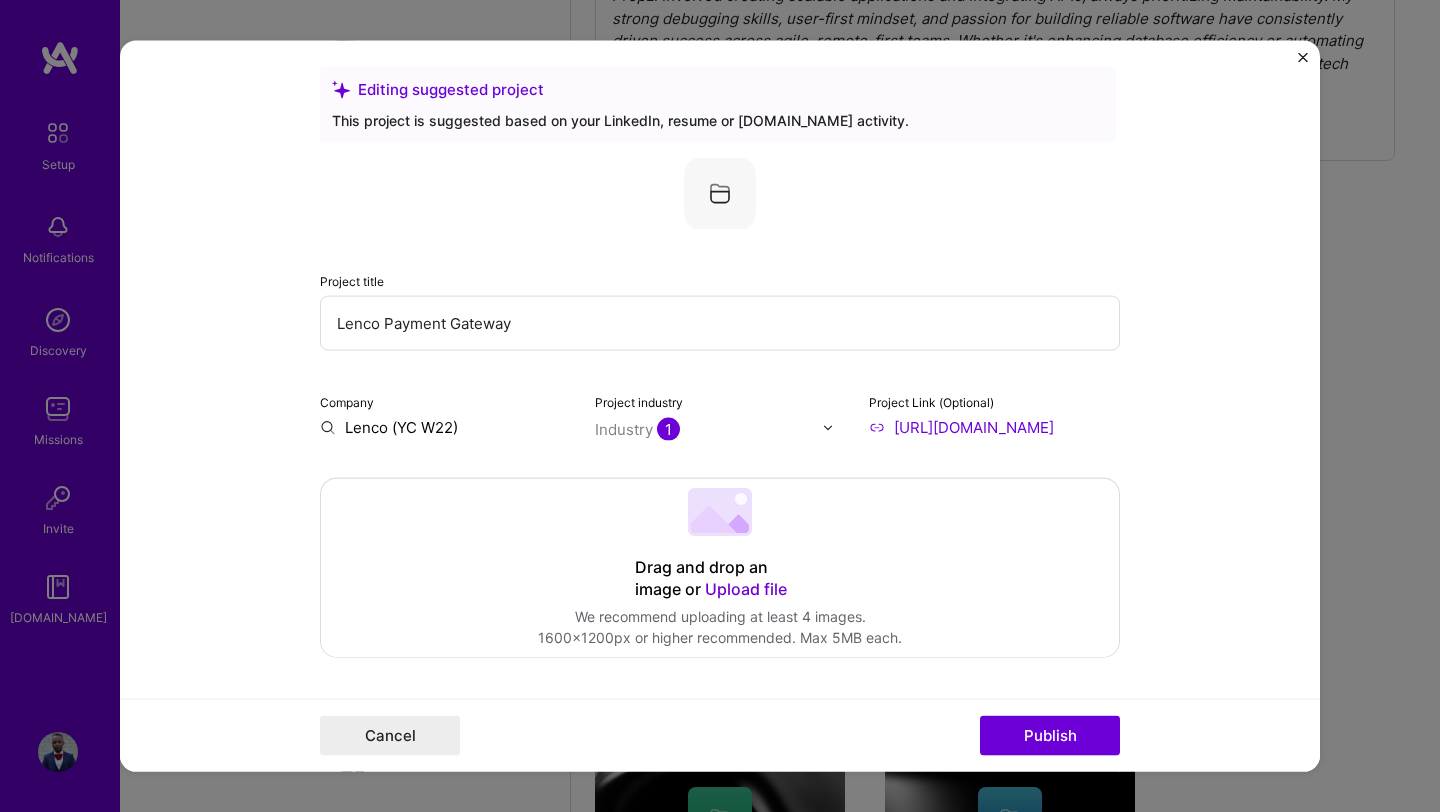 click on "[URL][DOMAIN_NAME]" at bounding box center [994, 427] 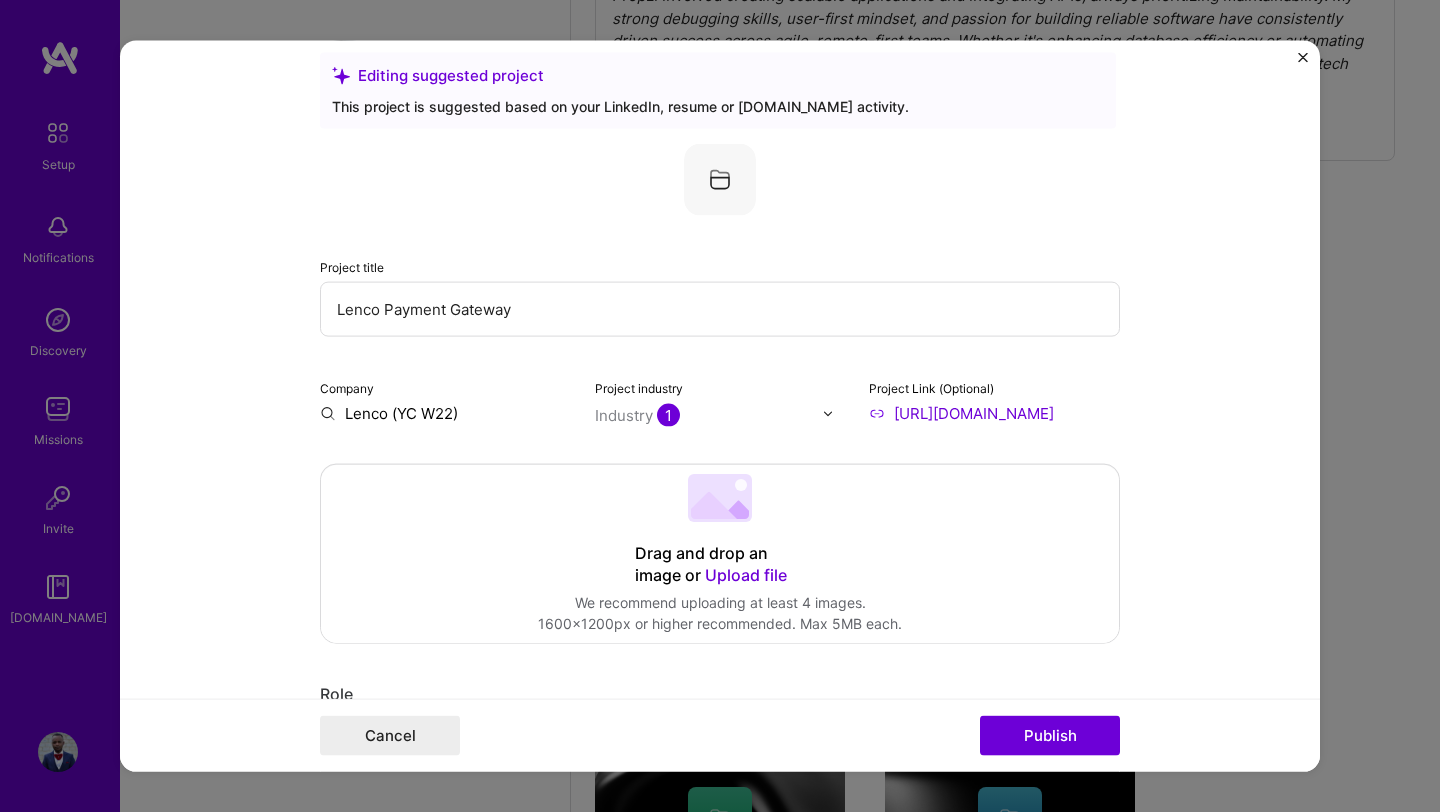 scroll, scrollTop: 34, scrollLeft: 0, axis: vertical 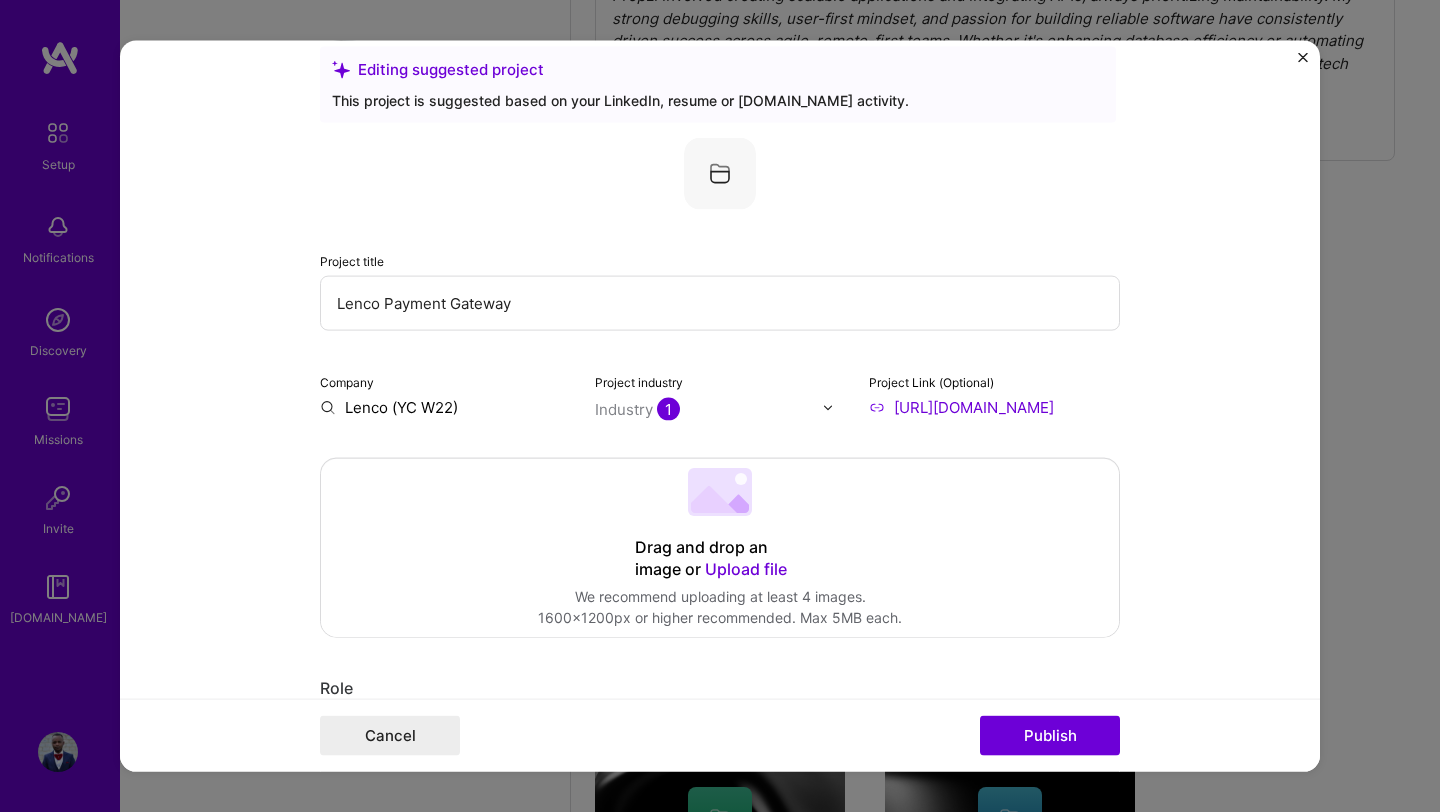 type on "[URL][DOMAIN_NAME]" 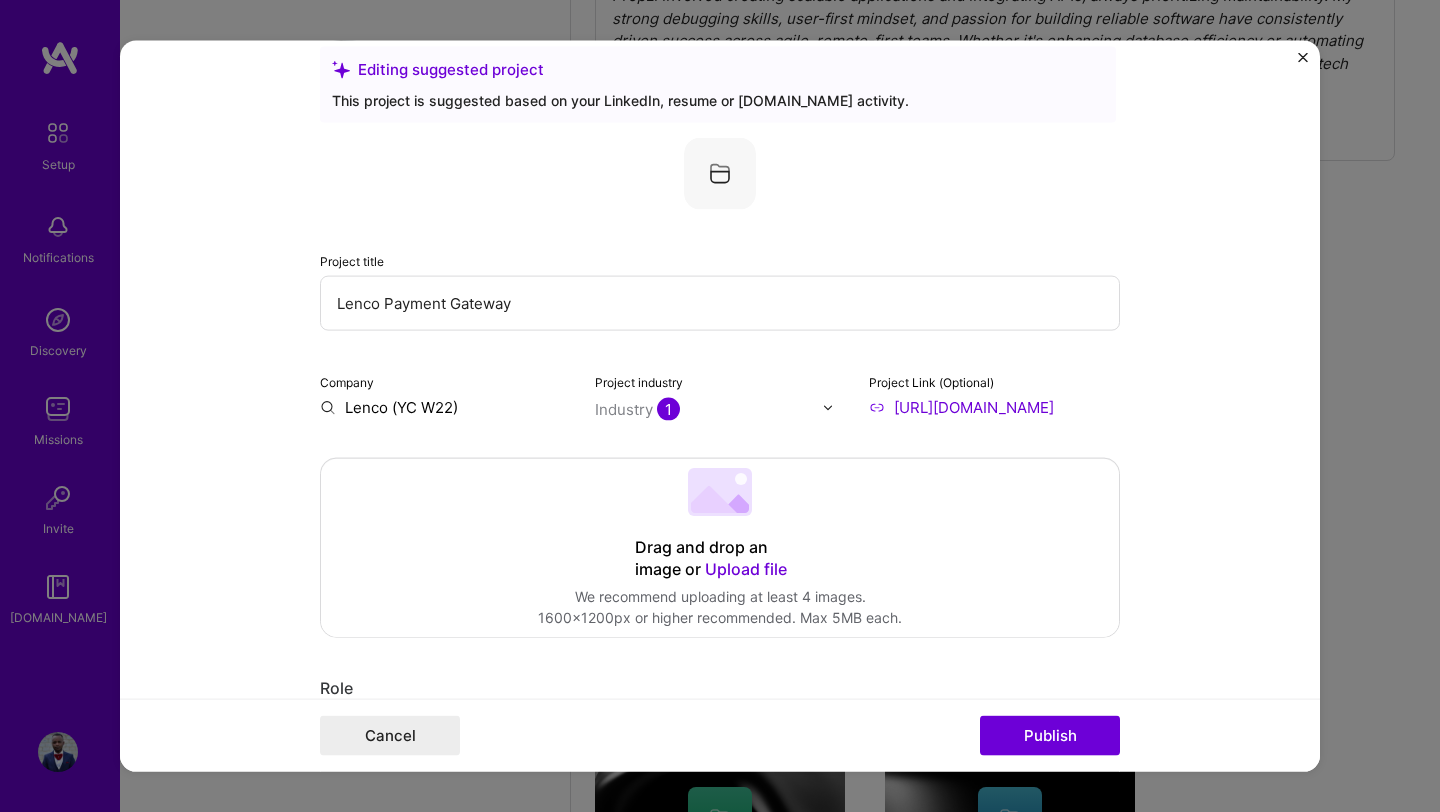 click on "Upload file" at bounding box center (746, 569) 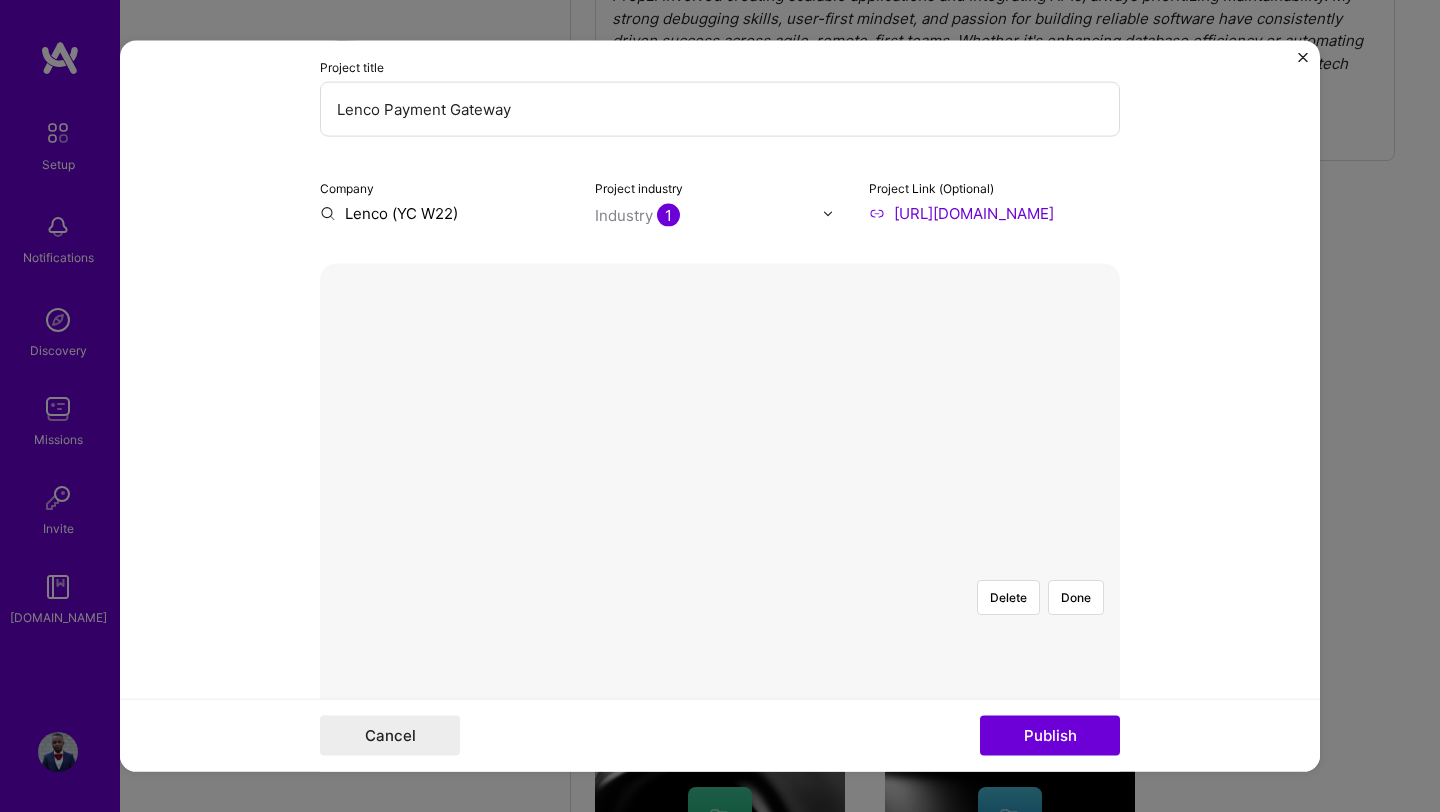 scroll, scrollTop: 234, scrollLeft: 0, axis: vertical 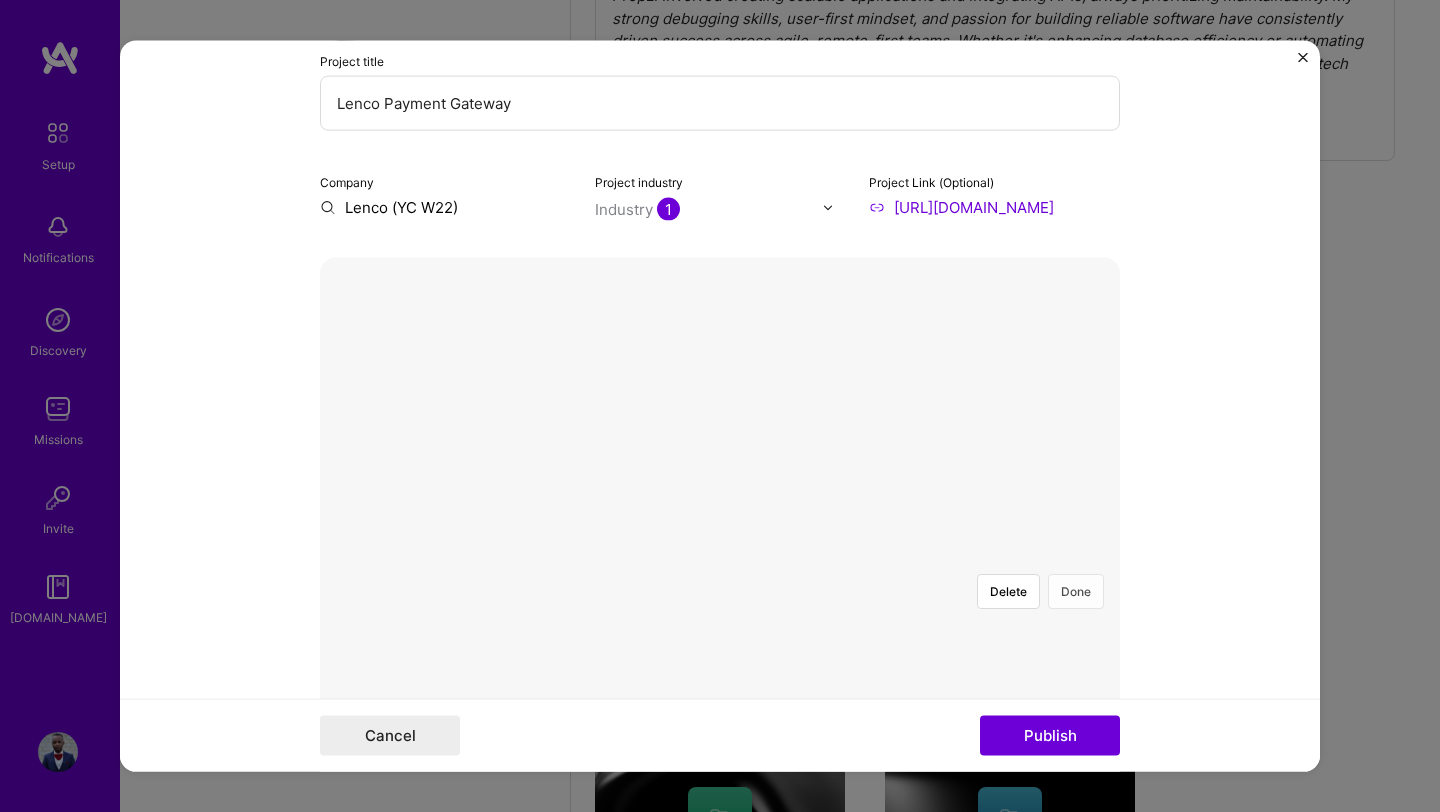 click on "Done" at bounding box center (1076, 591) 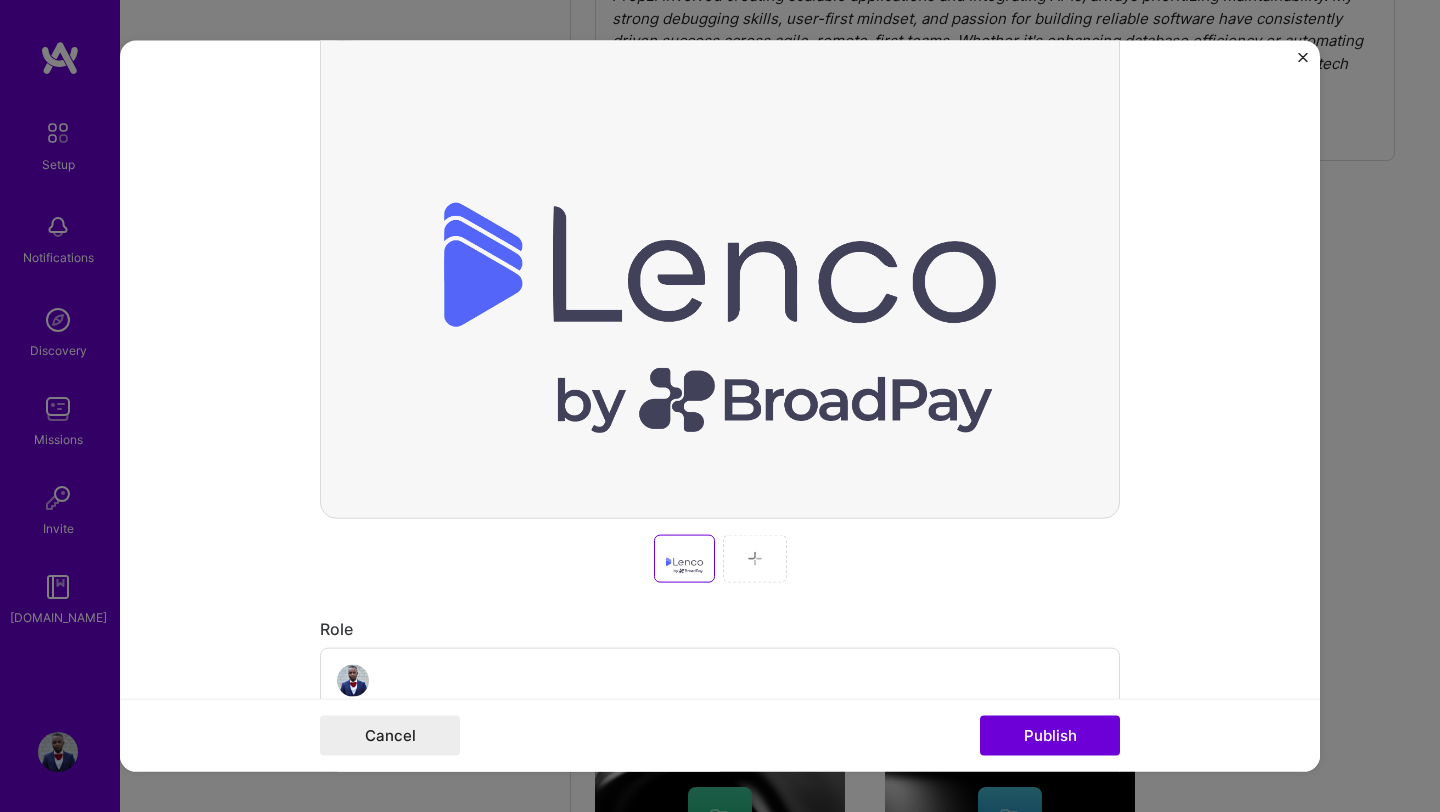 scroll, scrollTop: 644, scrollLeft: 0, axis: vertical 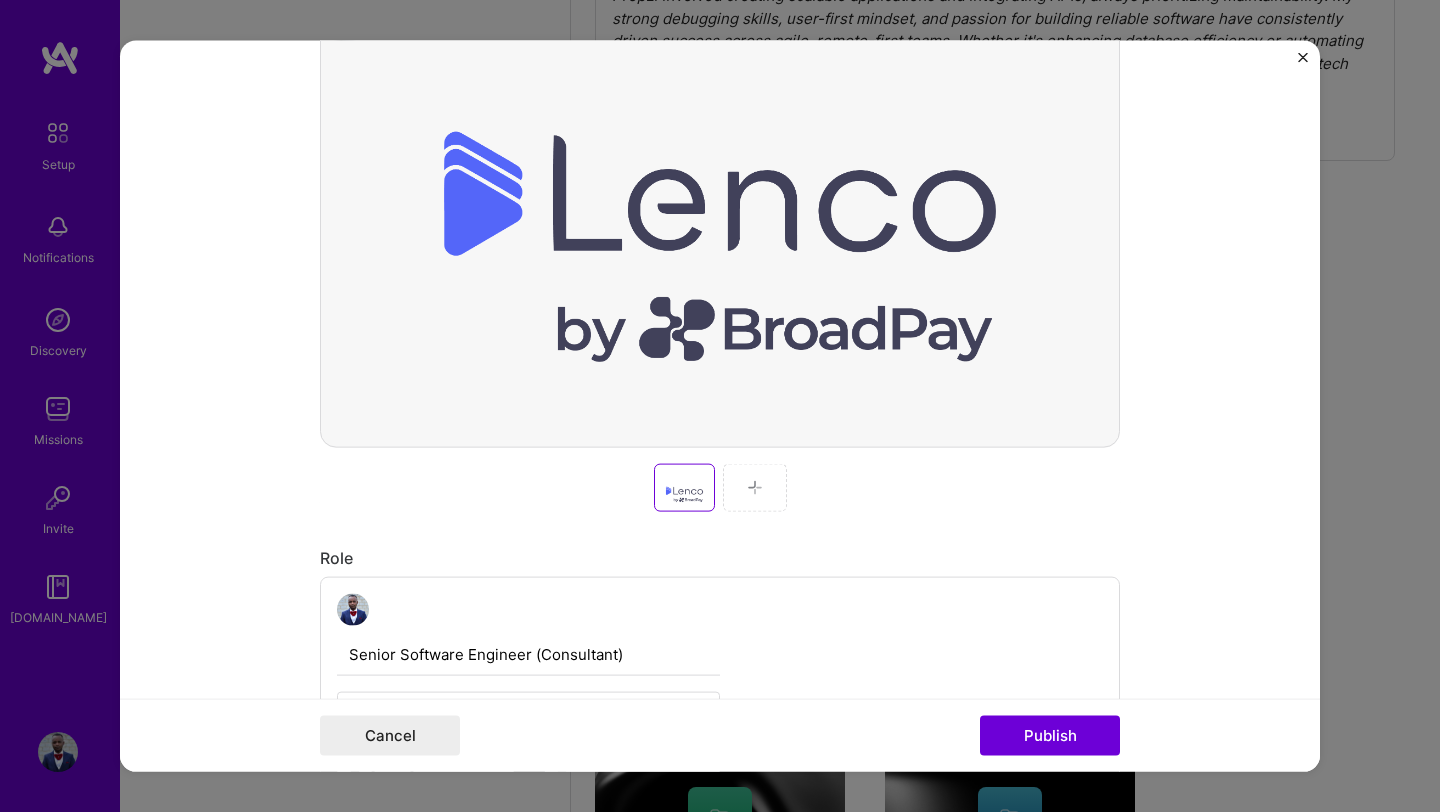 click at bounding box center (755, 488) 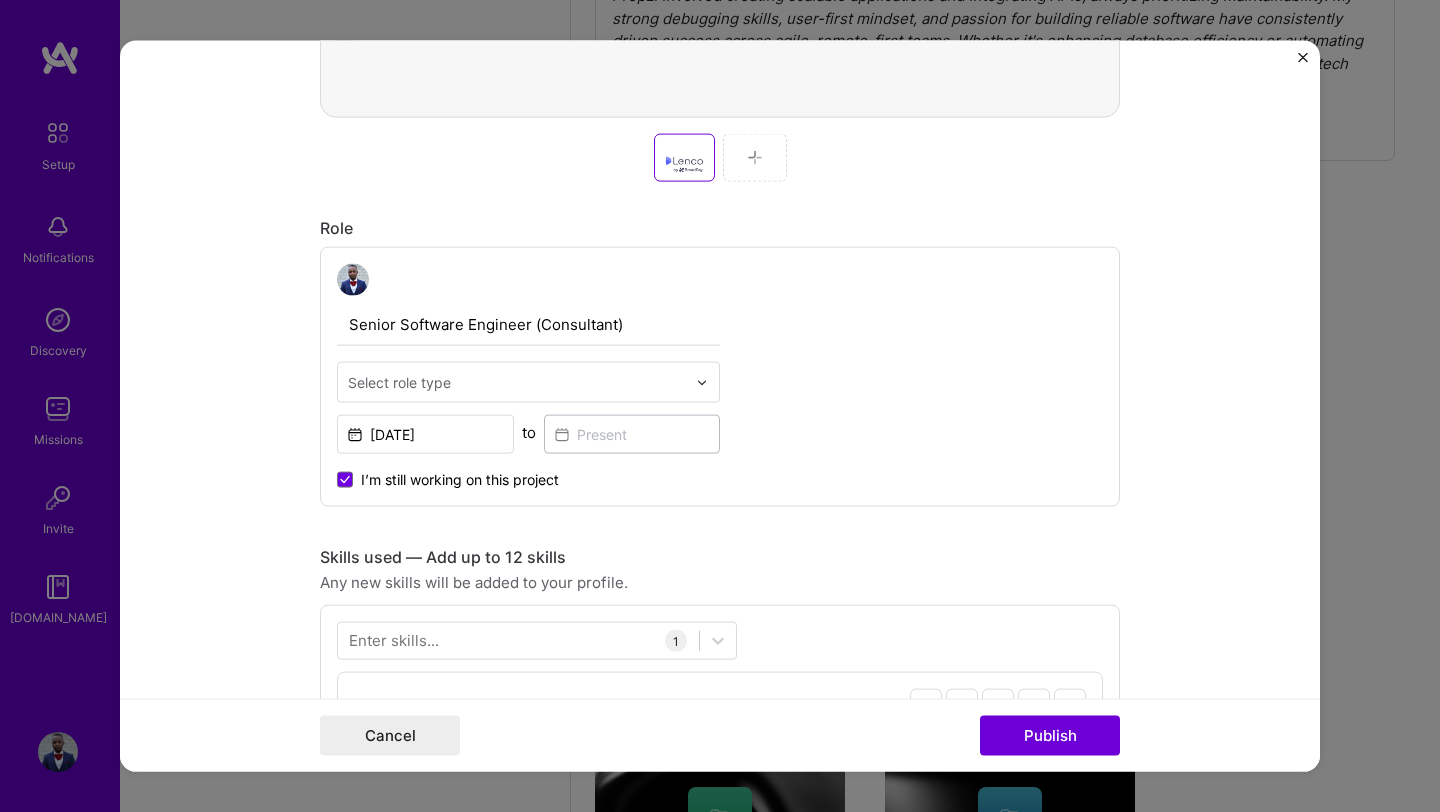 scroll, scrollTop: 978, scrollLeft: 0, axis: vertical 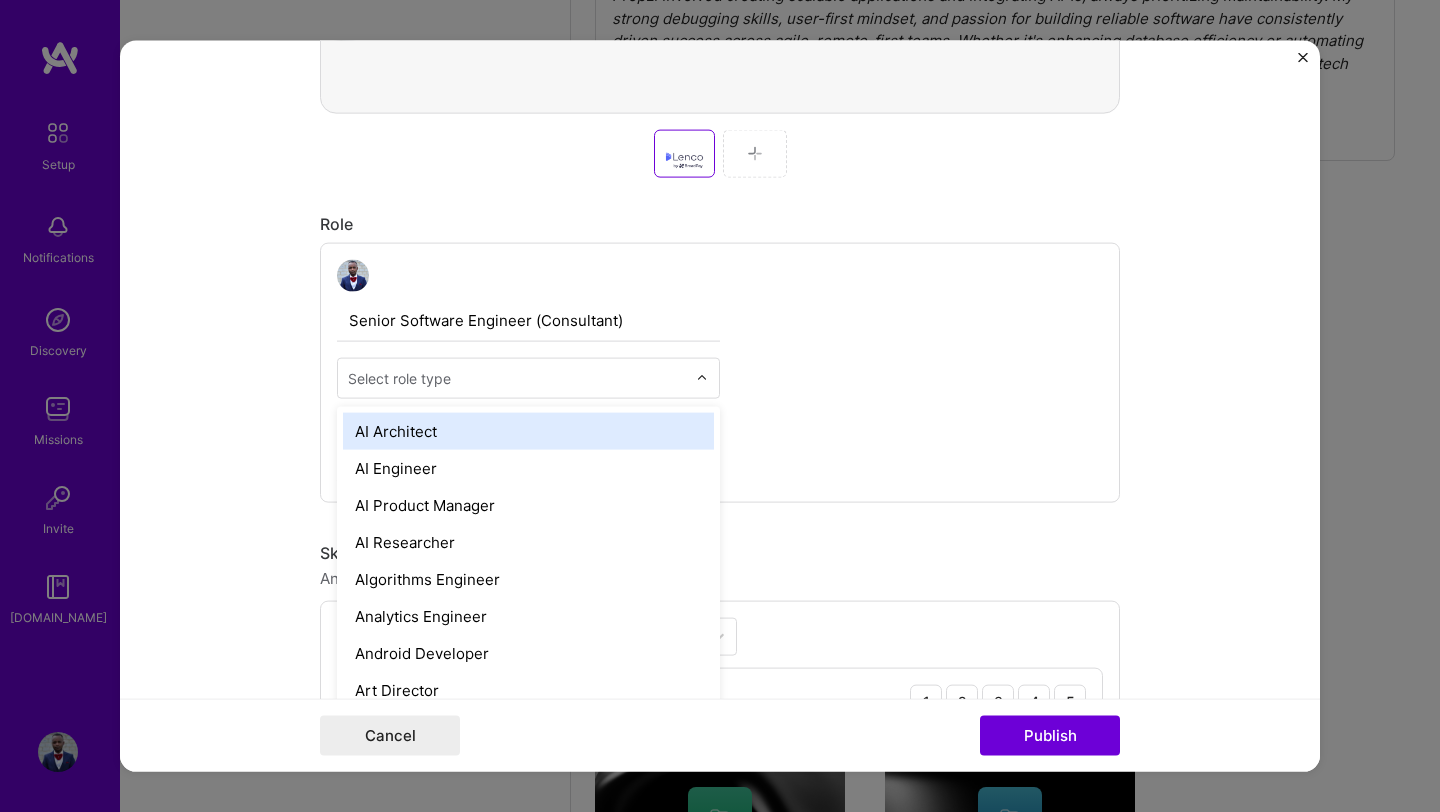 click at bounding box center (702, 378) 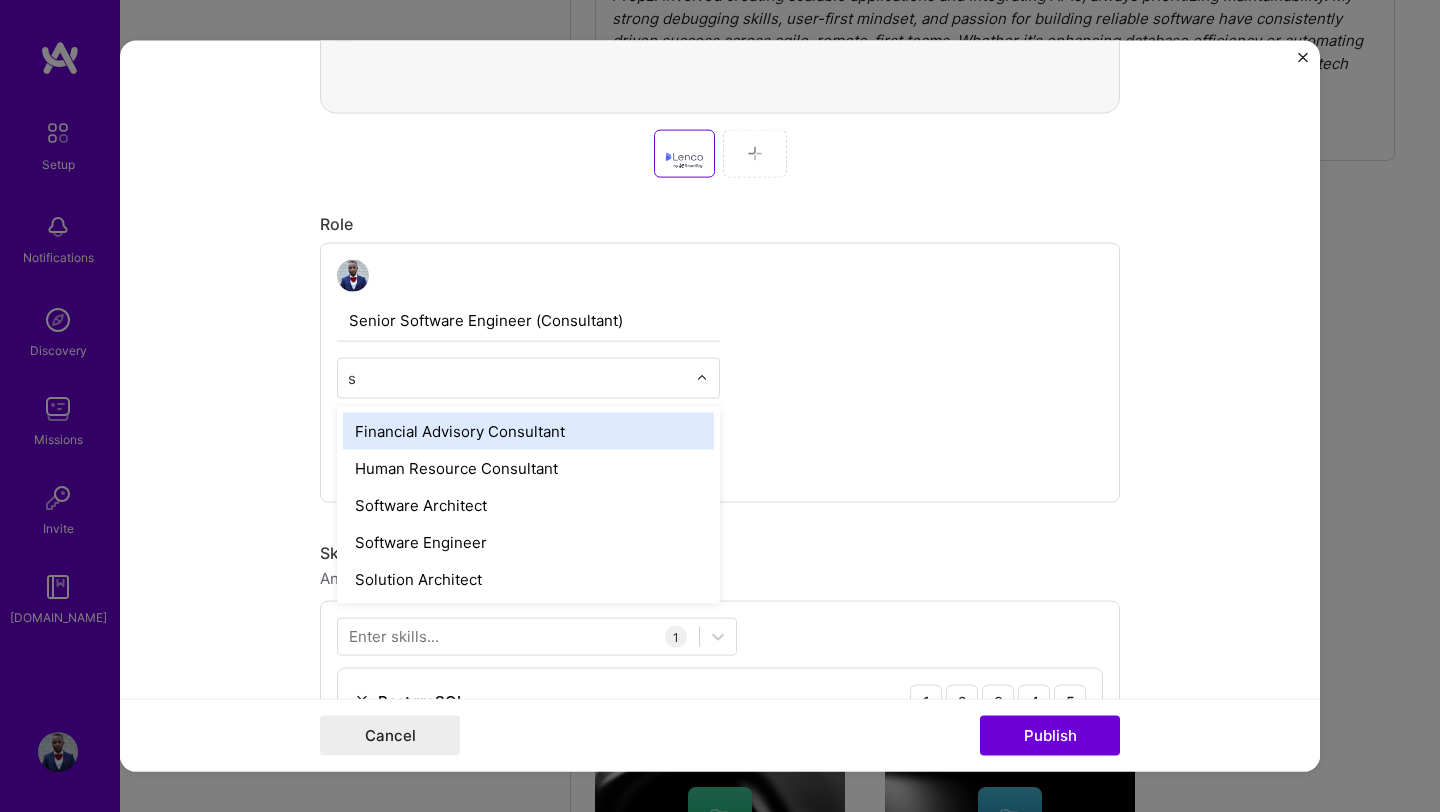 type on "so" 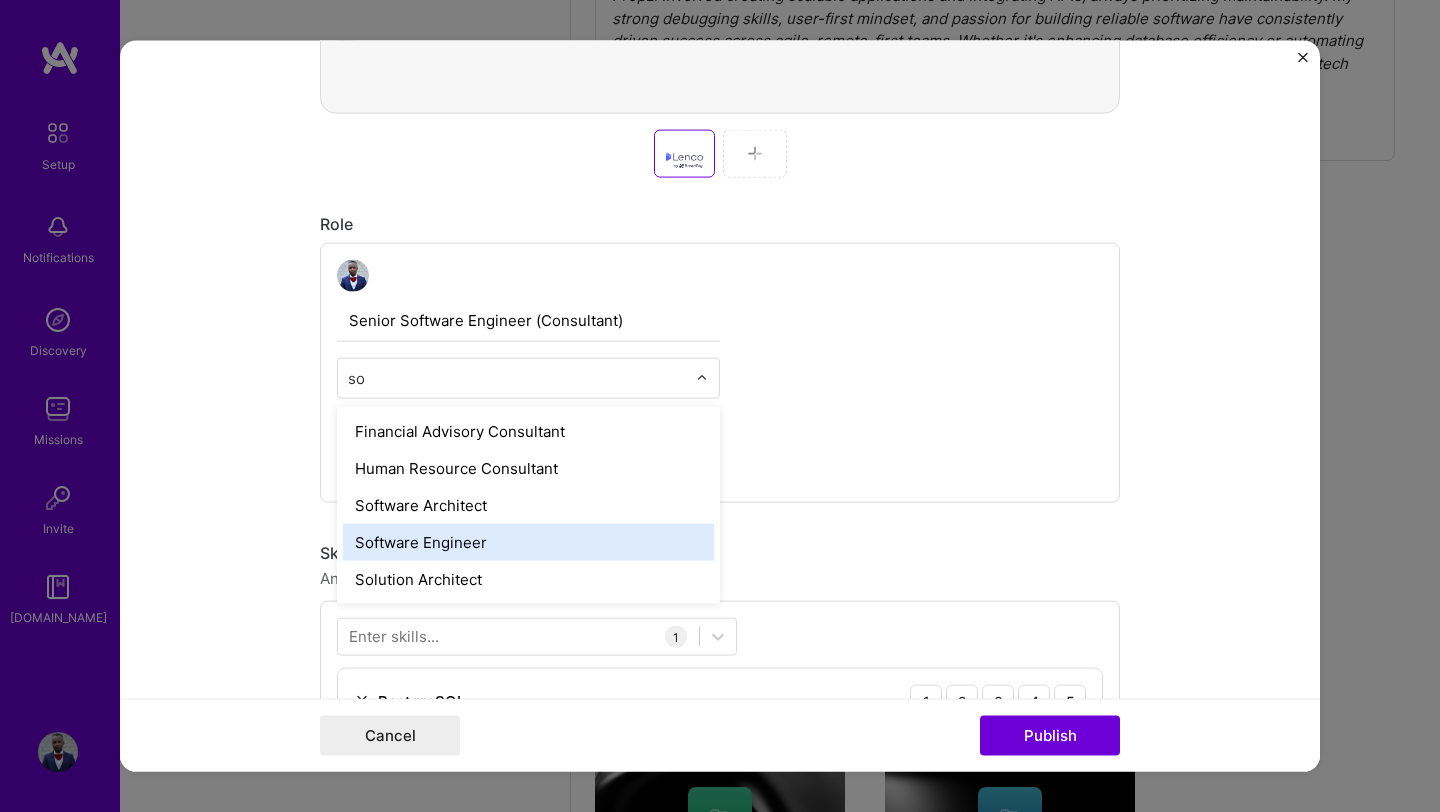 click on "Software Engineer" at bounding box center (528, 542) 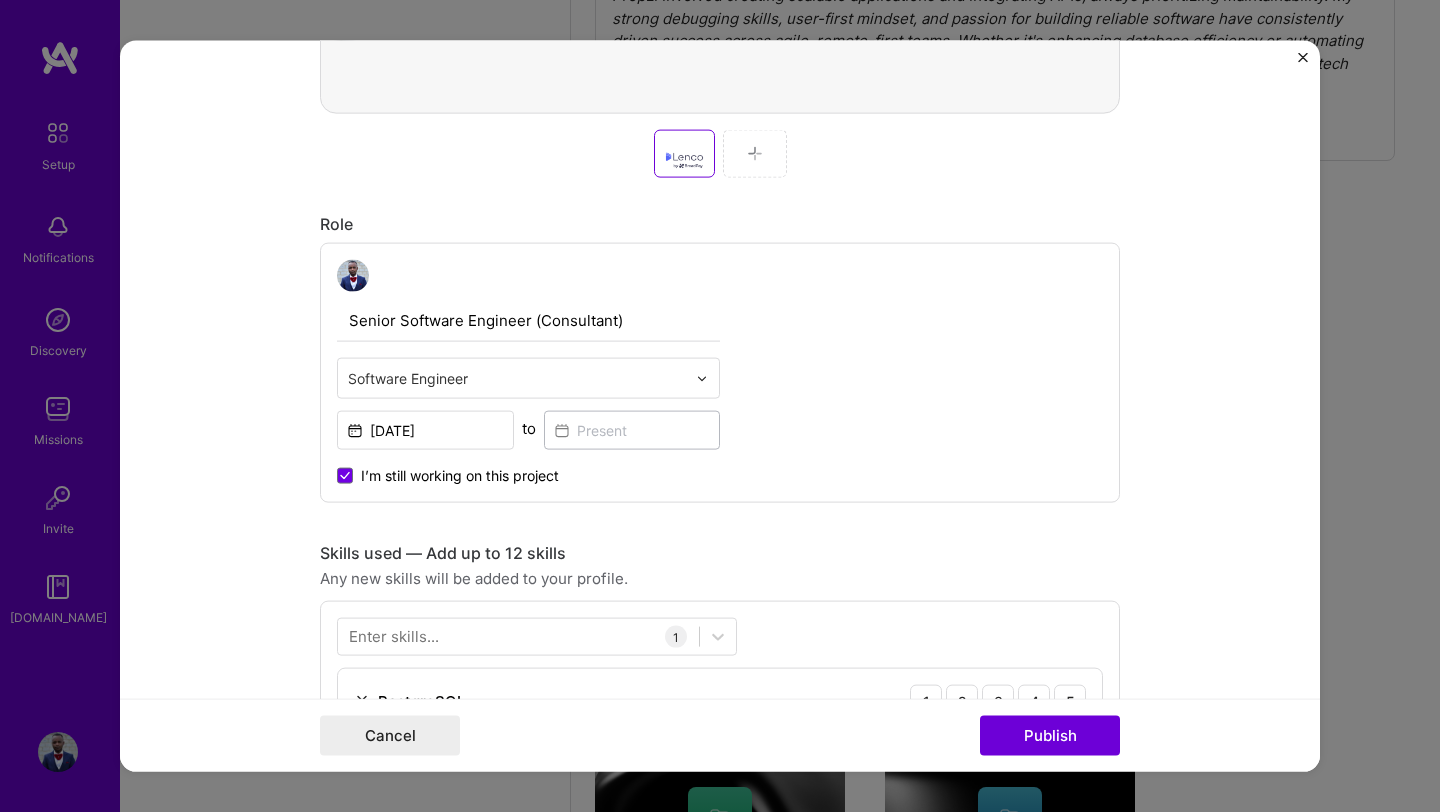 click on "Senior Software Engineer (Consultant)" at bounding box center [528, 321] 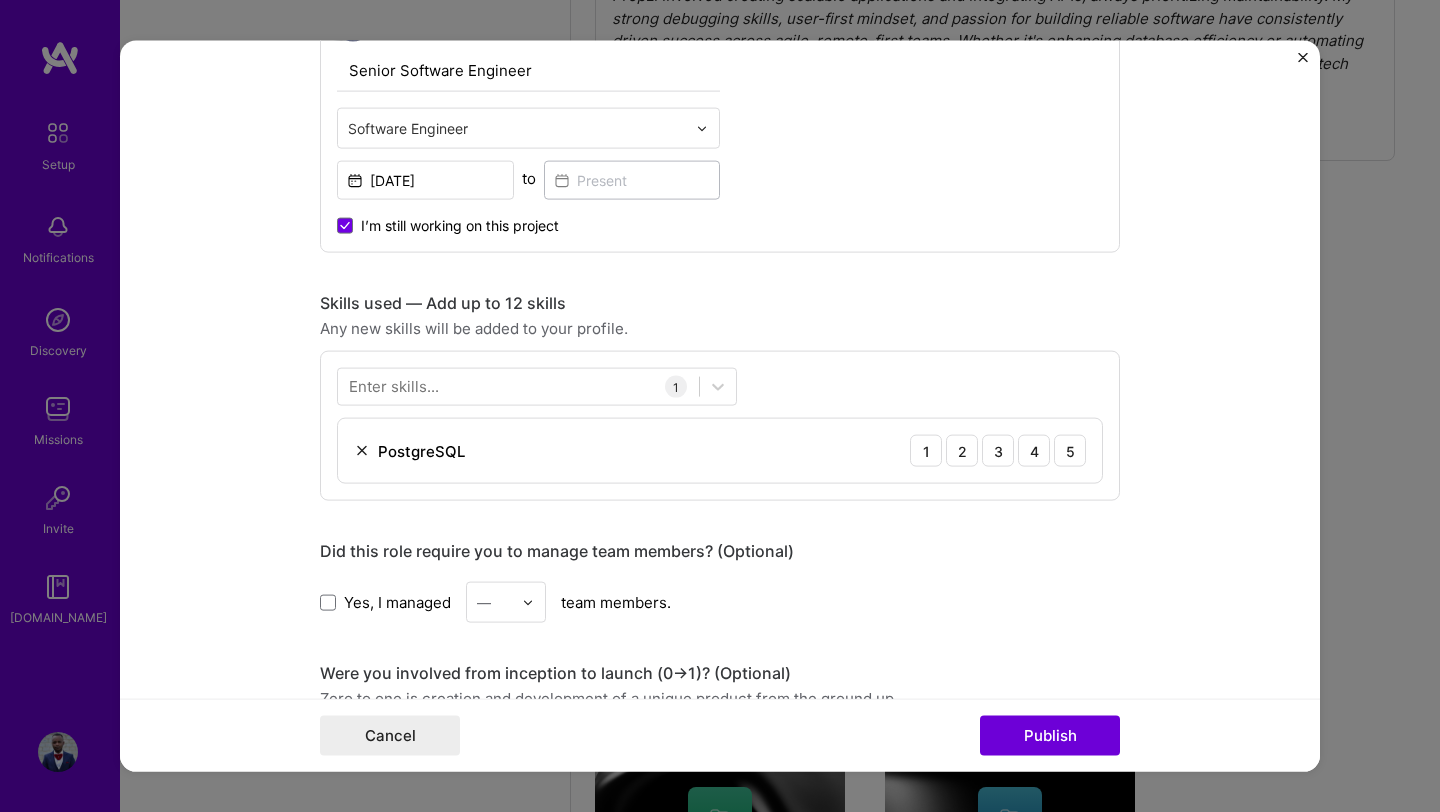 scroll, scrollTop: 1256, scrollLeft: 0, axis: vertical 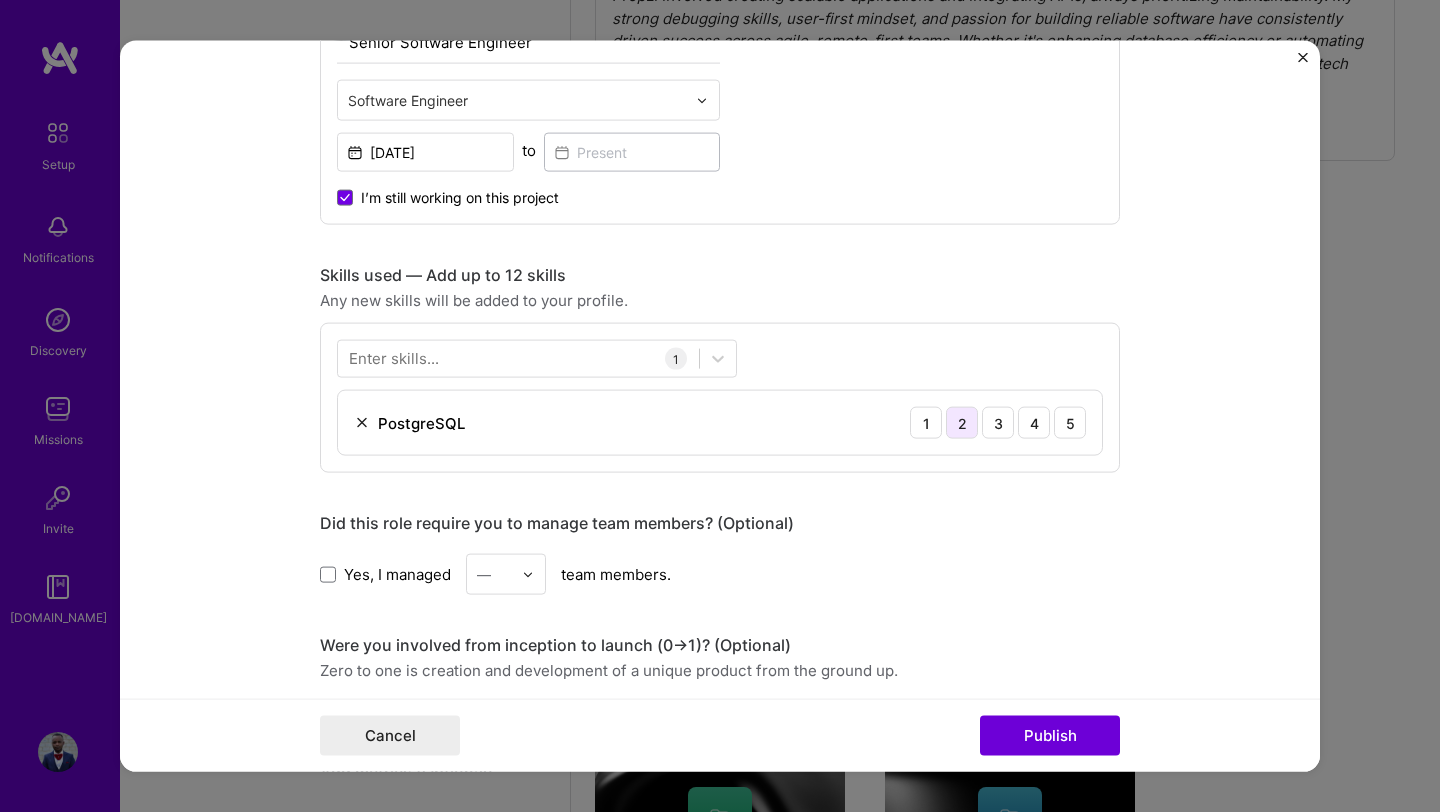 type on "Senior Software Engineer" 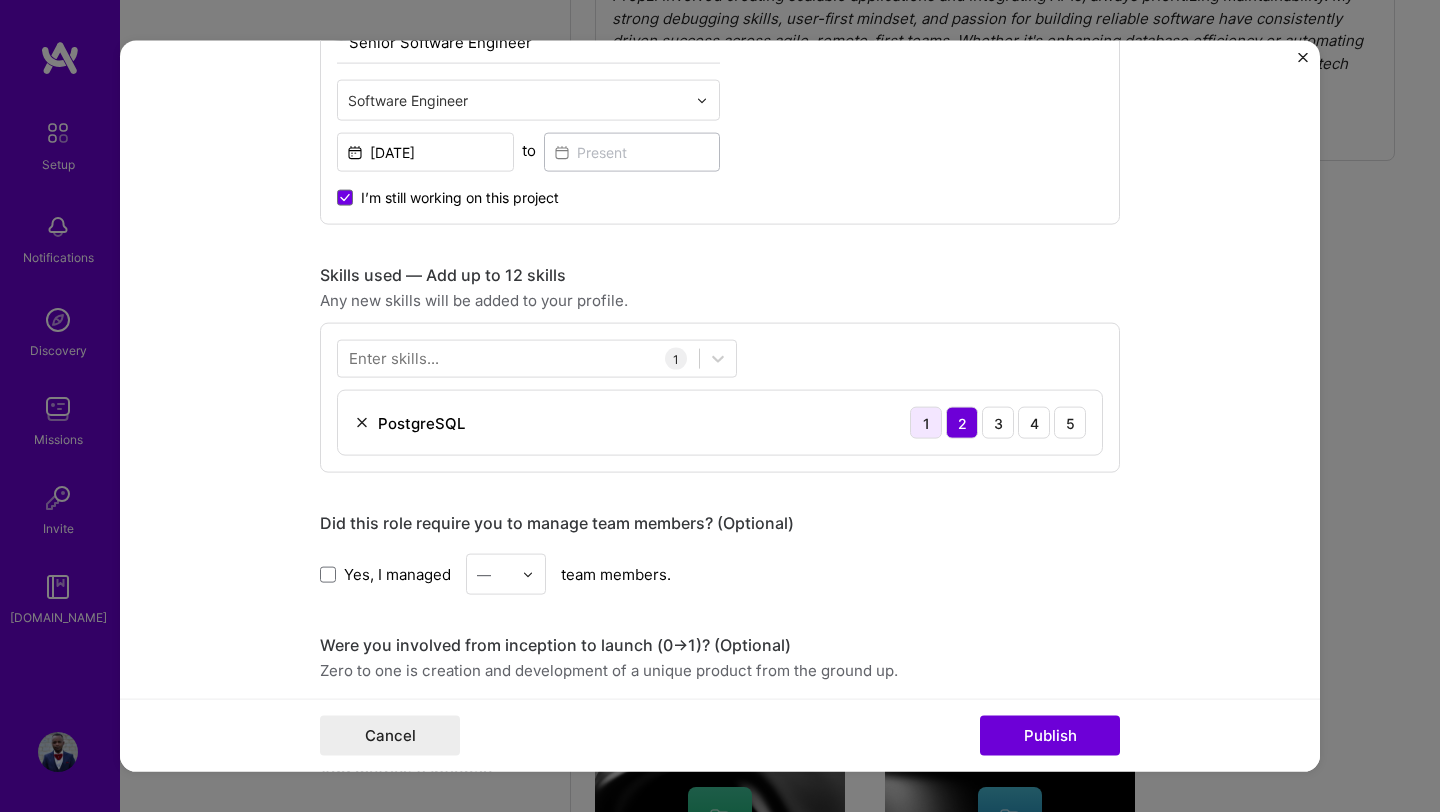 click on "1" at bounding box center [926, 423] 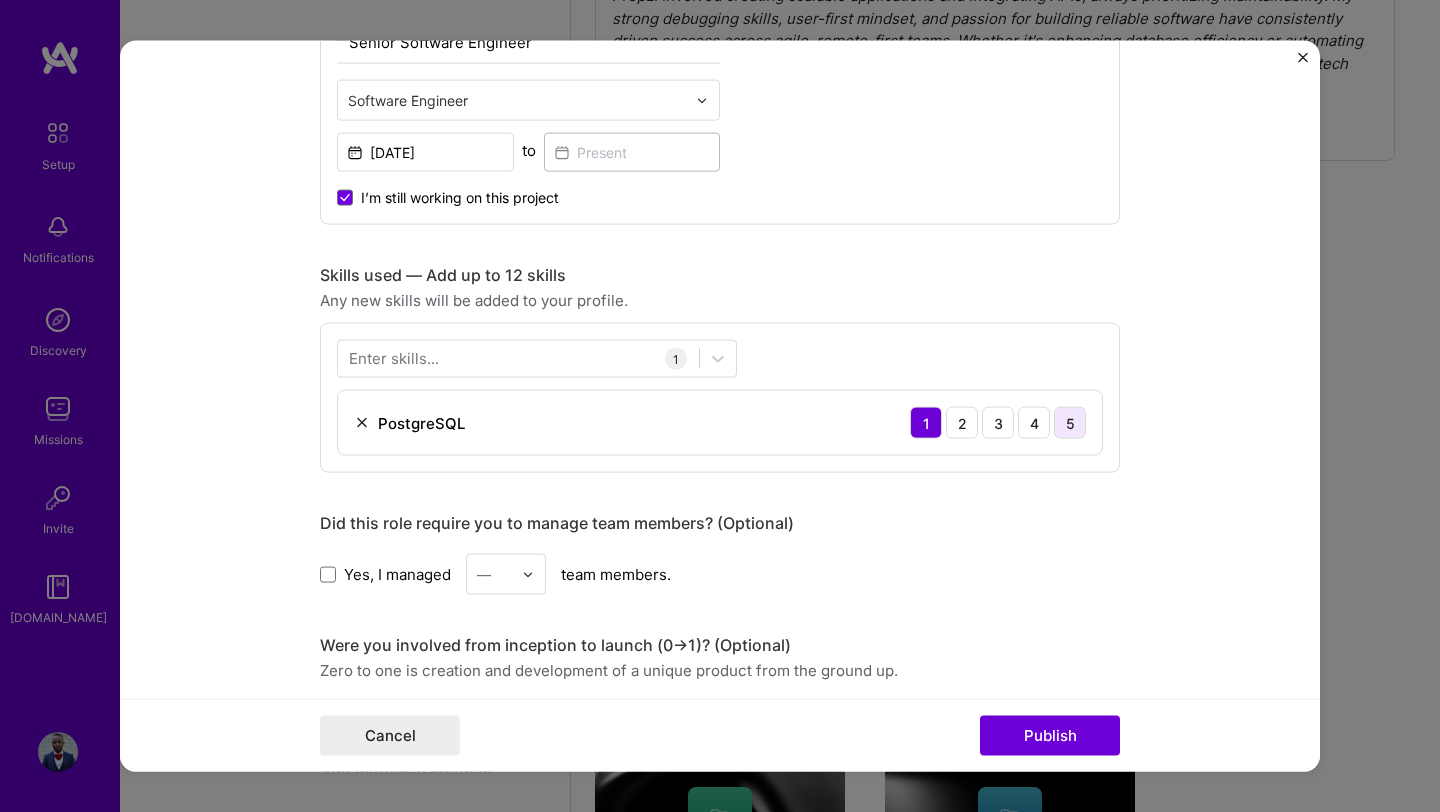 click on "5" at bounding box center [1070, 423] 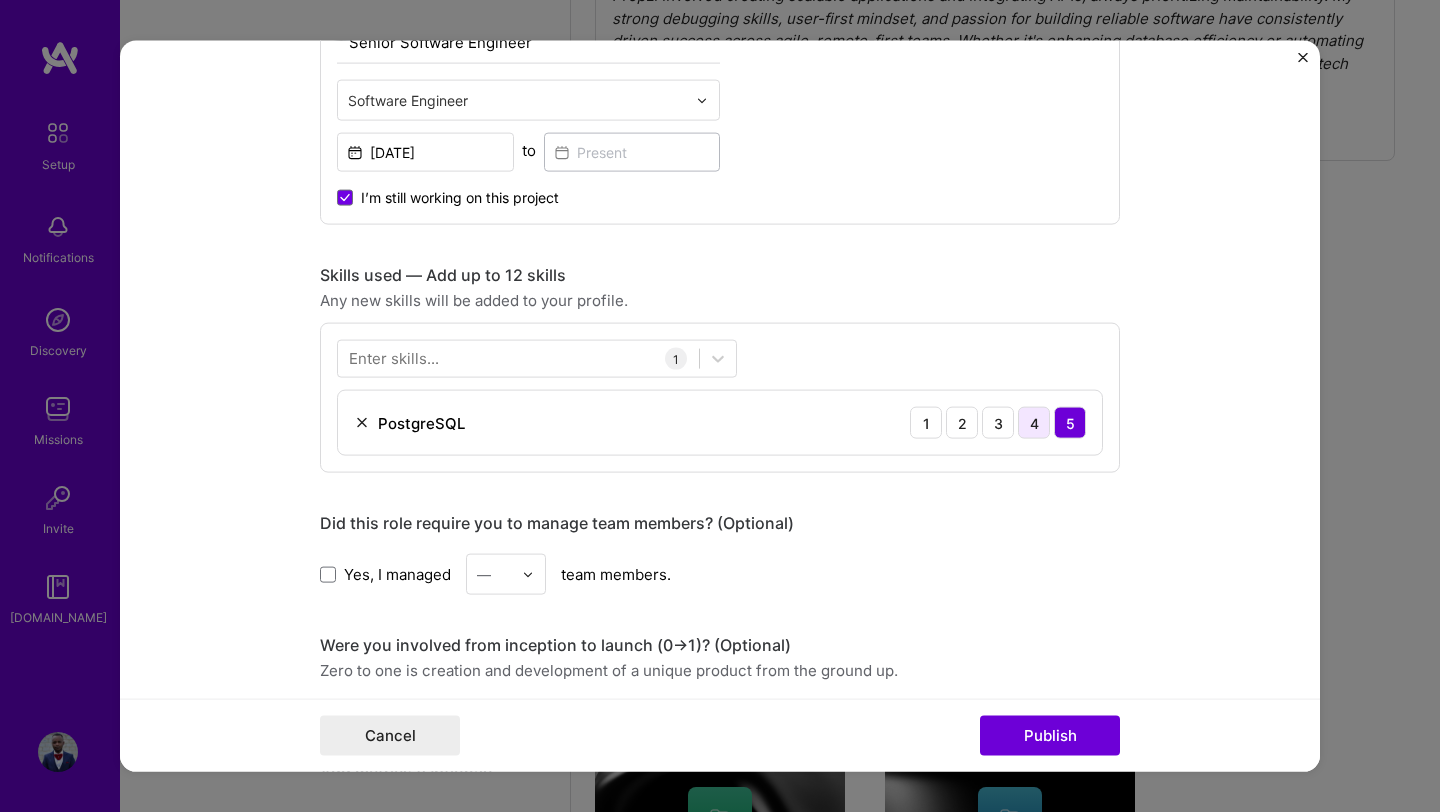 click on "4" at bounding box center [1034, 423] 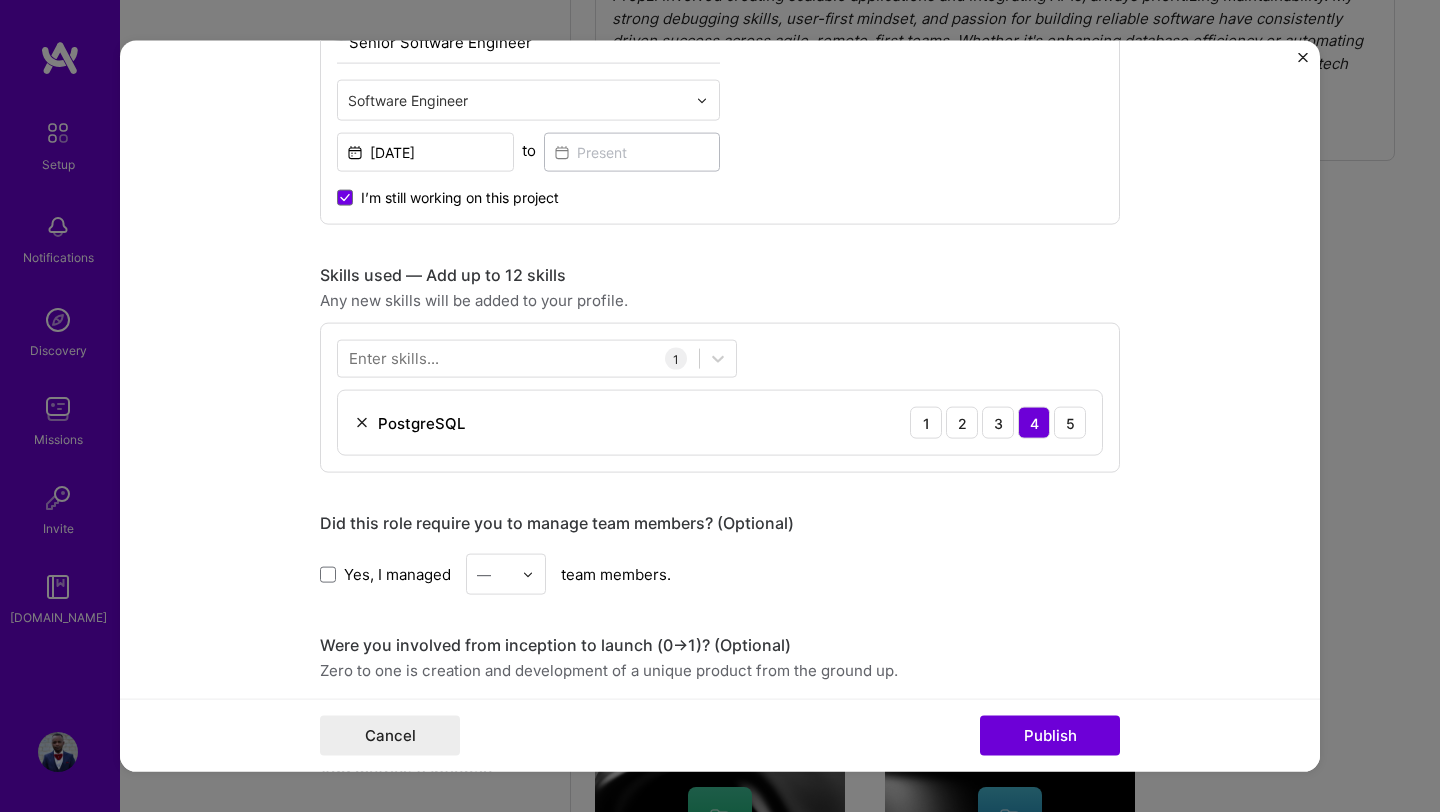 click on "PostgreSQL 1 2 3 4 5" at bounding box center (720, 423) 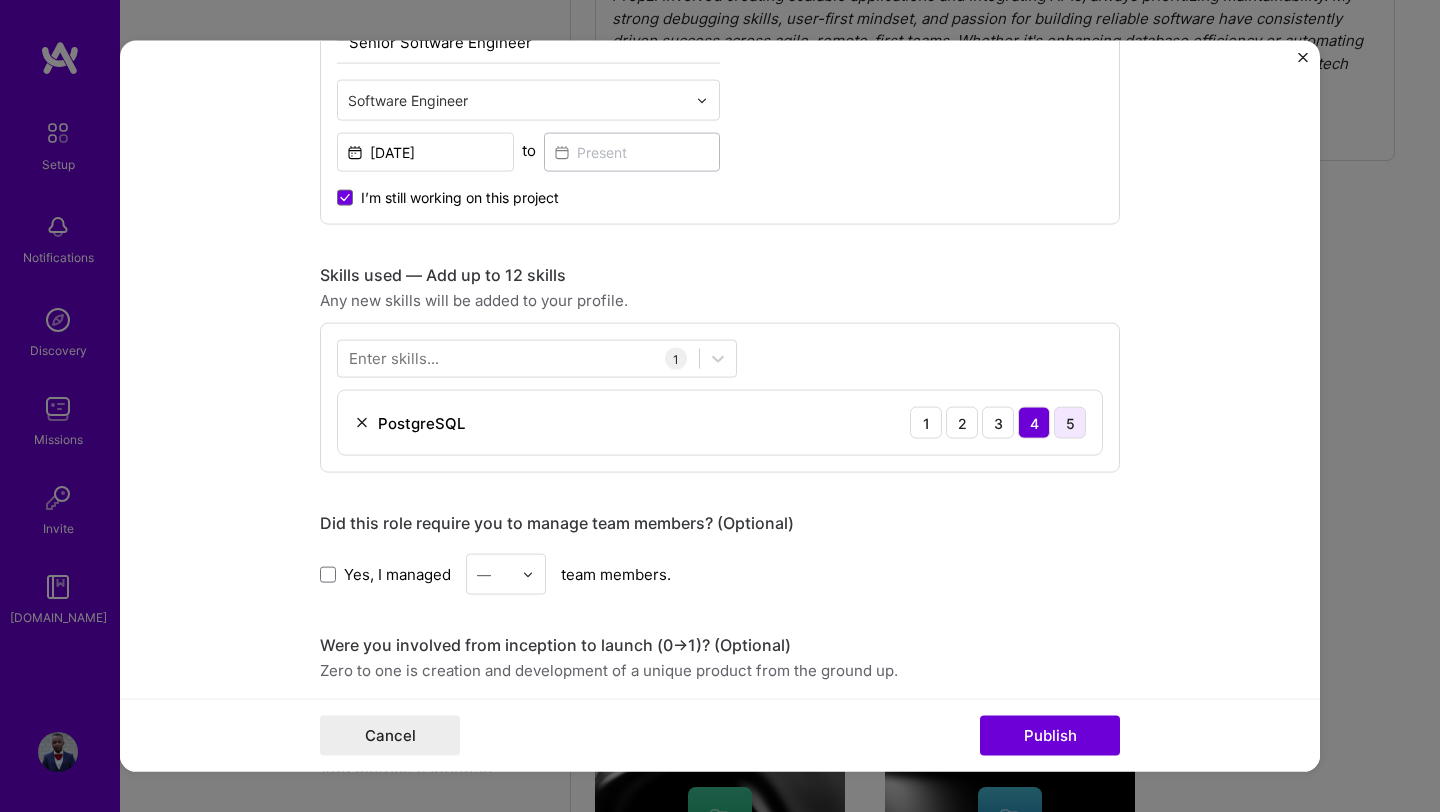 click on "5" at bounding box center [1070, 423] 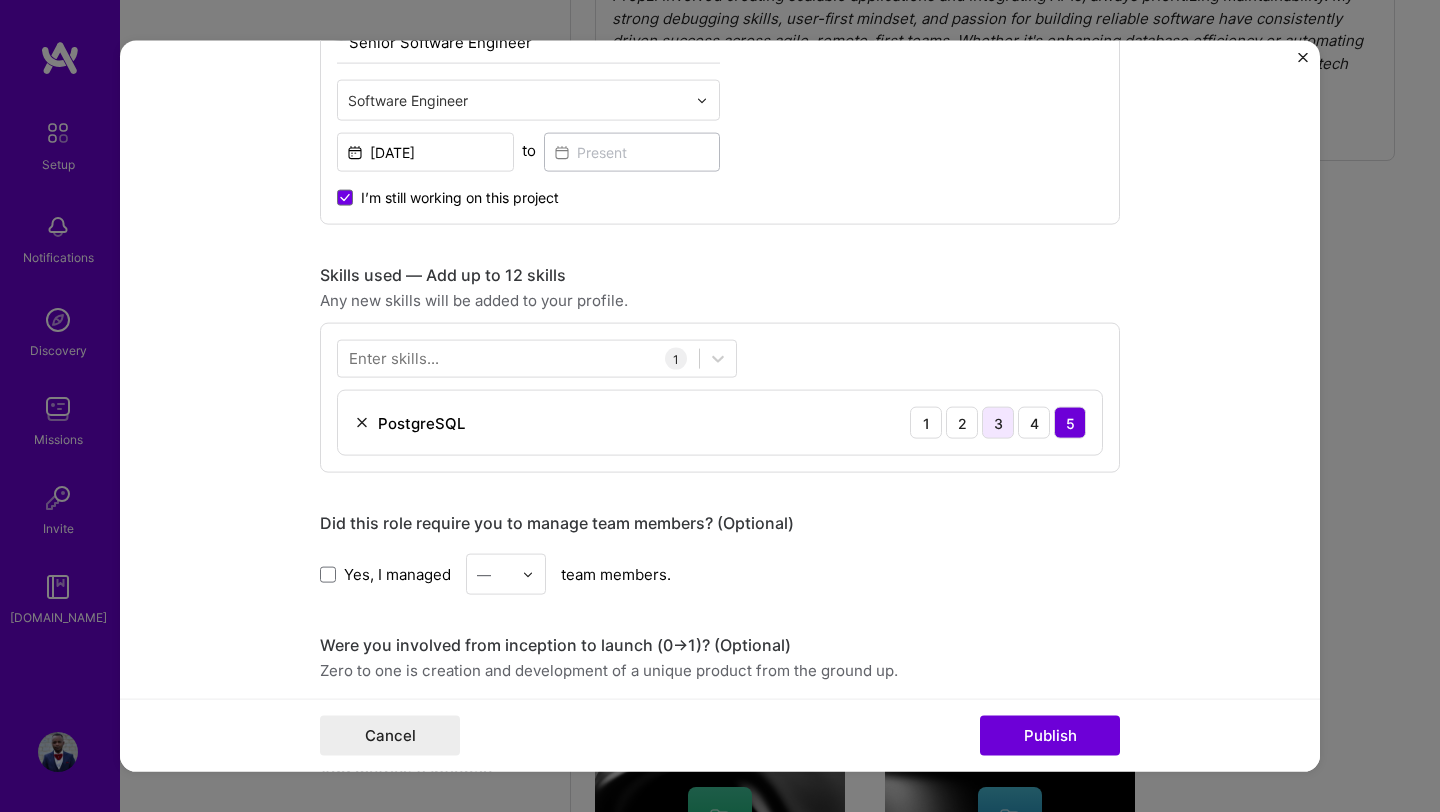 click on "3" at bounding box center (998, 423) 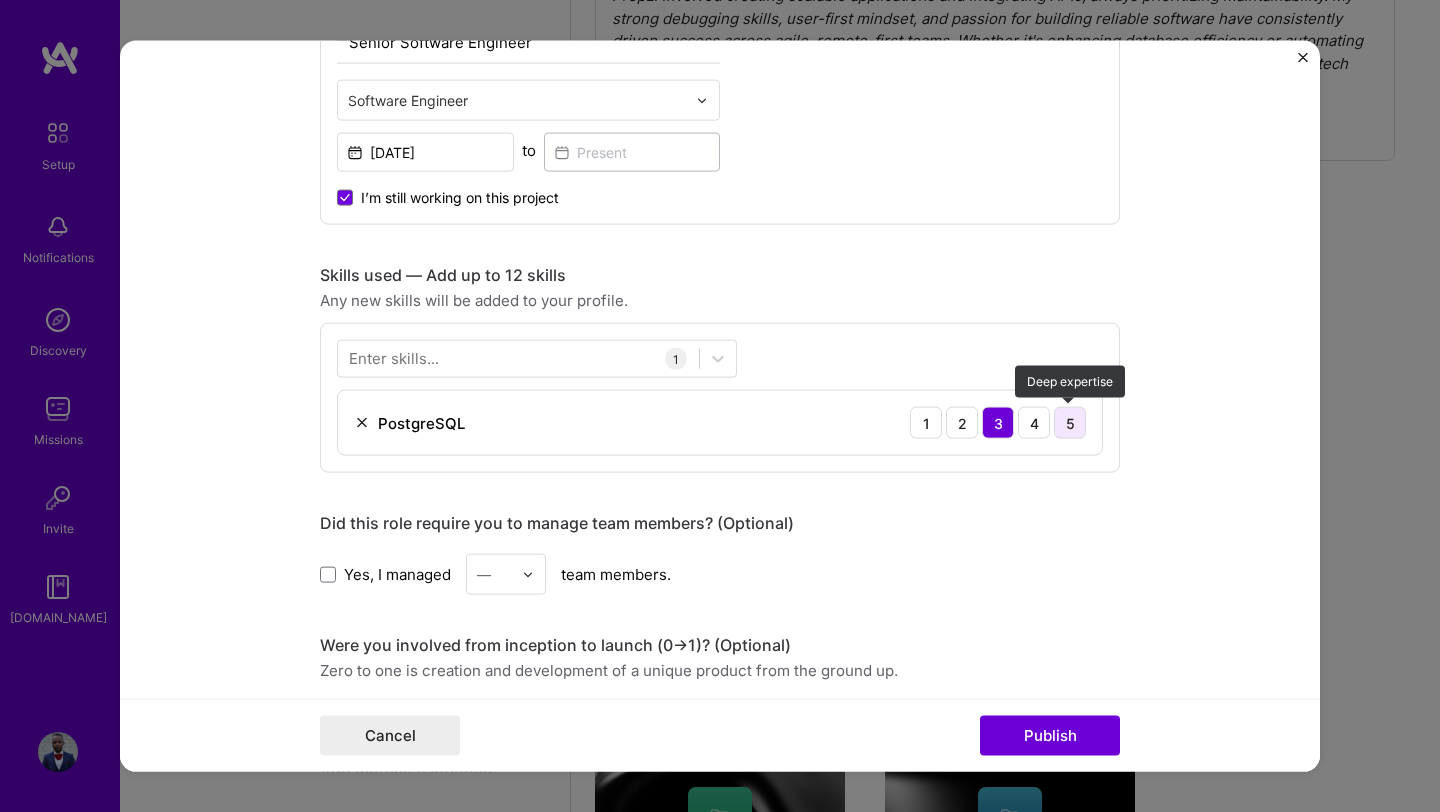 click on "5" at bounding box center (1070, 423) 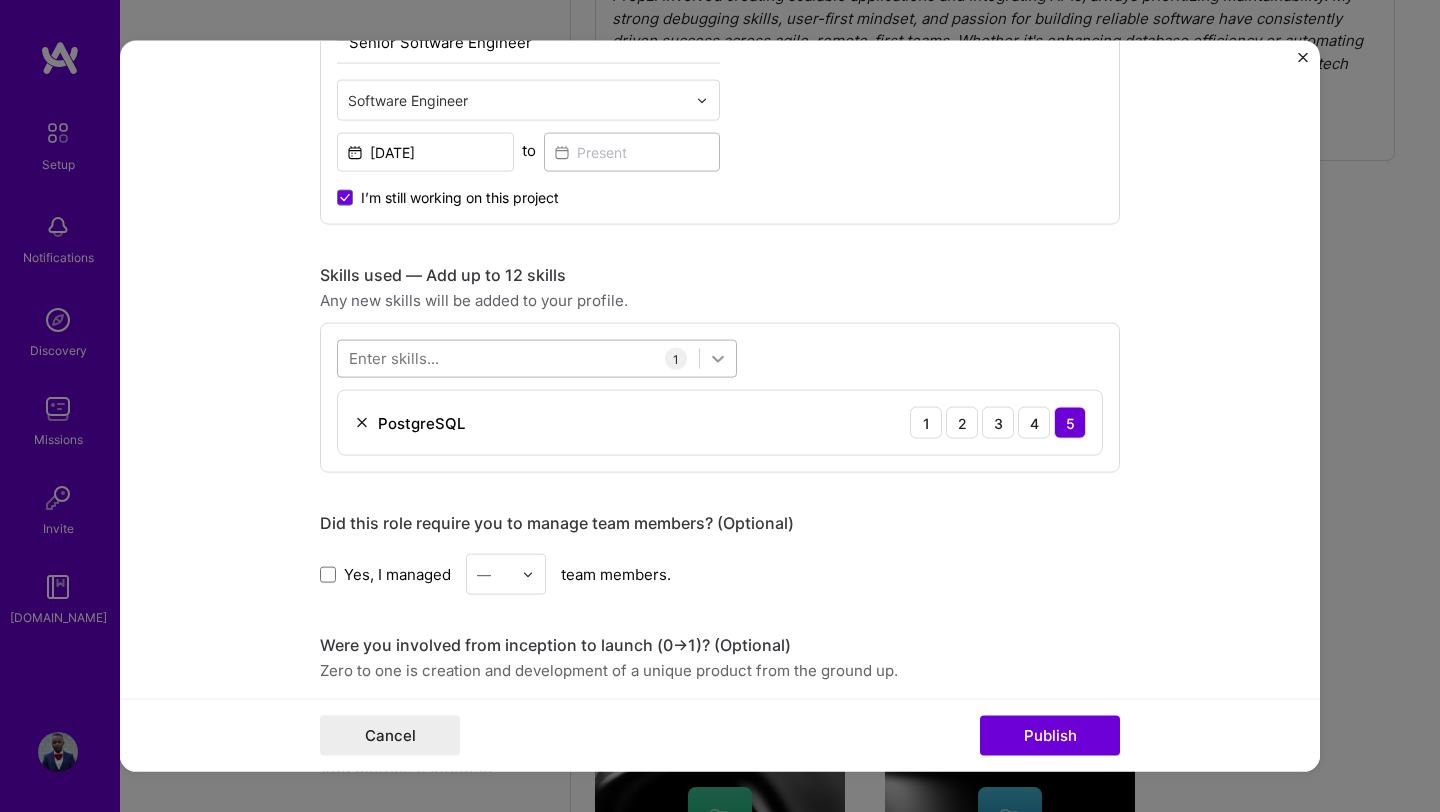 click 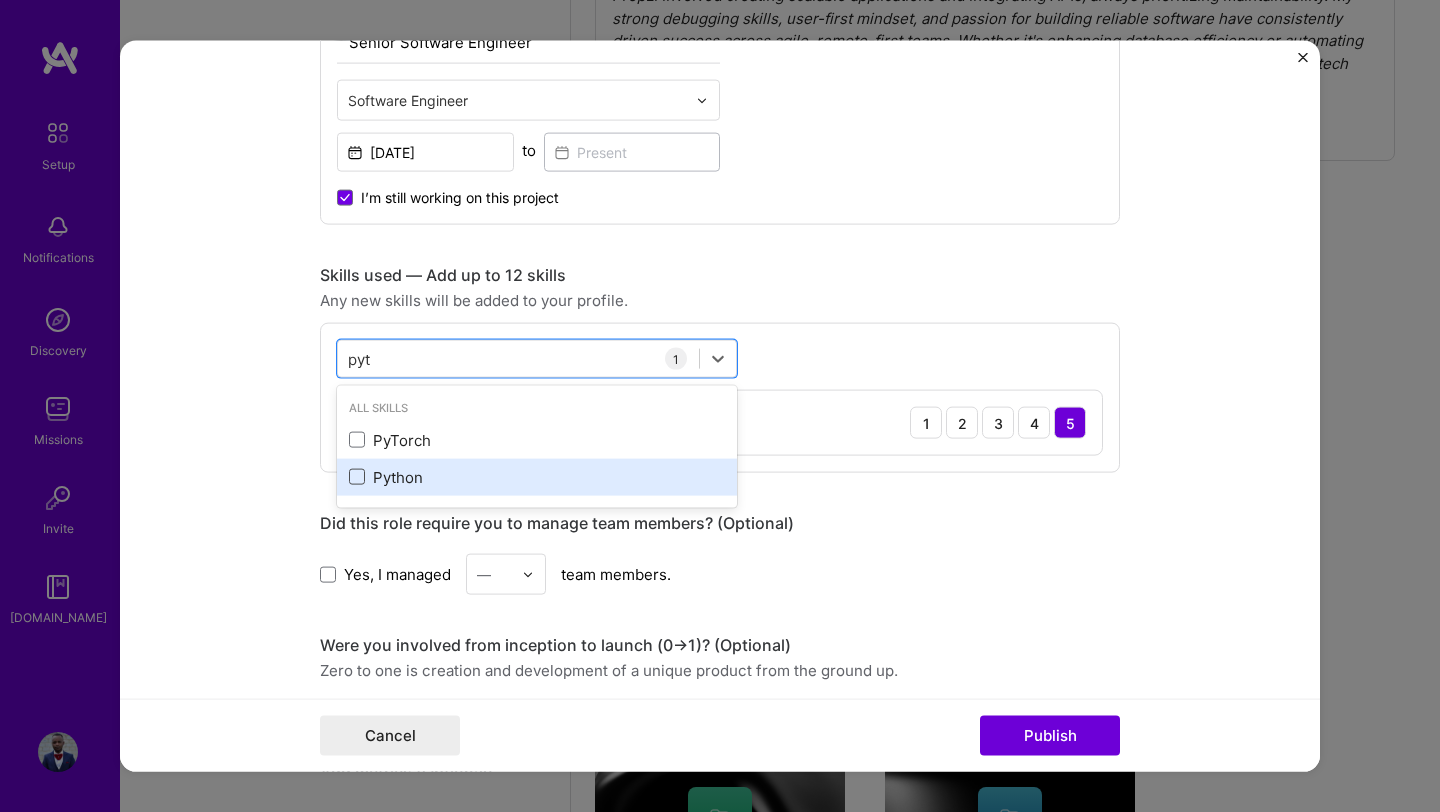 click at bounding box center (357, 477) 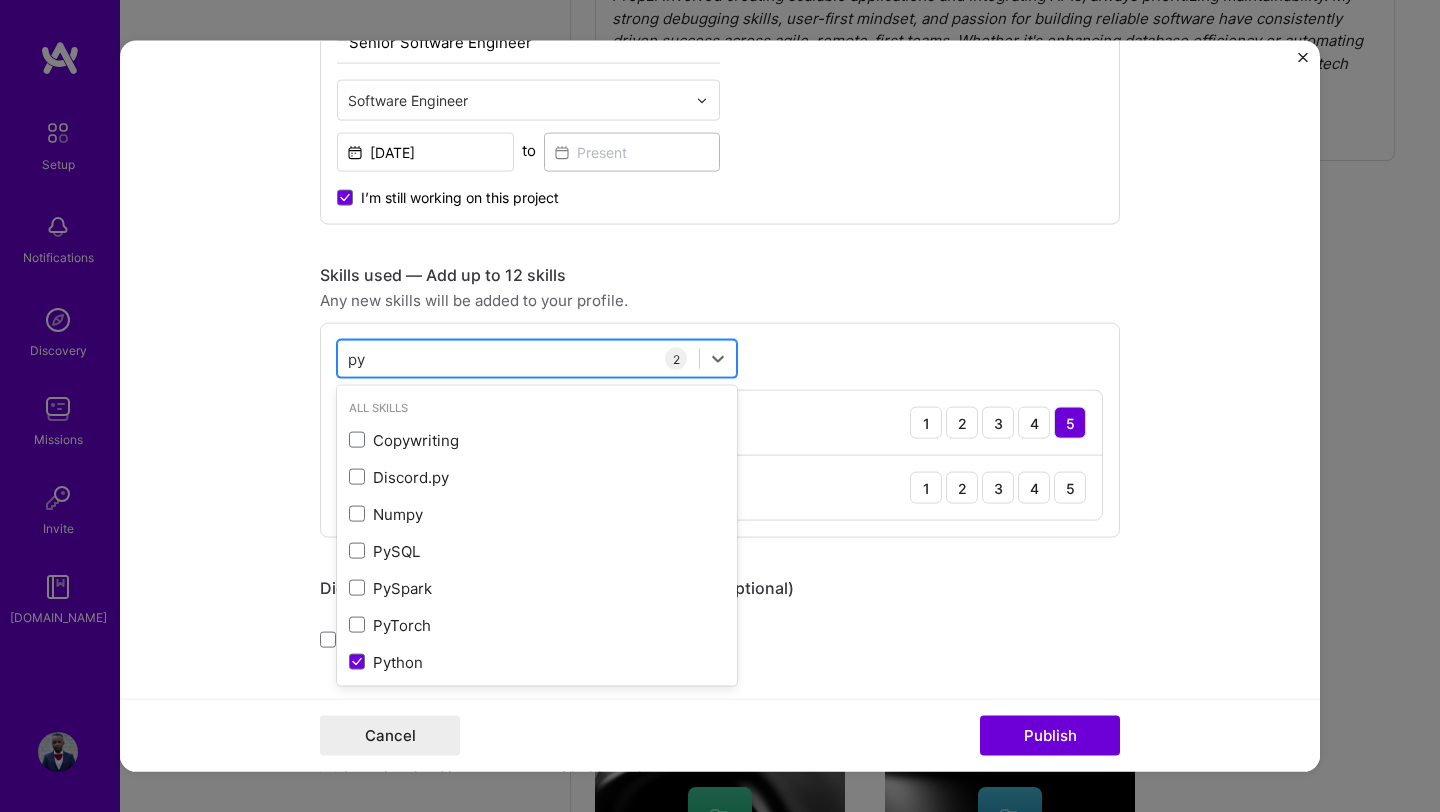 type on "p" 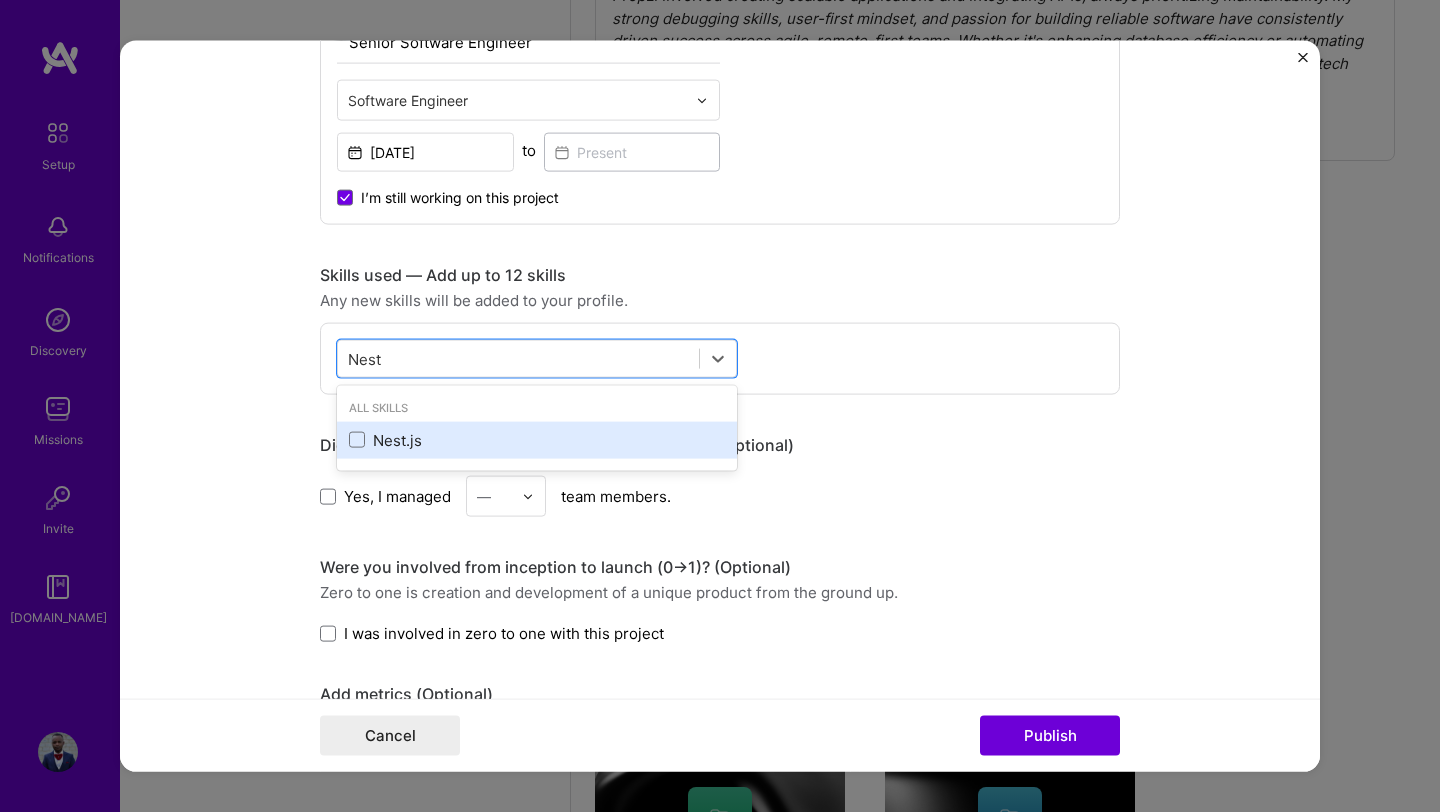 click on "Nest.js" at bounding box center [537, 439] 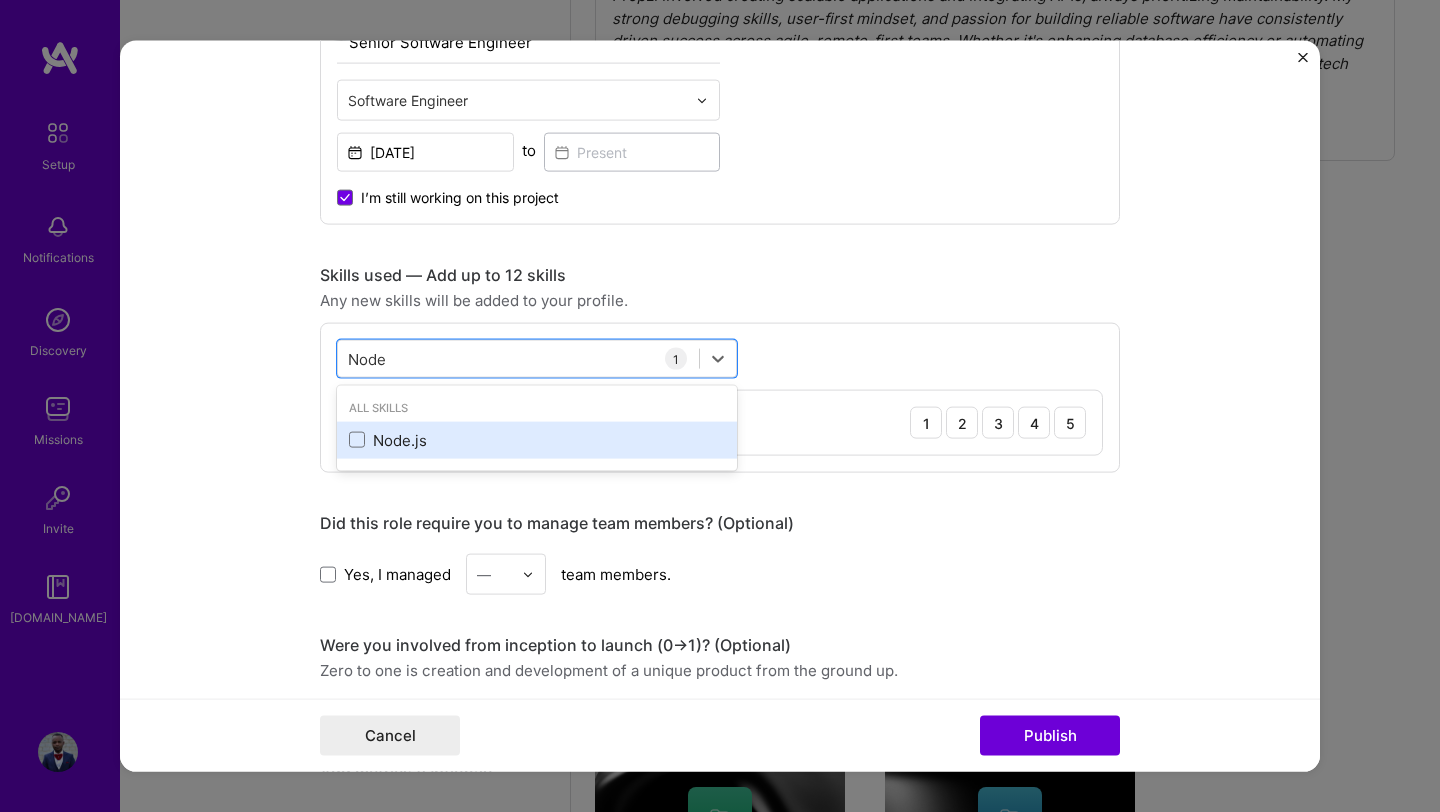 click on "Node.js" at bounding box center (537, 439) 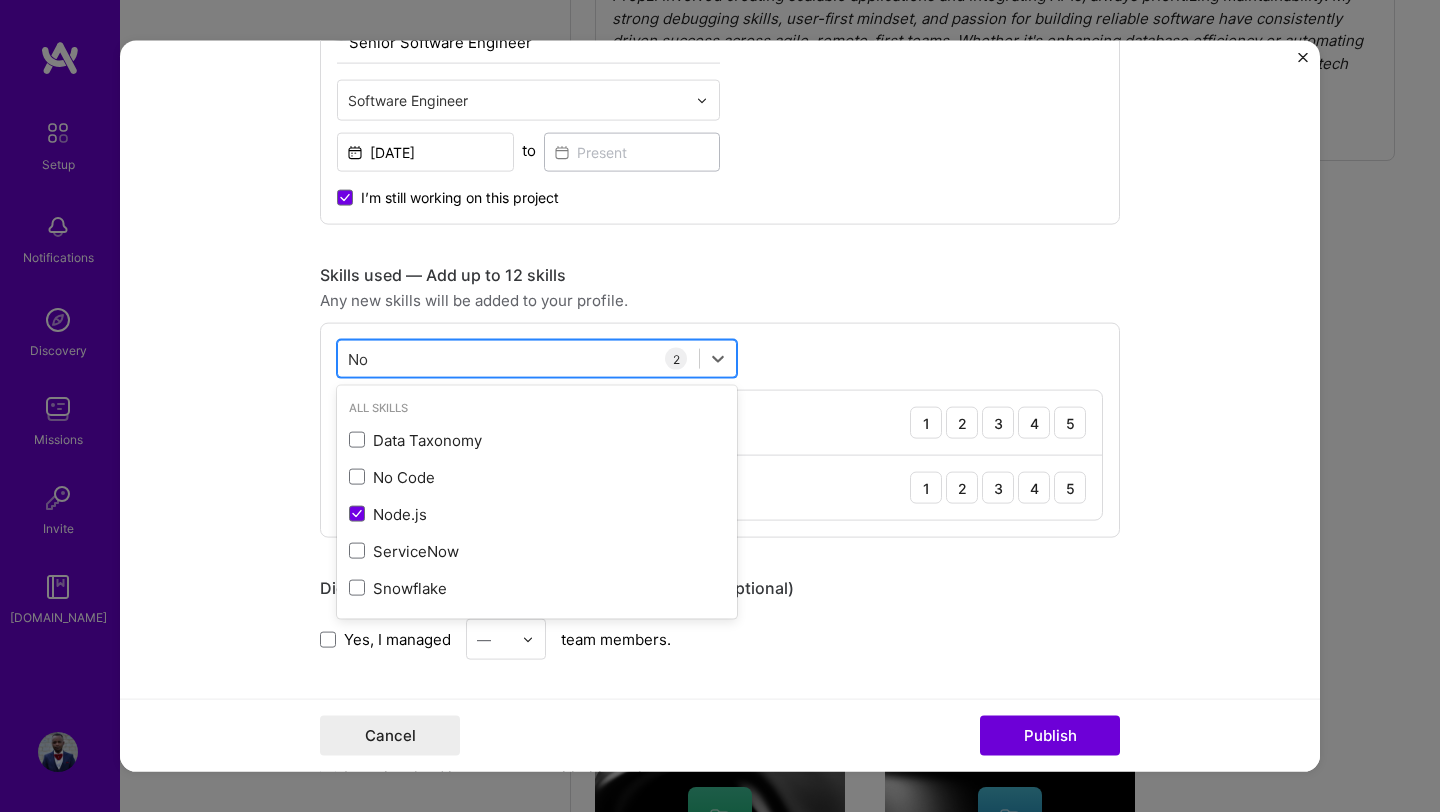 type on "N" 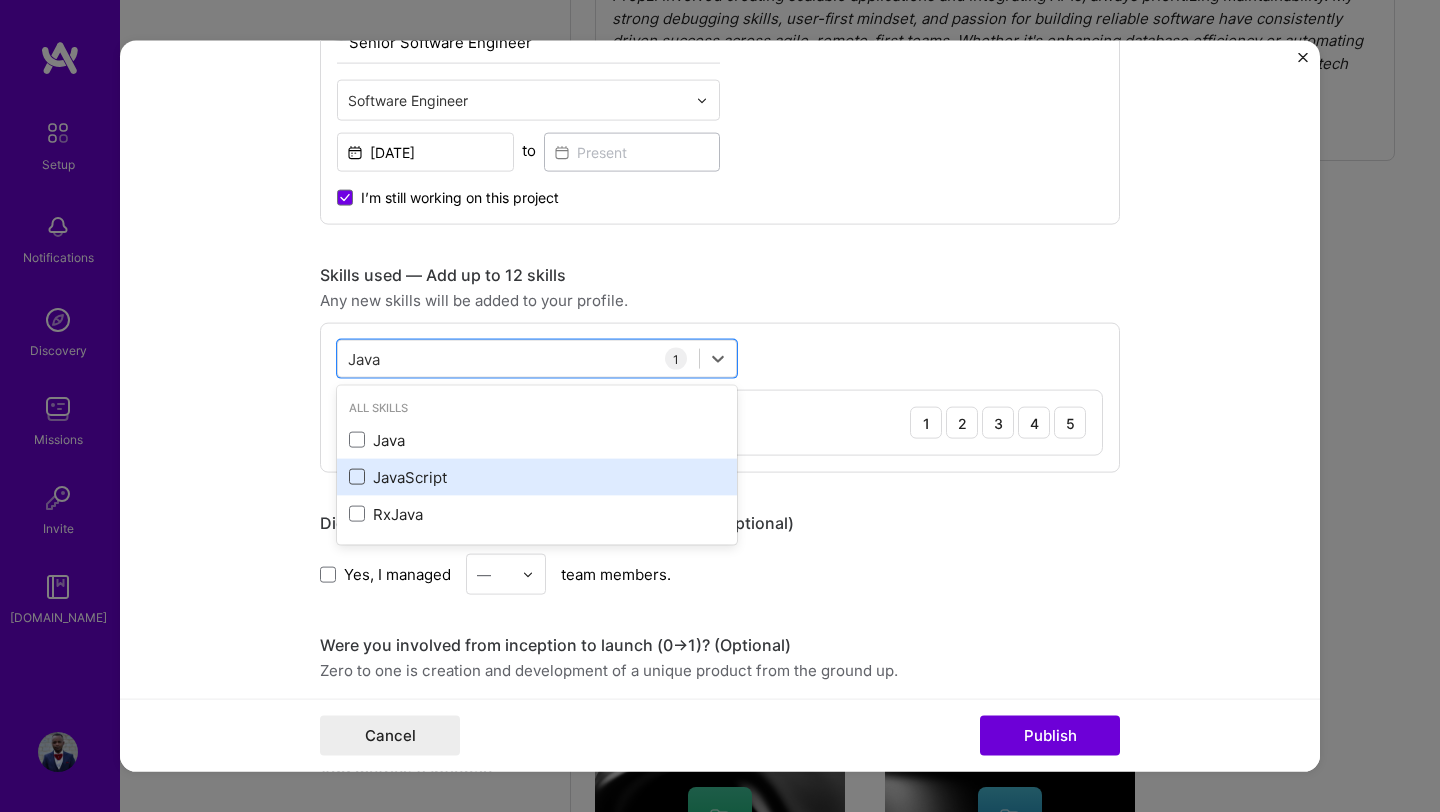 click at bounding box center (357, 477) 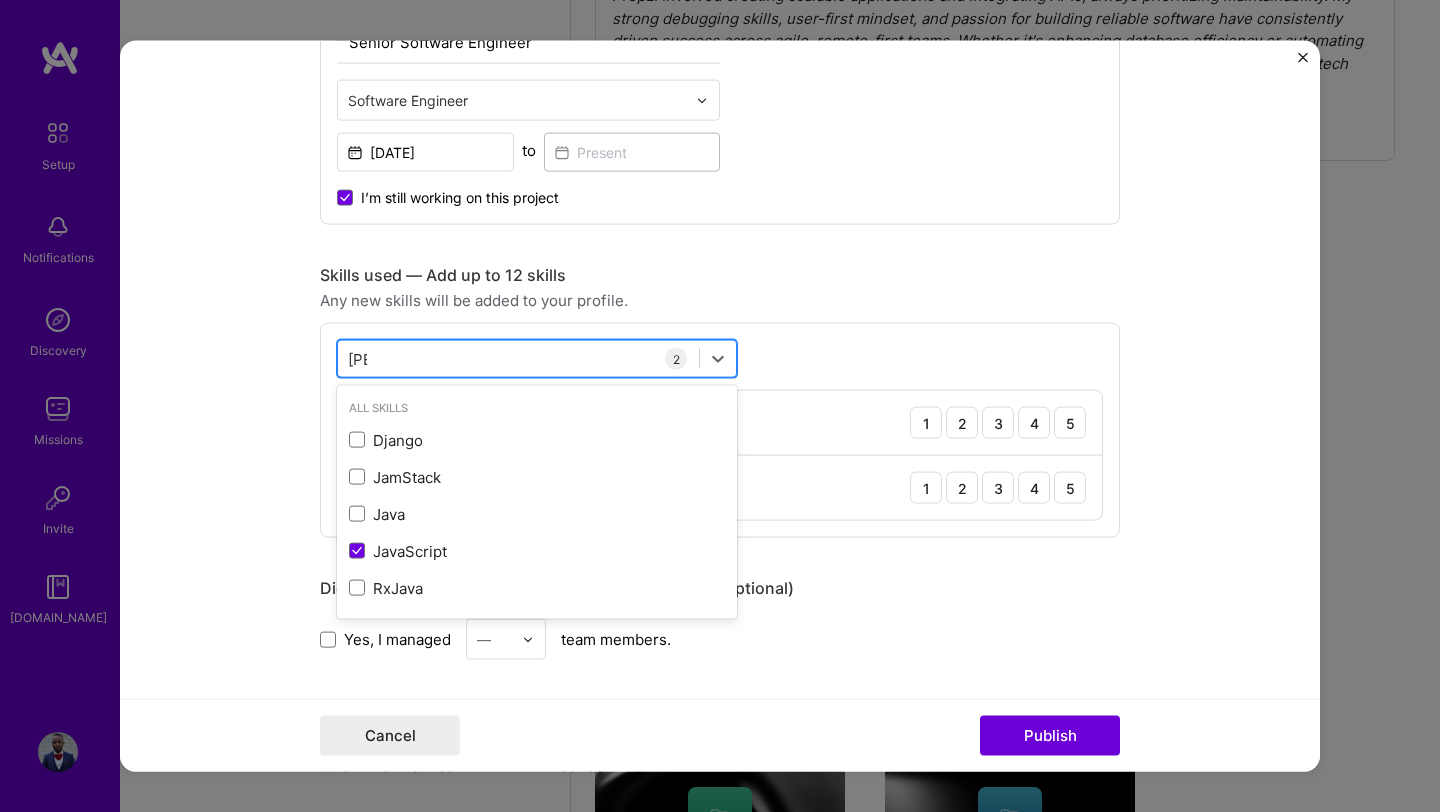 type on "J" 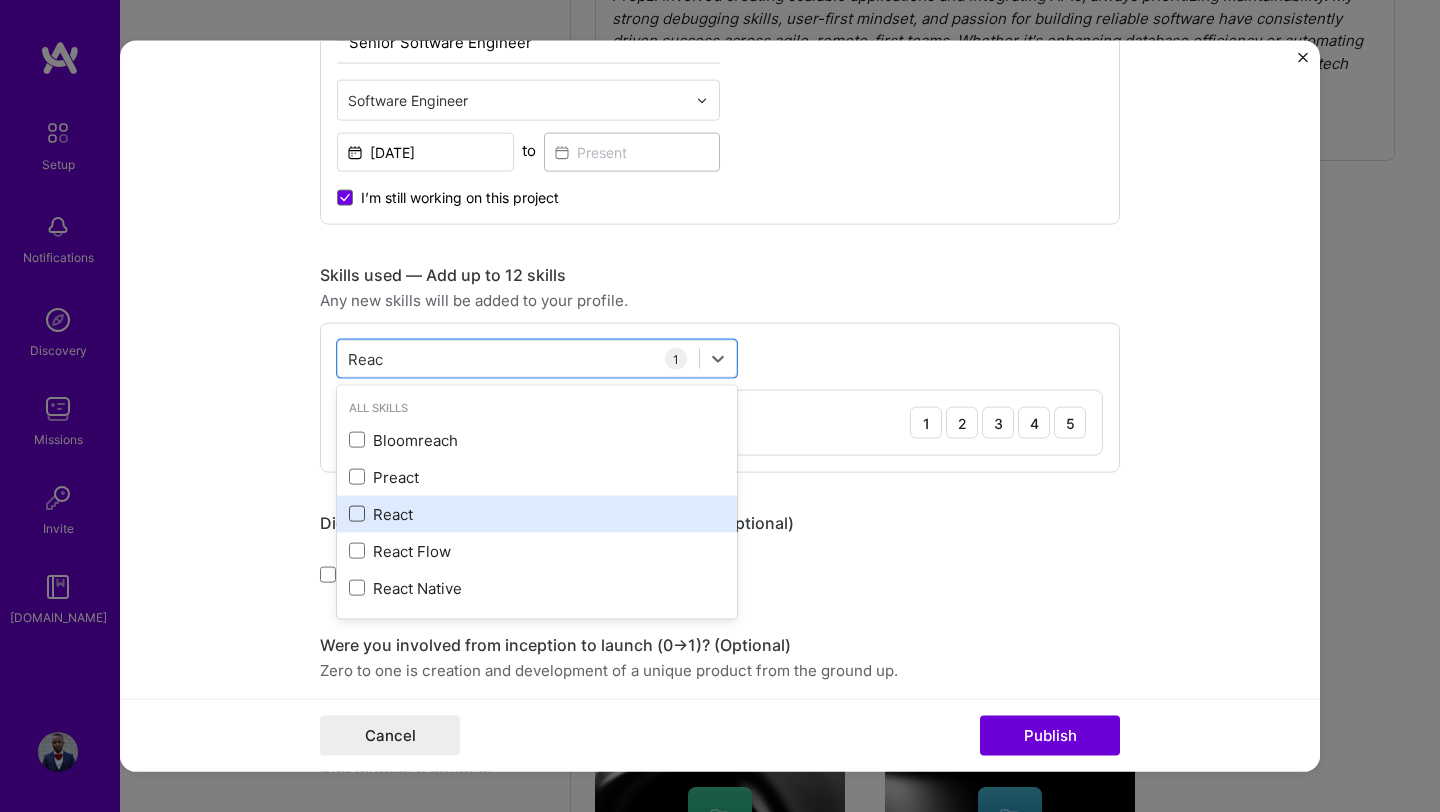 click at bounding box center (357, 514) 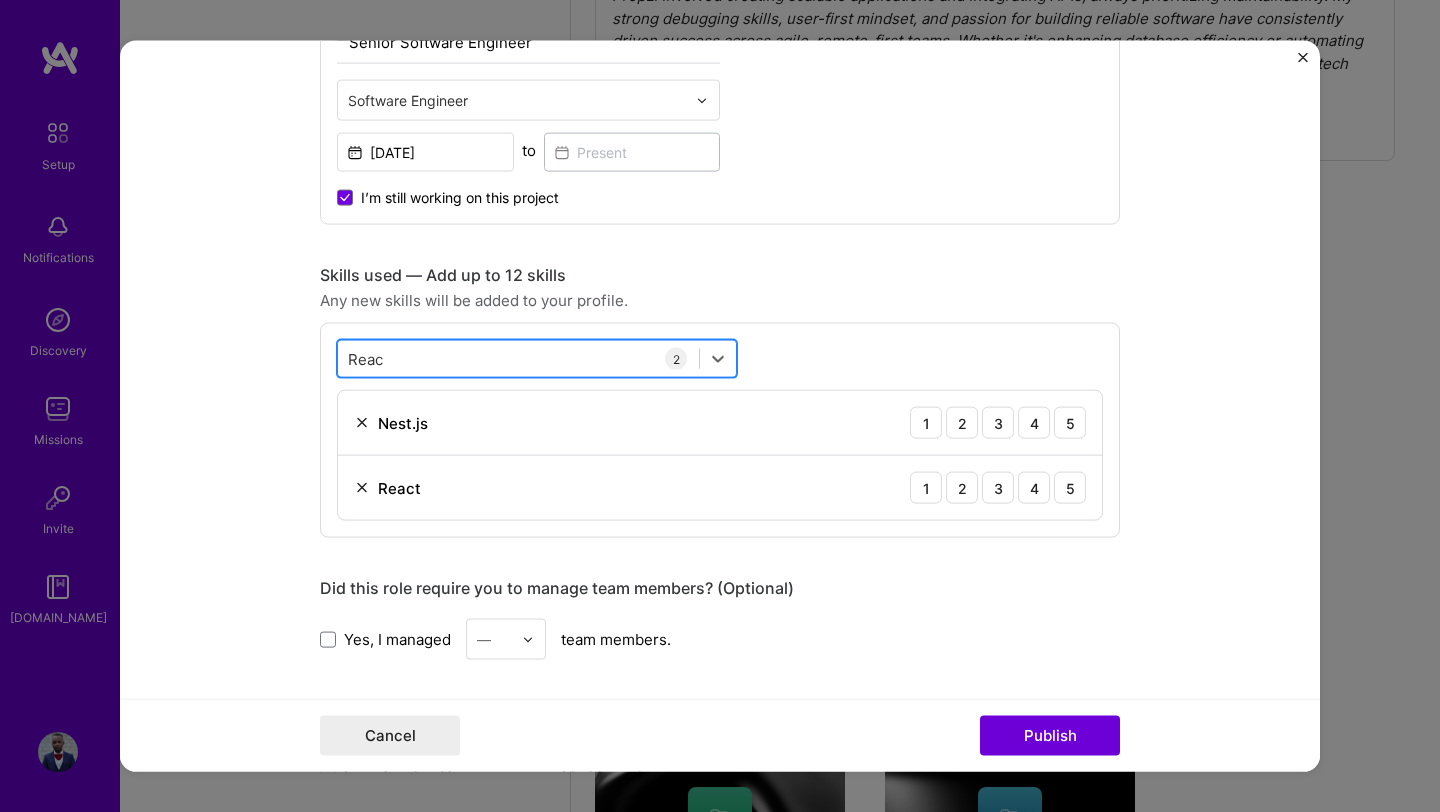 click on "Reac Reac" at bounding box center (518, 358) 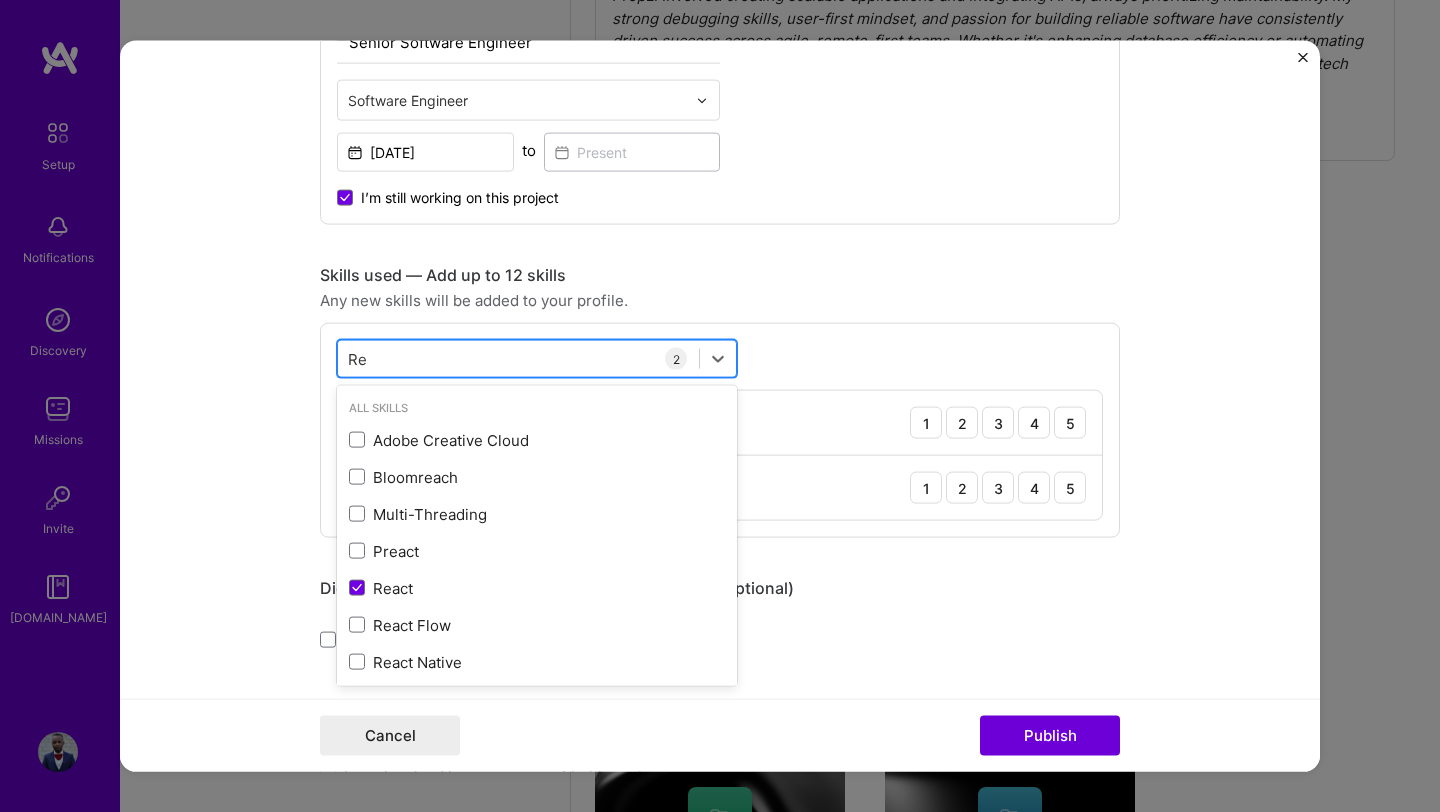 type on "R" 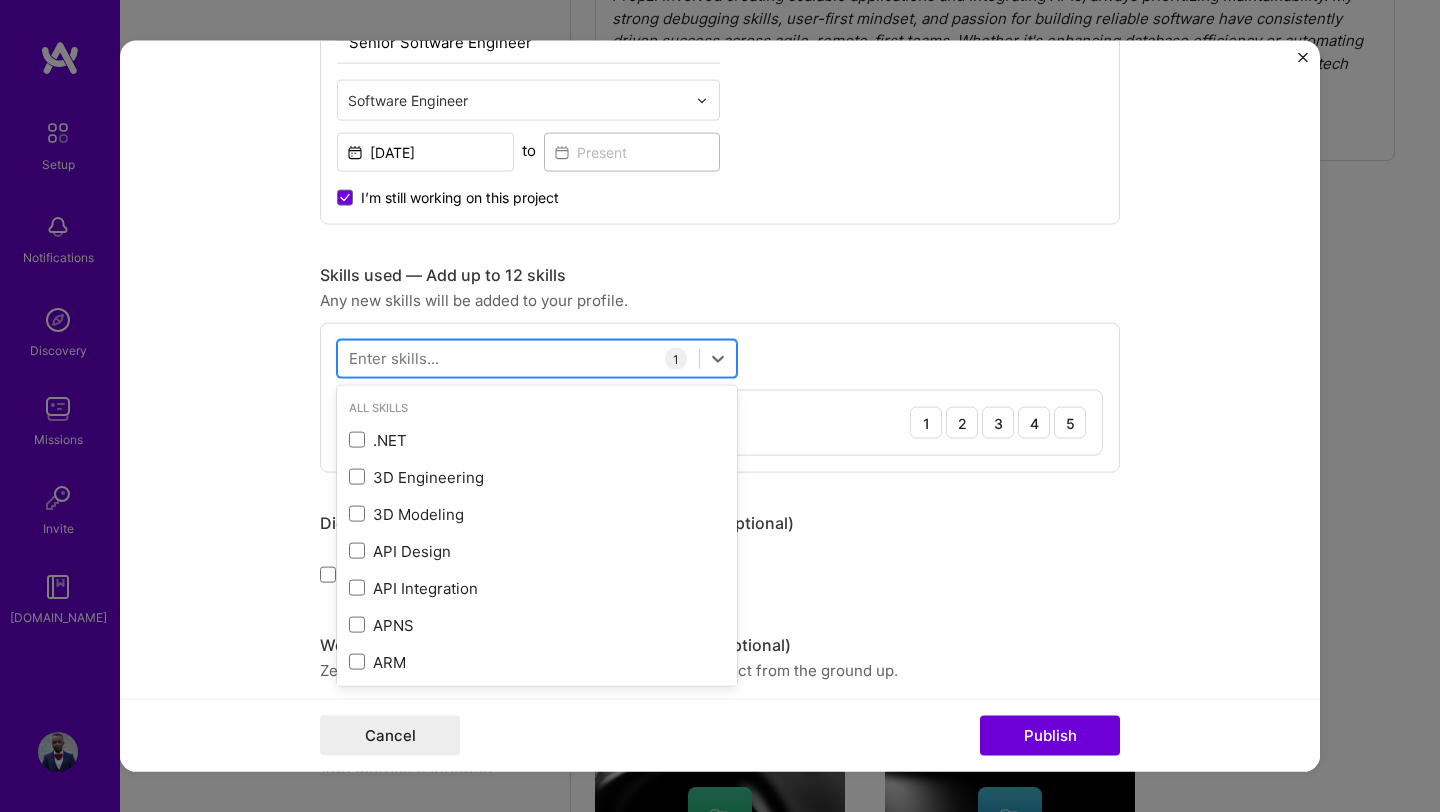 type on "N" 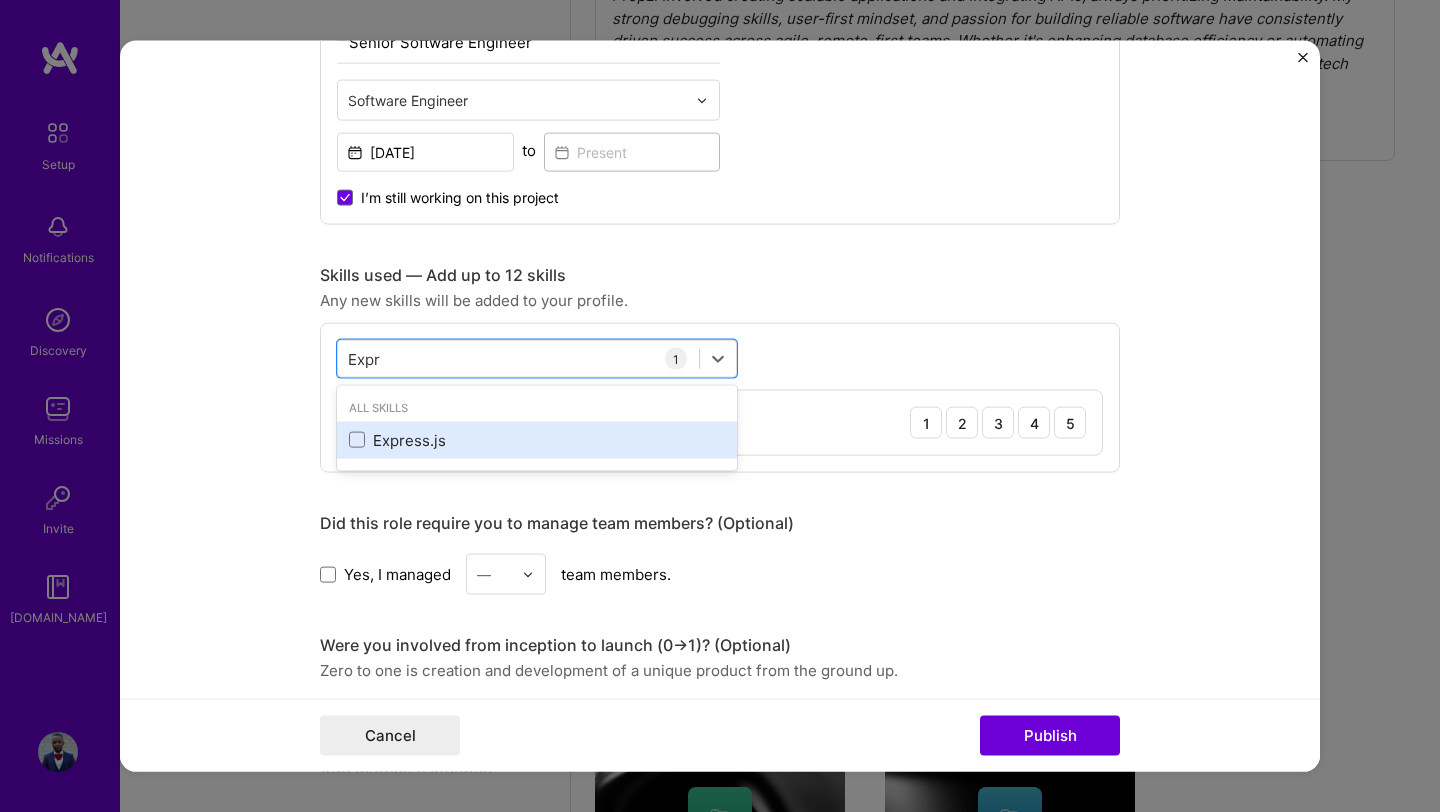 click on "Express.js" at bounding box center (537, 439) 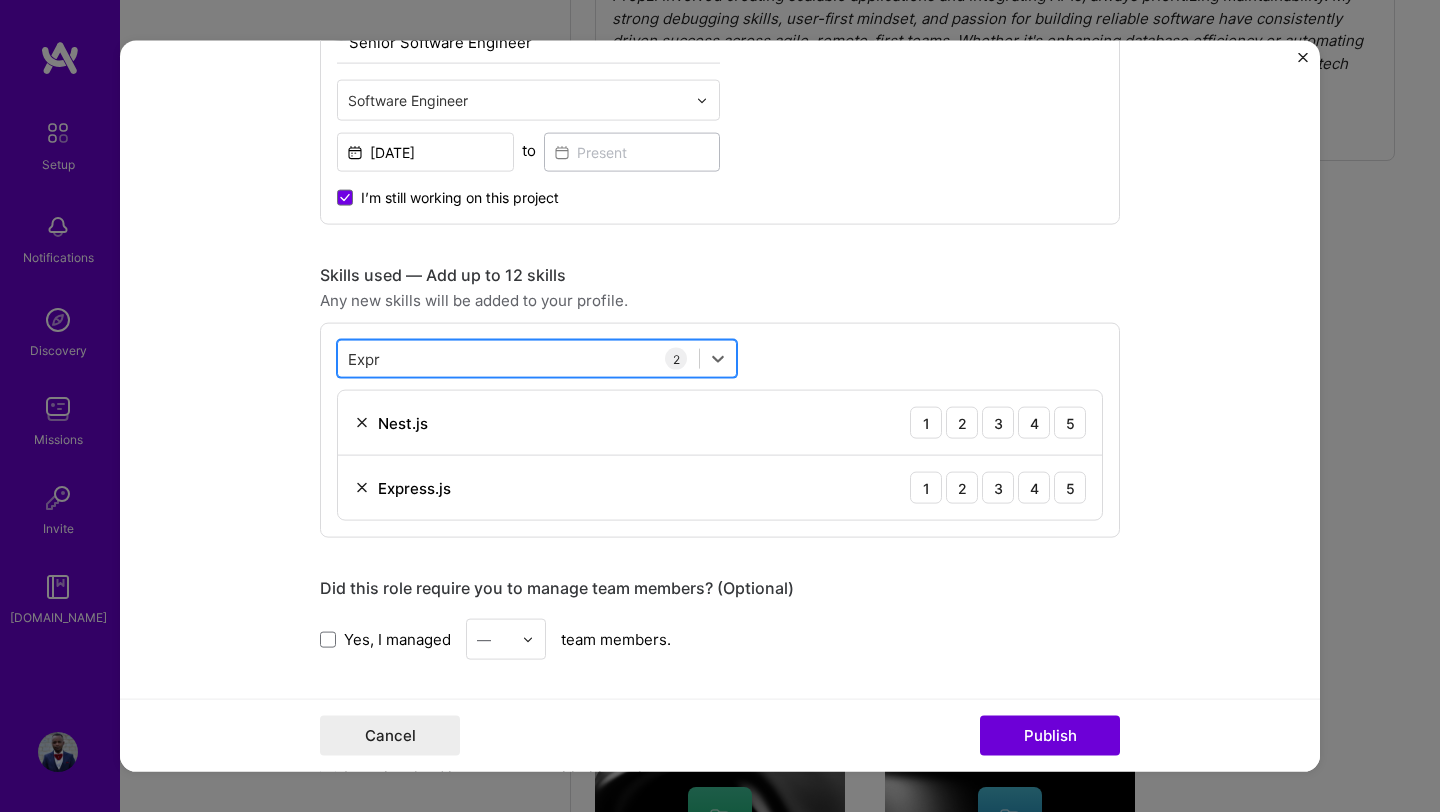 click on "Expr Expr" at bounding box center (518, 358) 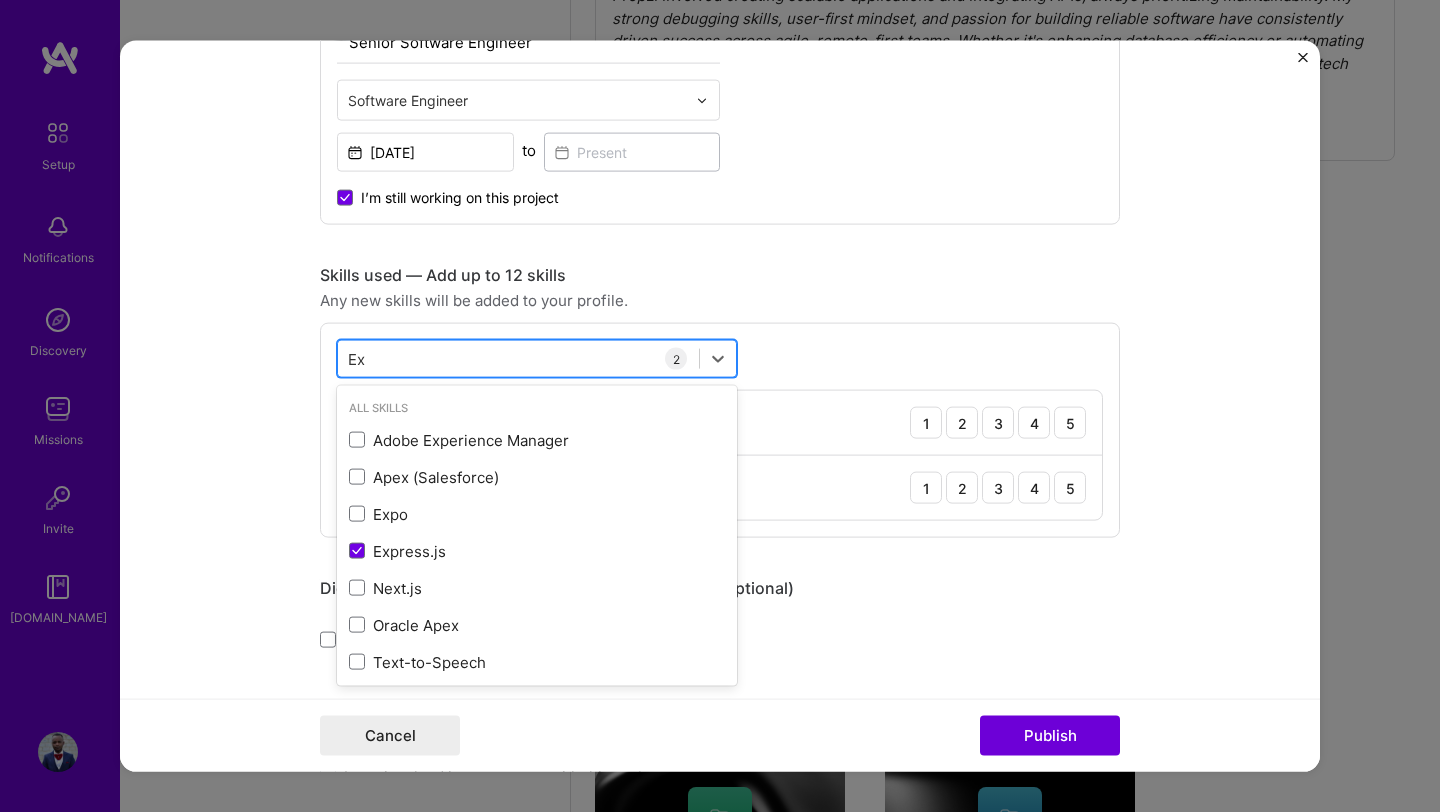 type on "E" 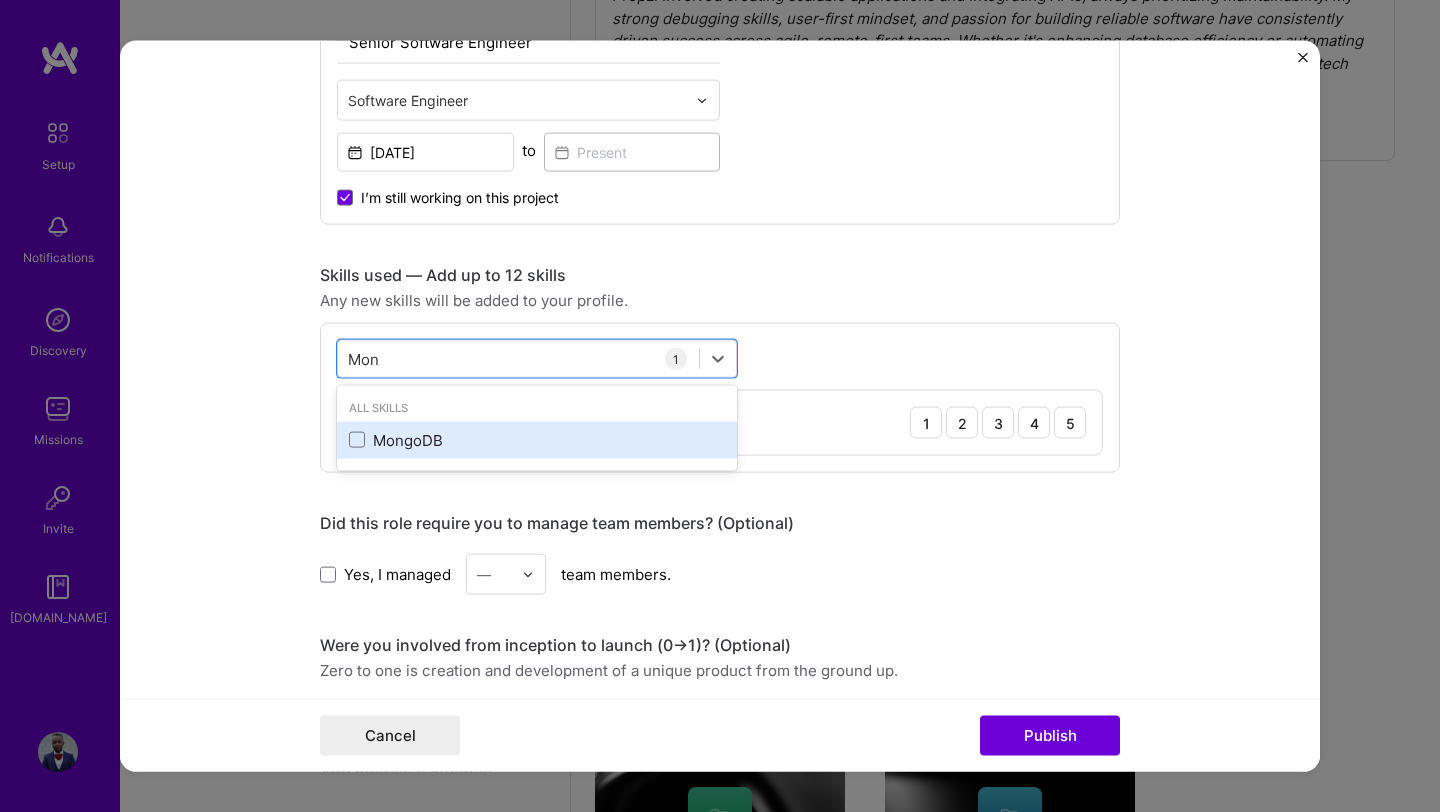 click on "MongoDB" at bounding box center [537, 439] 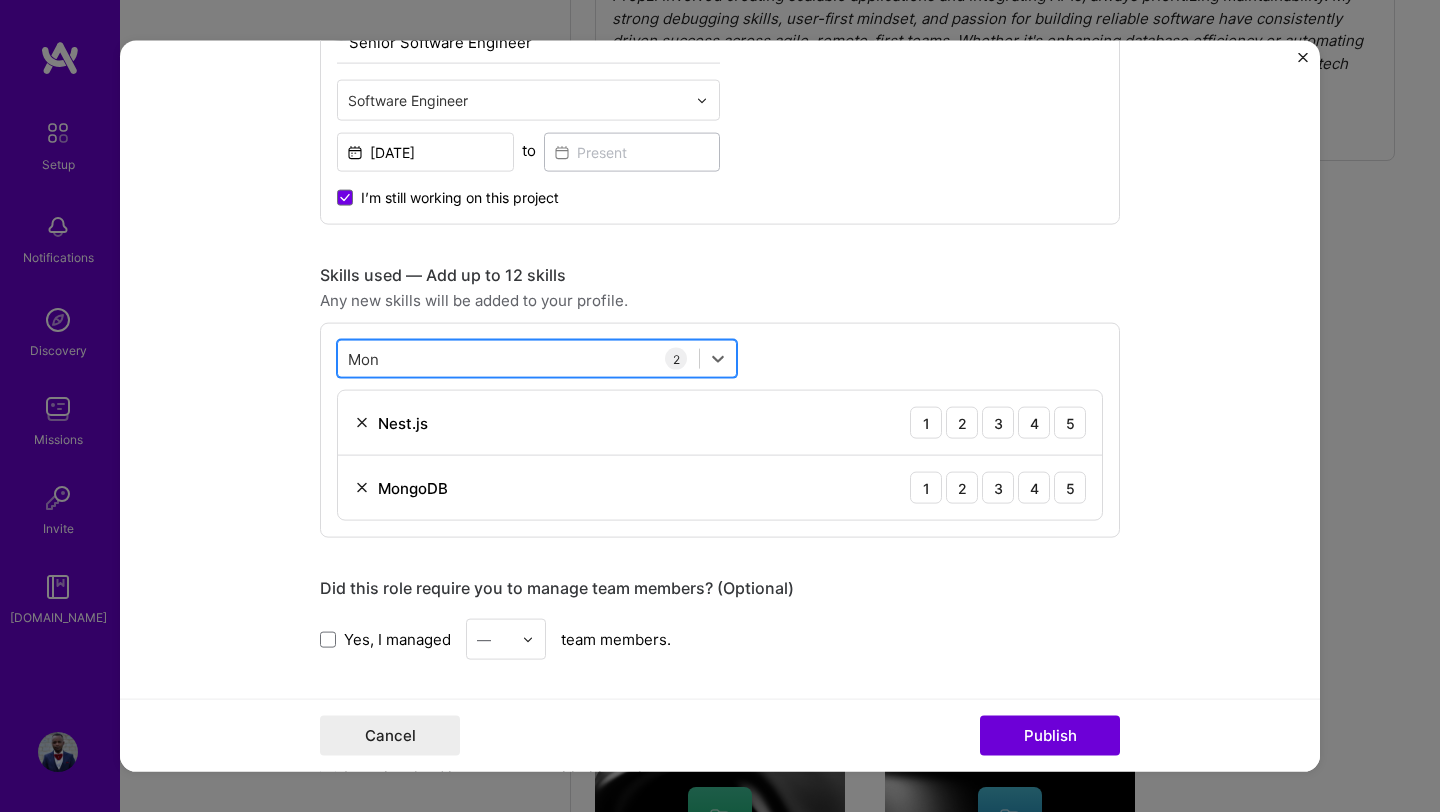 click on "Mon Mon" at bounding box center [518, 358] 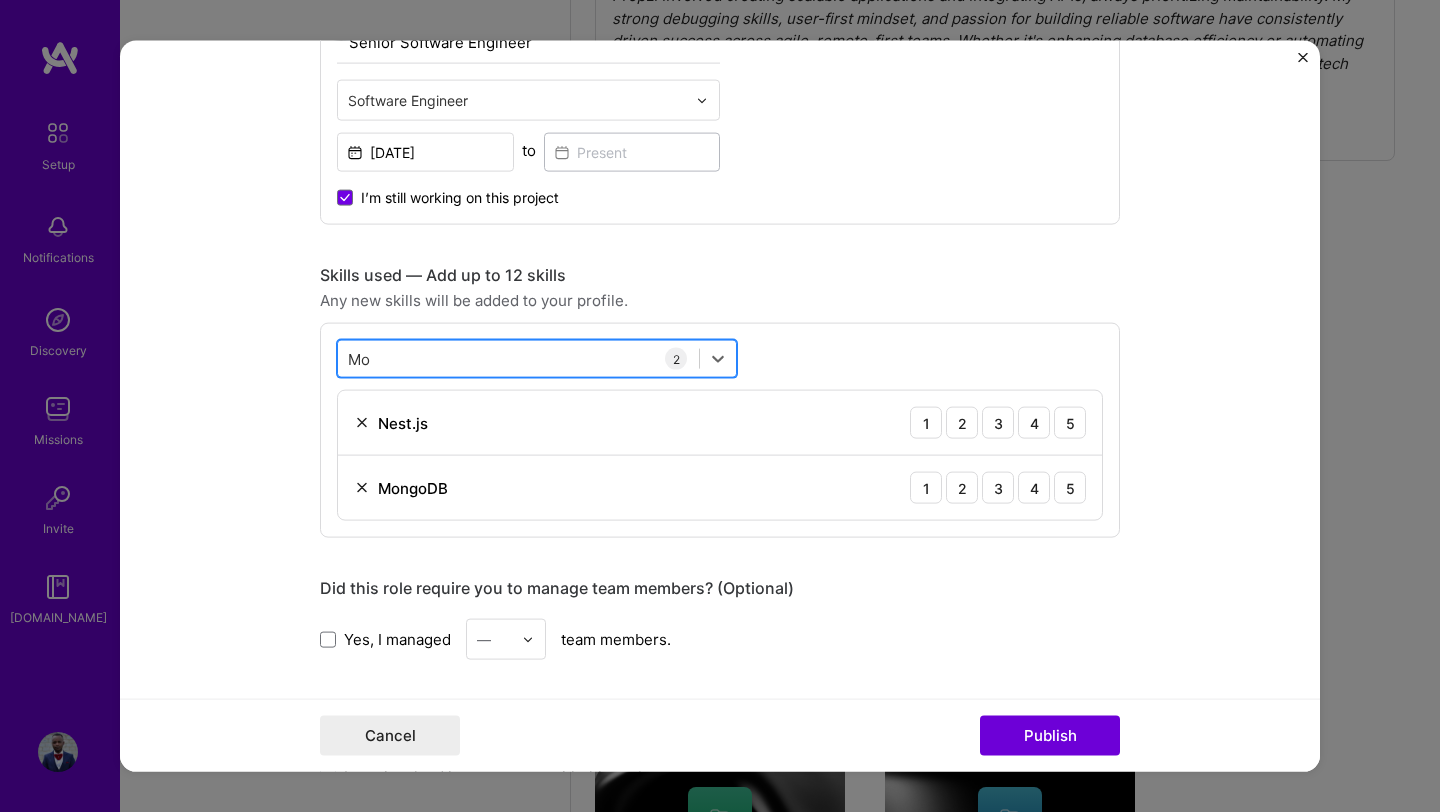 type on "M" 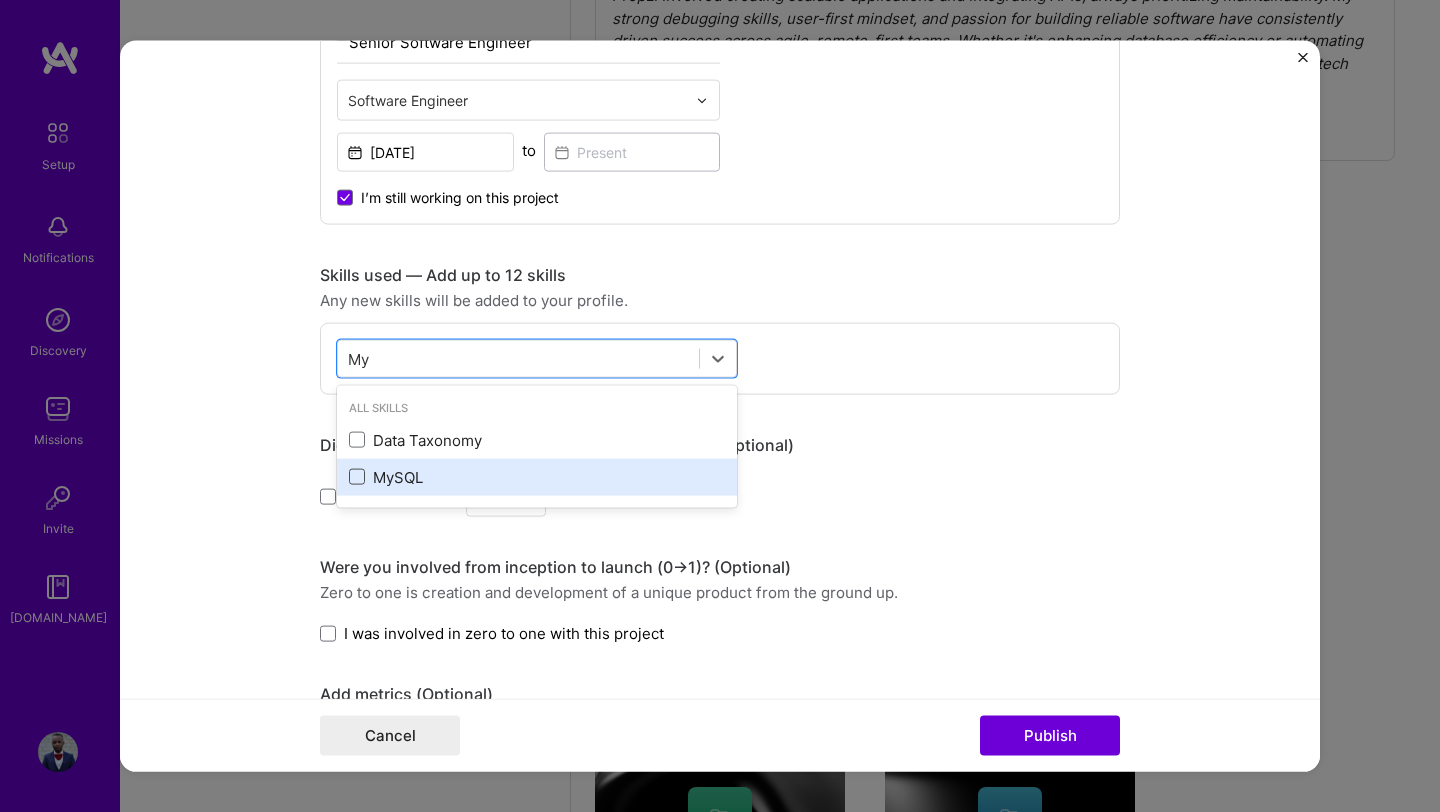 click at bounding box center [357, 477] 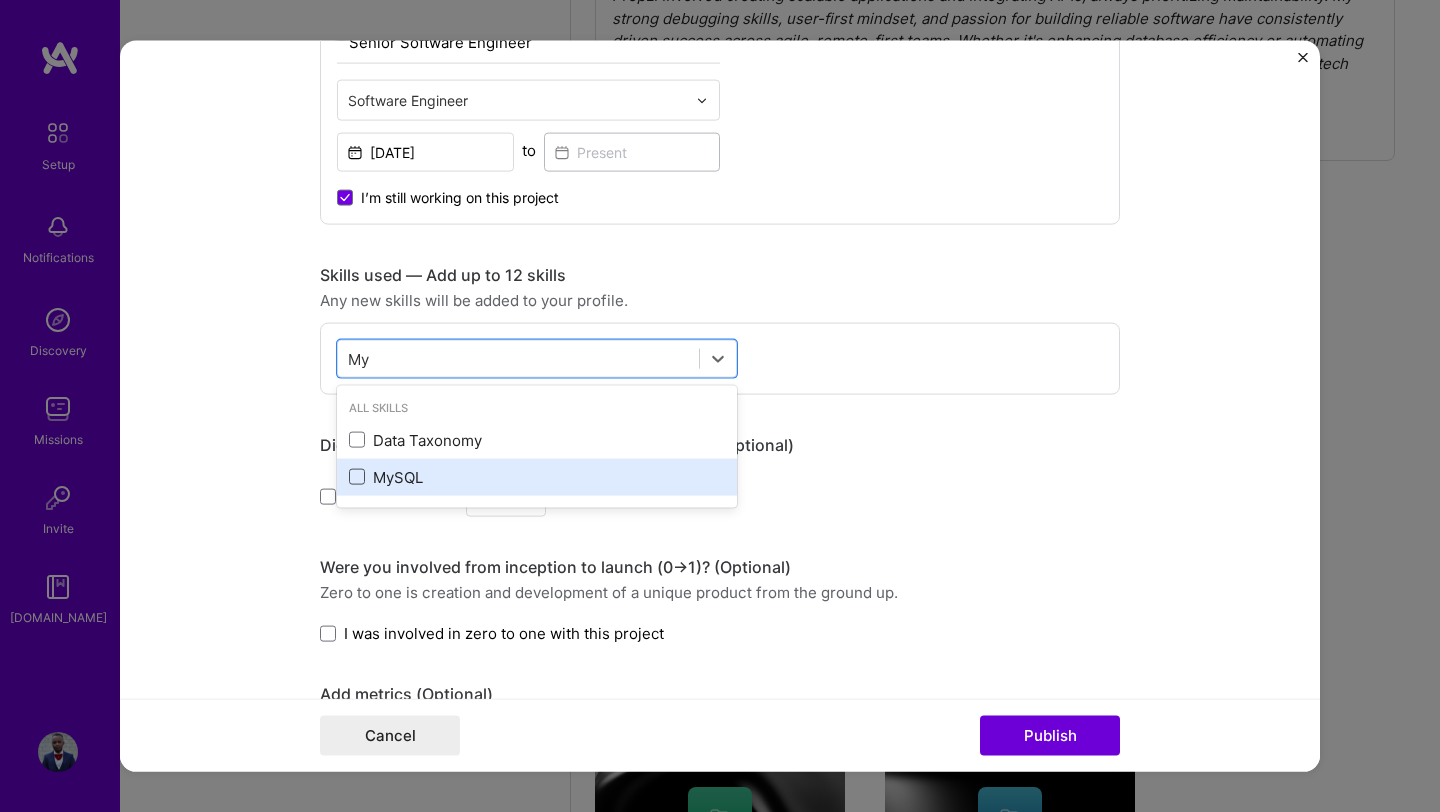 click at bounding box center [0, 0] 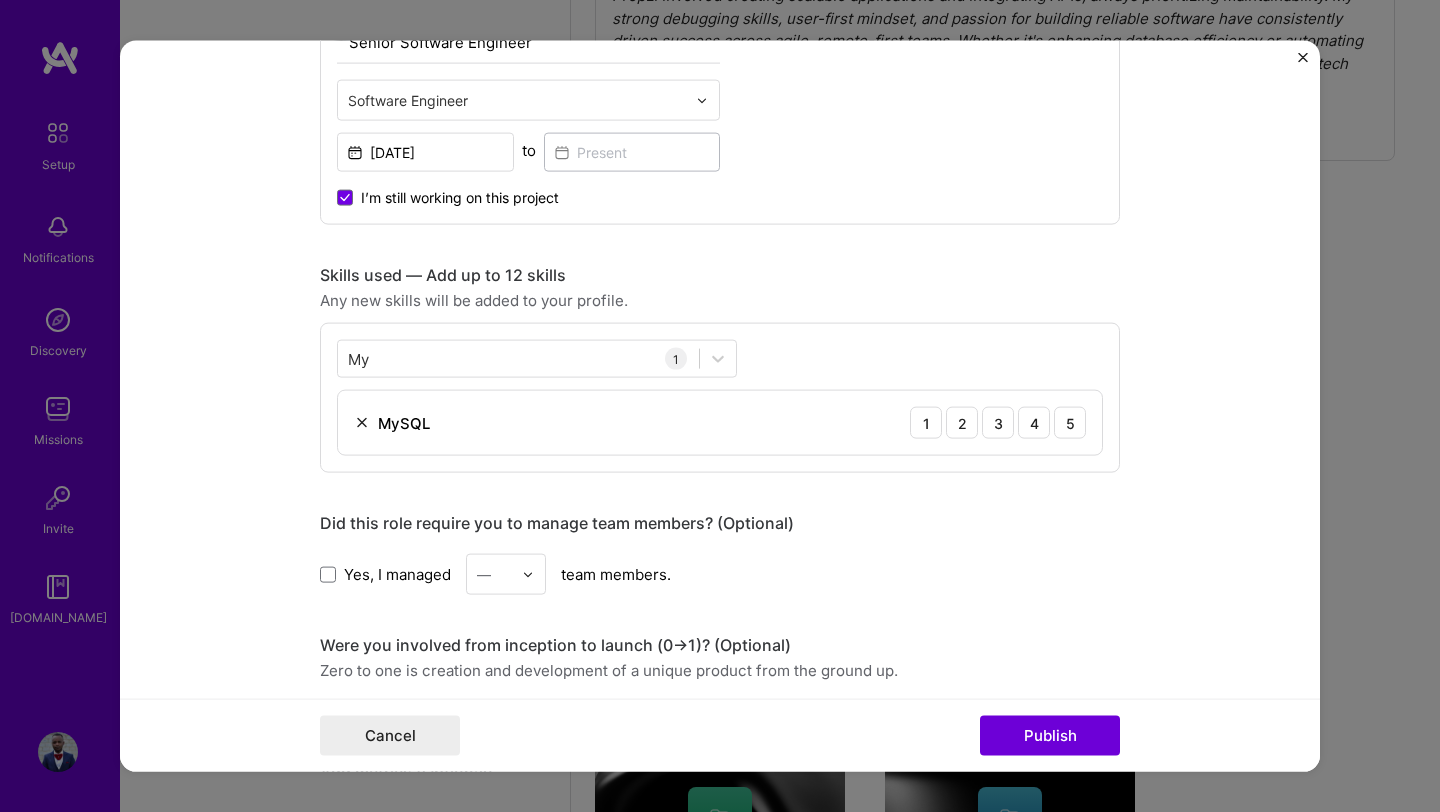 click on "Did this role require you to manage team members? (Optional)" at bounding box center [720, 523] 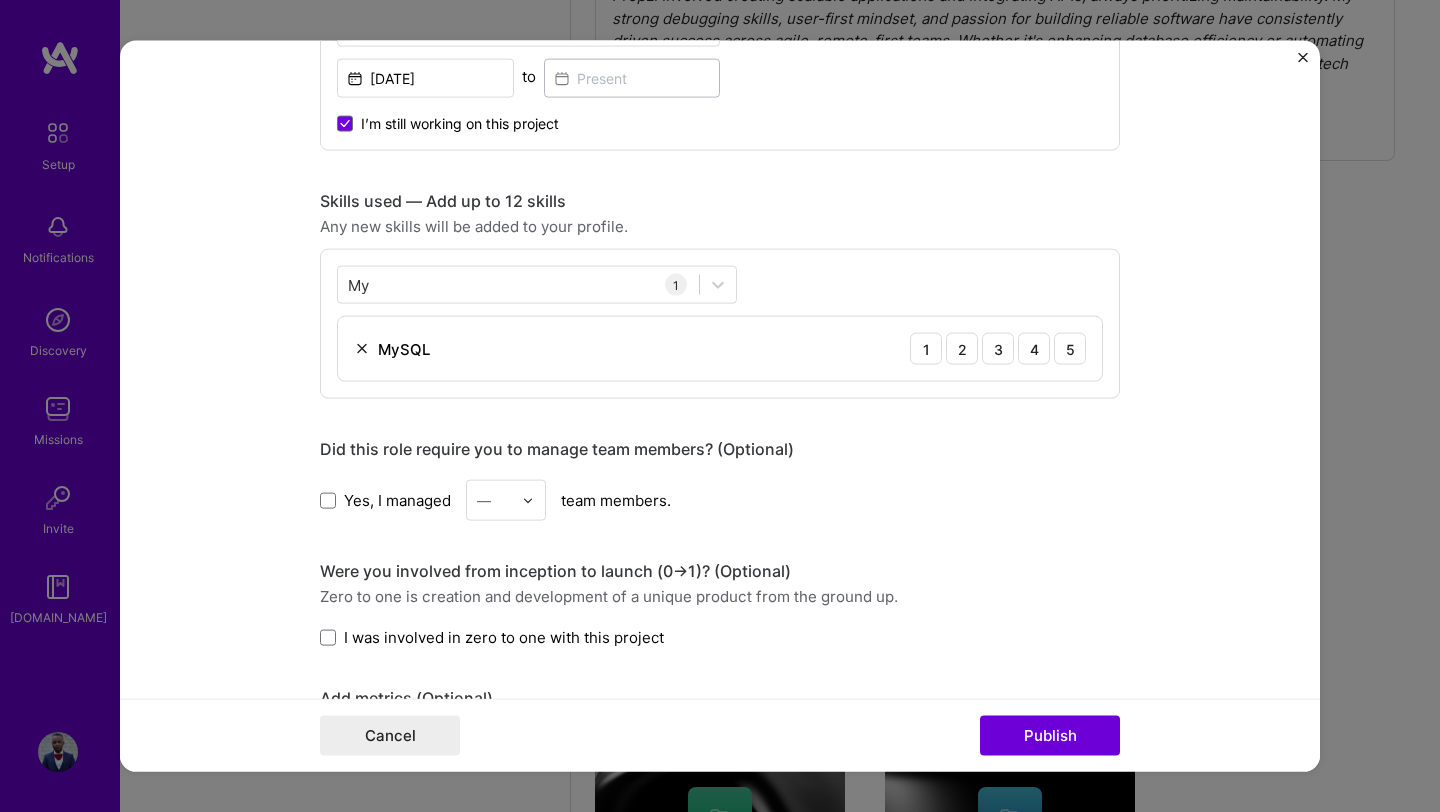 scroll, scrollTop: 1312, scrollLeft: 0, axis: vertical 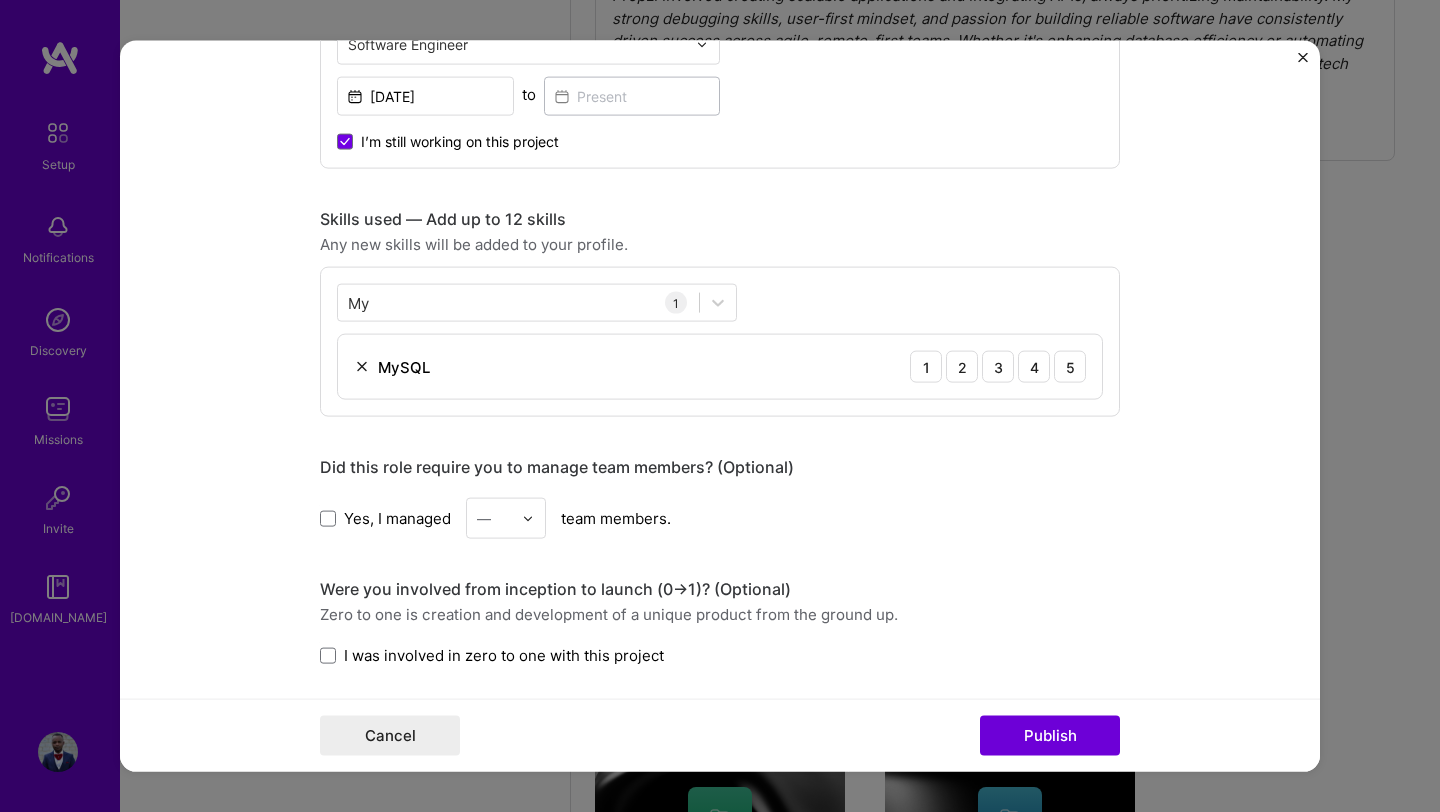 click on "MySQL 1 2 3 4 5" at bounding box center [720, 367] 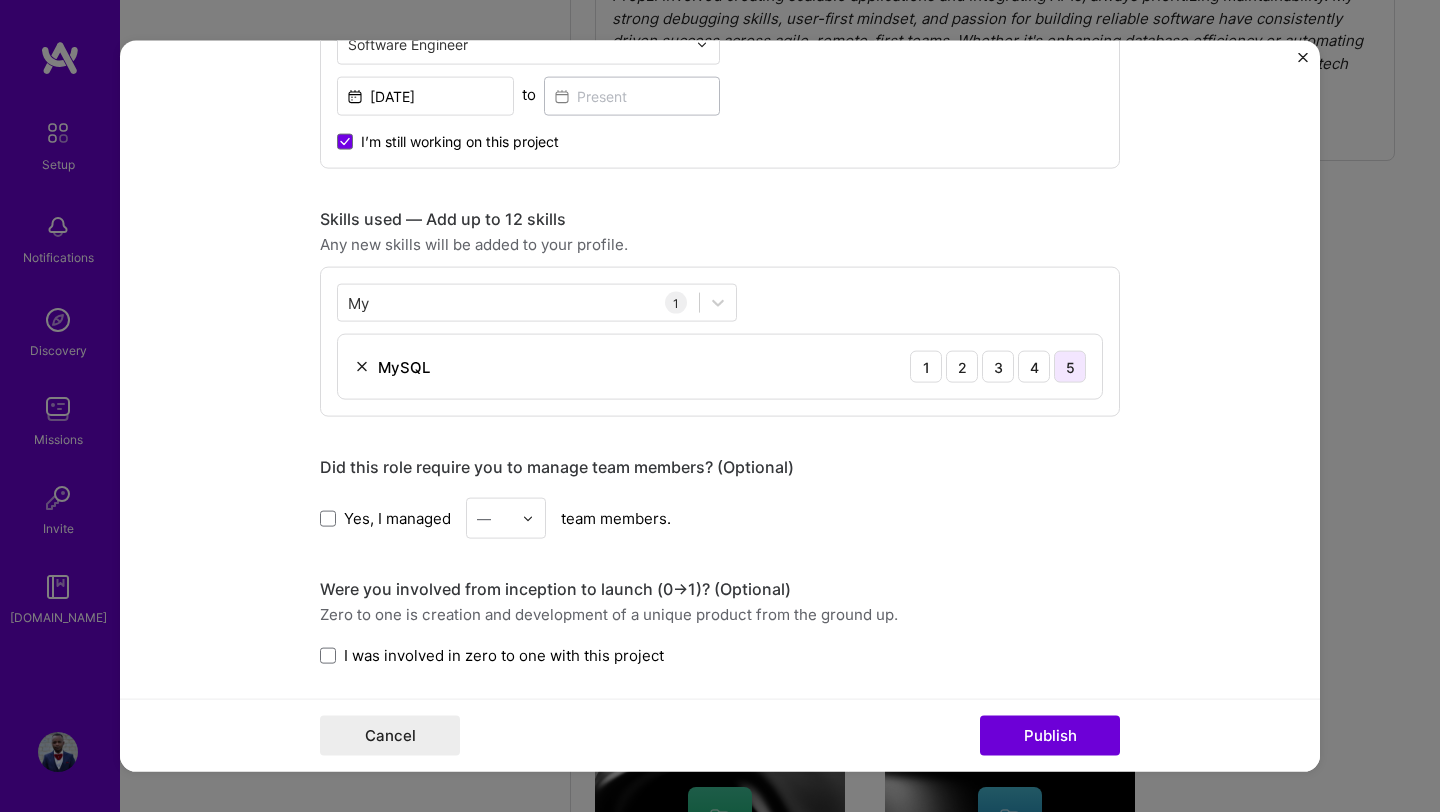 click on "5" at bounding box center [1070, 367] 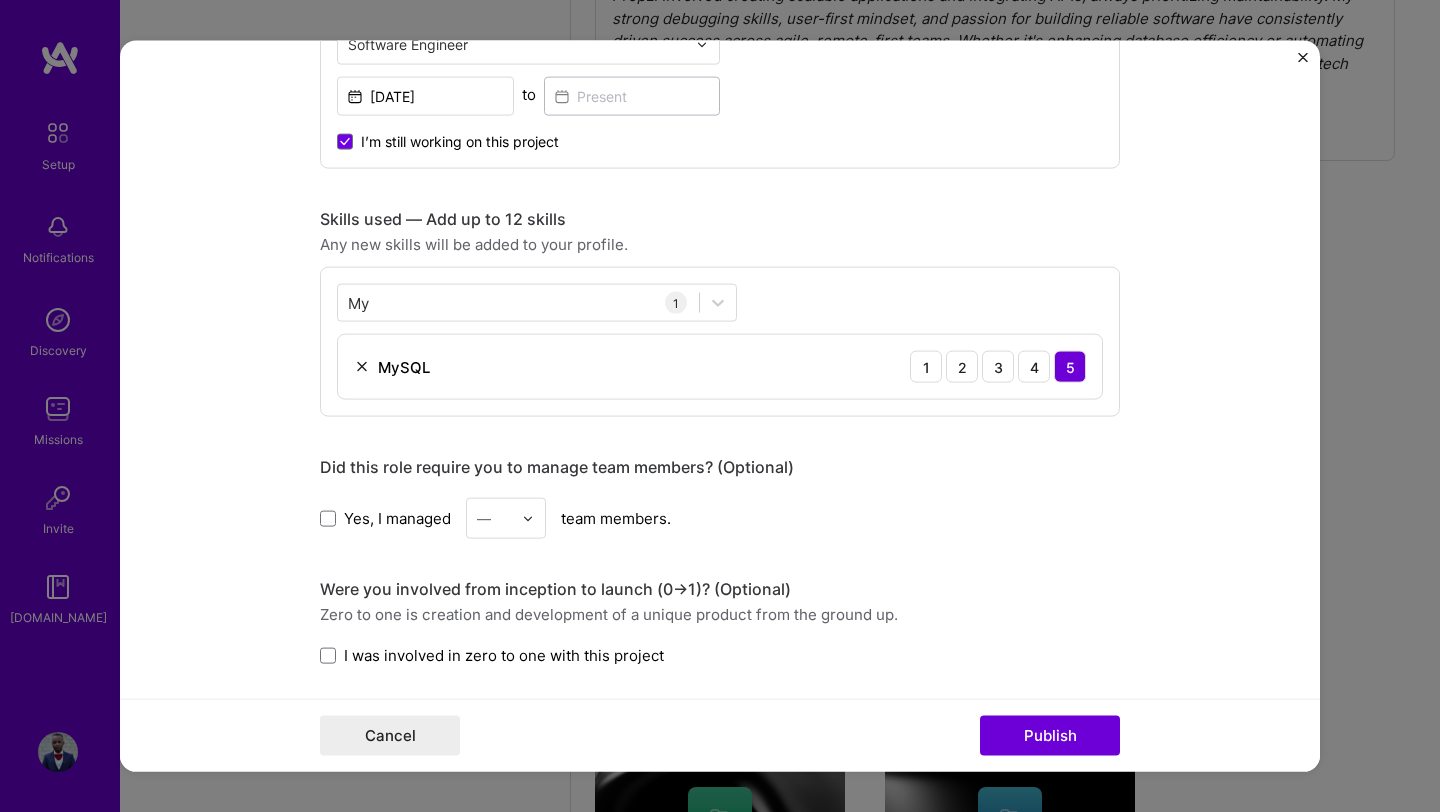 click on "Did this role require you to manage team members? (Optional)" at bounding box center (720, 467) 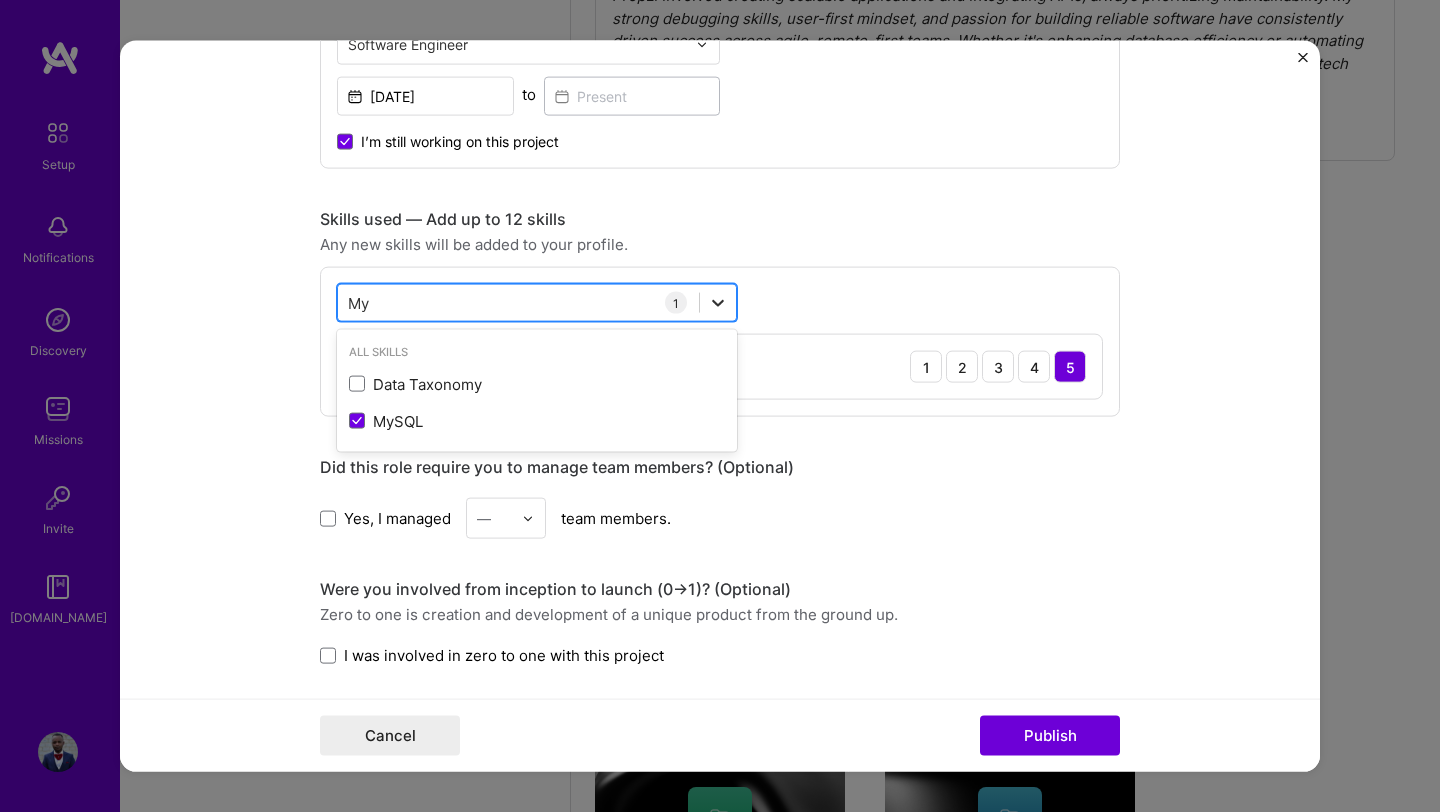 click 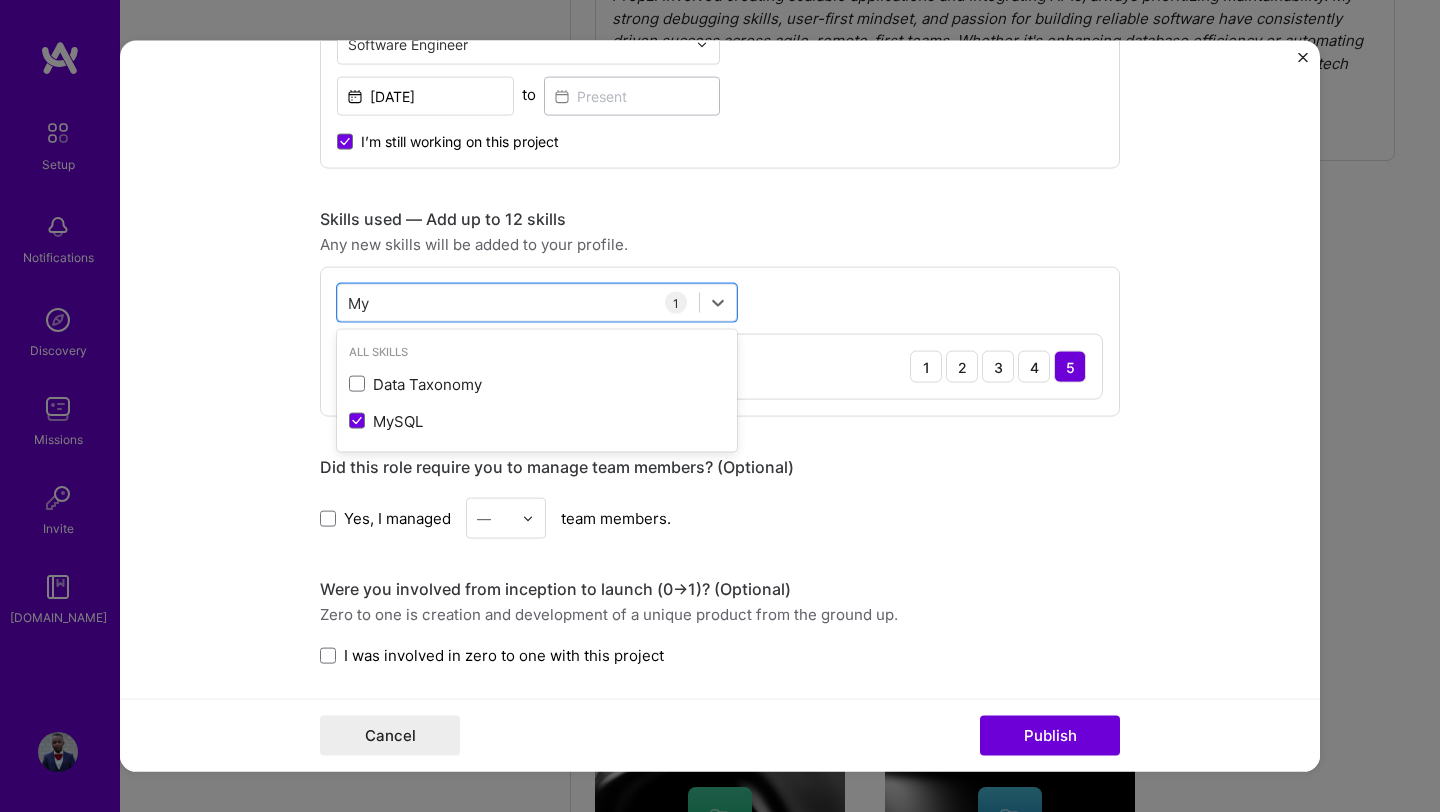type on "M" 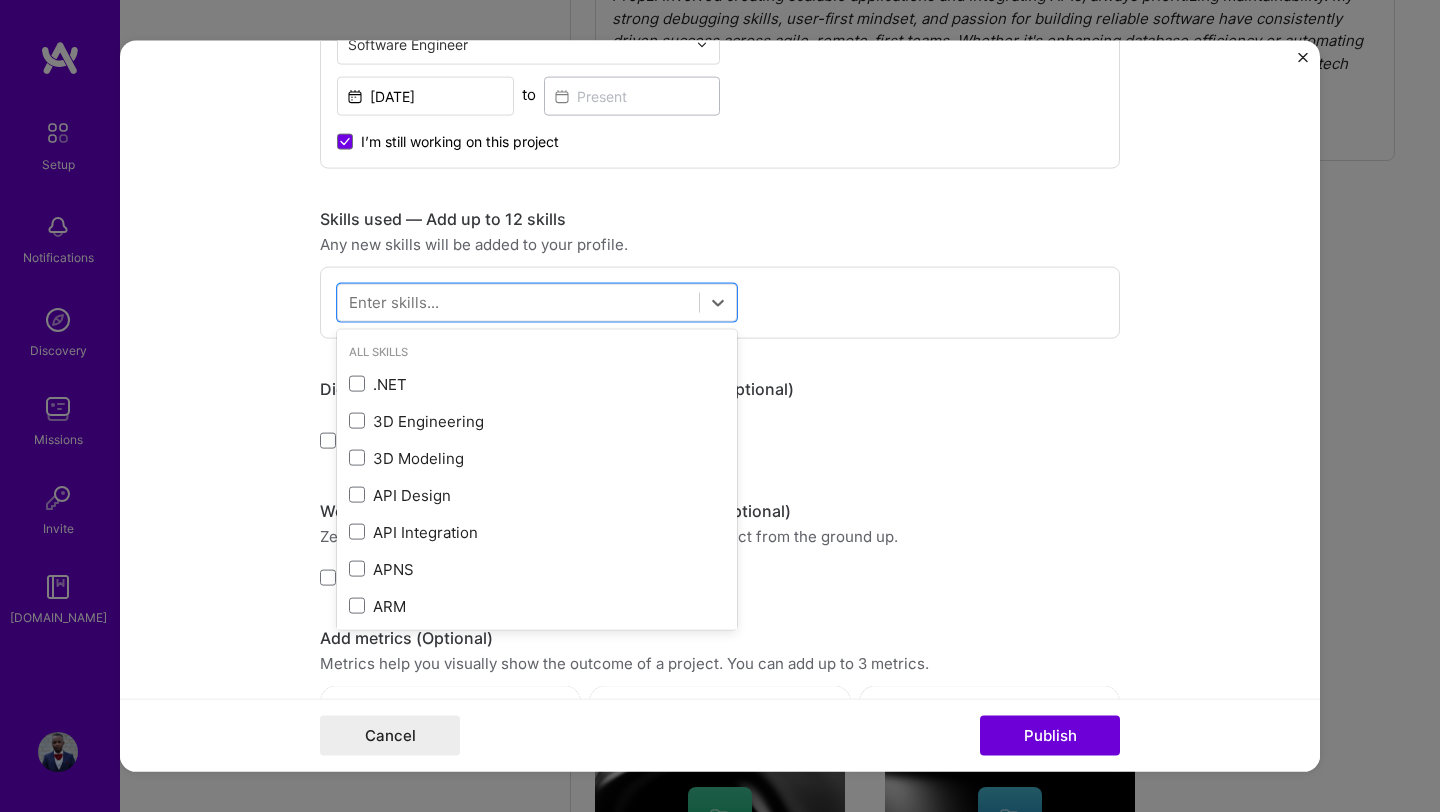 type 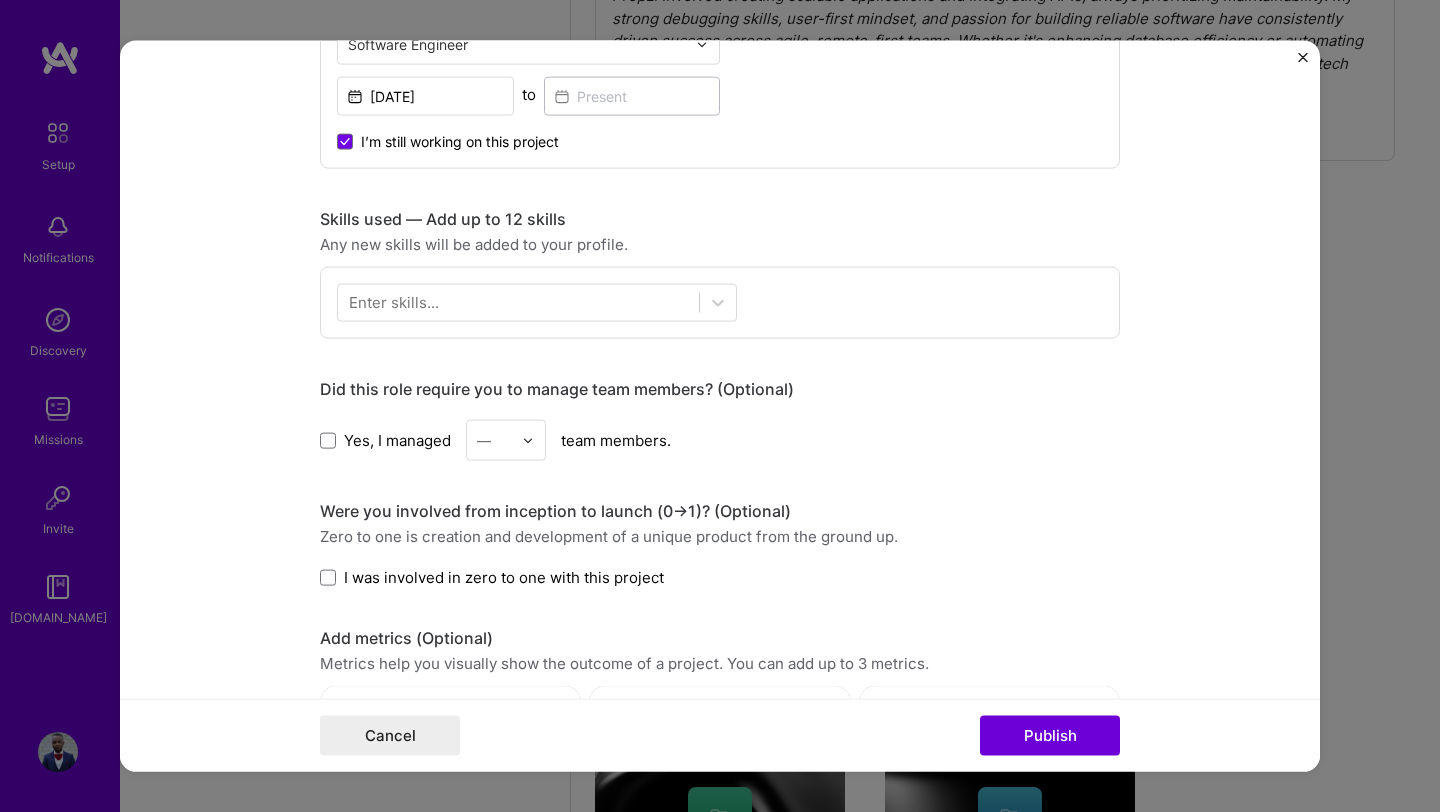 click on "Editing suggested project This project is suggested based on your LinkedIn, resume or [DOMAIN_NAME] activity. Project title Lenco Payment Gateway Company Lenco (YC W22)
Project industry Industry 1 Project Link (Optional) [URL][DOMAIN_NAME]
Add New Image Remove Image Role Senior Software Engineer Software Engineer [DATE]
to
I’m still working on this project Skills used — Add up to 12 skills Any new skills will be added to your profile. Enter skills... Did this role require you to manage team members? (Optional) Yes, I managed — team members. Were you involved from inception to launch (0  ->  1)? (Optional) Zero to one is creation and development of a unique product from the ground up. I was involved in zero to one with this project Add metrics (Optional) Metrics help you visually show the outcome of a project. You can add up to 3 metrics. Project details   Consultant Role in Secure Backend Development 100 characters minimum /" at bounding box center (720, 56) 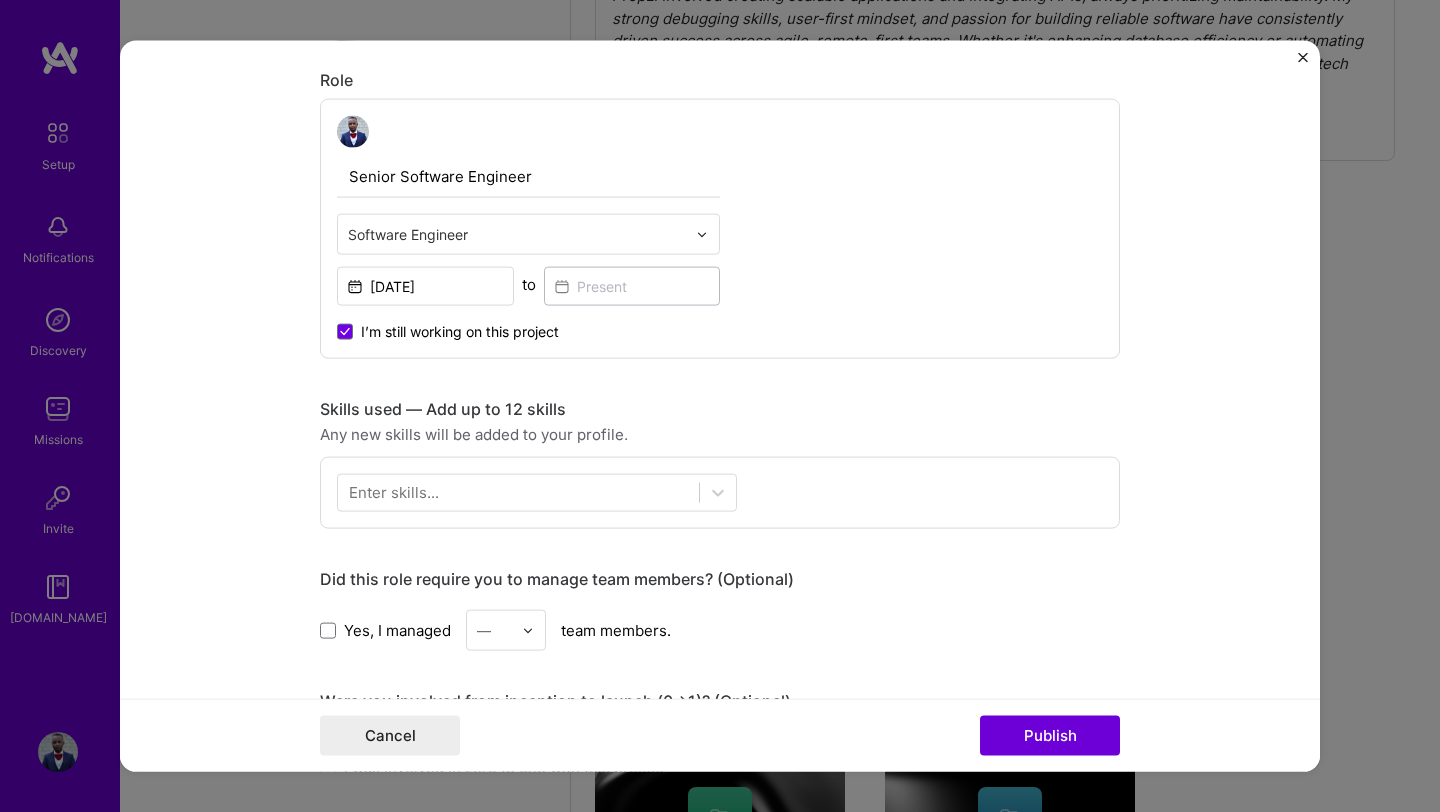 scroll, scrollTop: 1103, scrollLeft: 0, axis: vertical 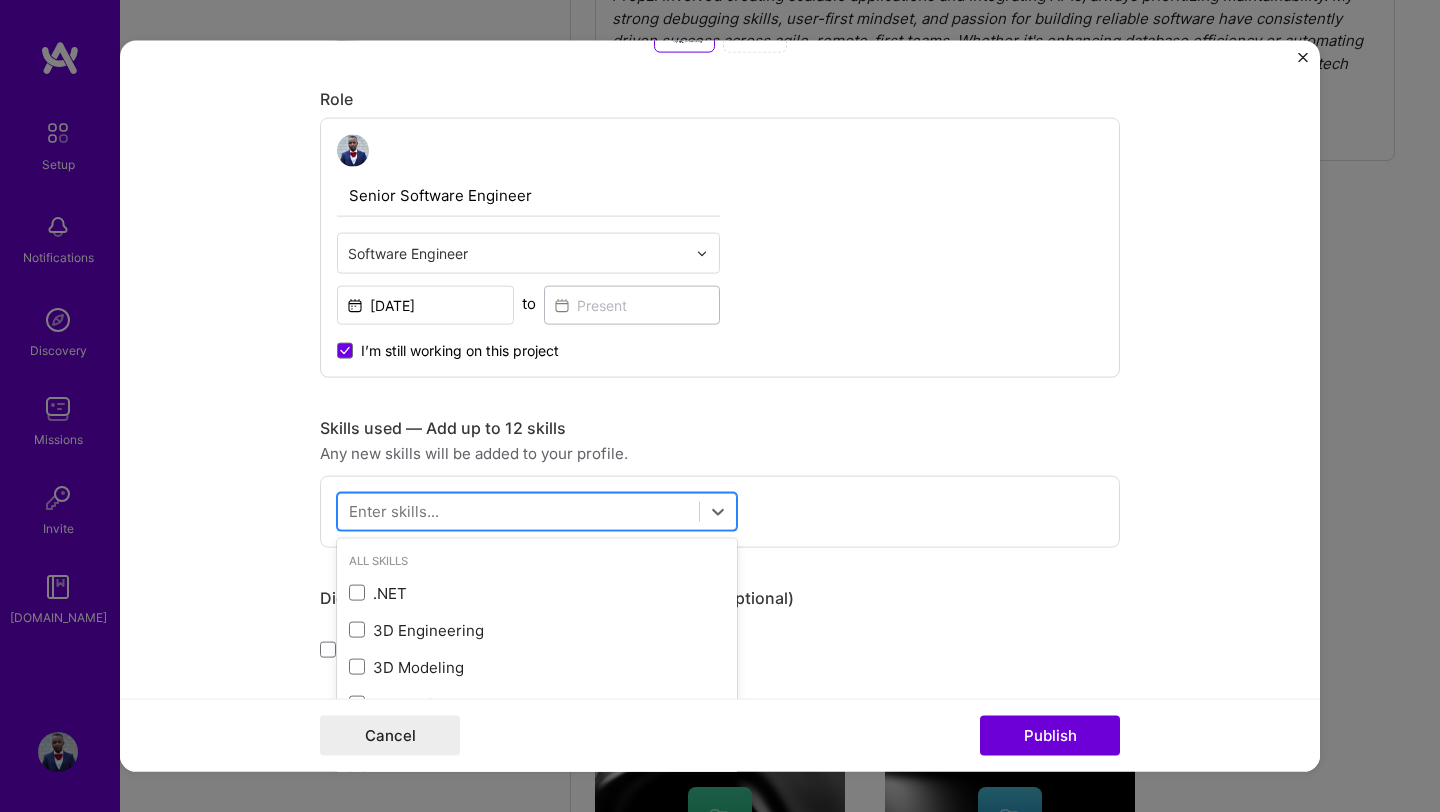 click at bounding box center [518, 511] 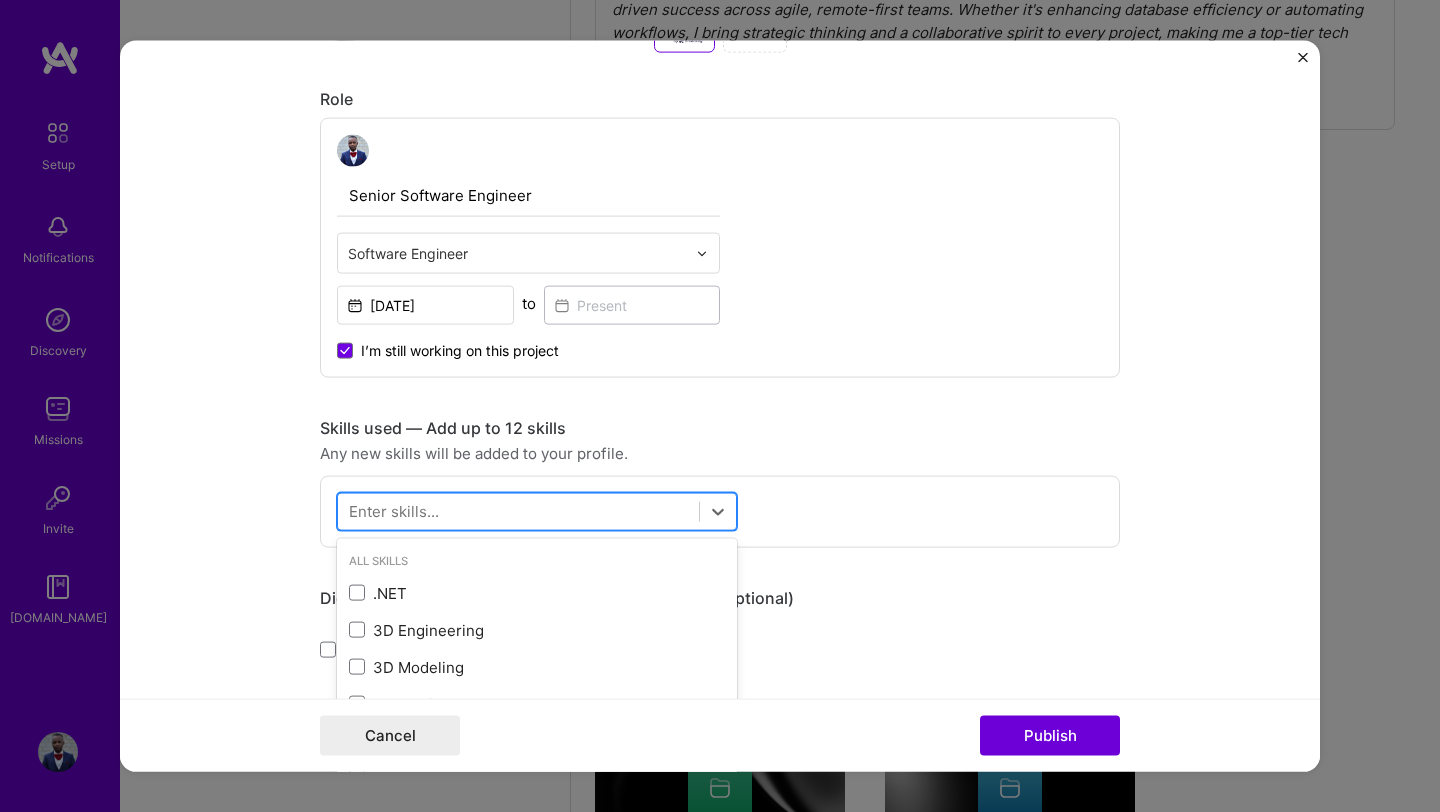 scroll, scrollTop: 835, scrollLeft: 0, axis: vertical 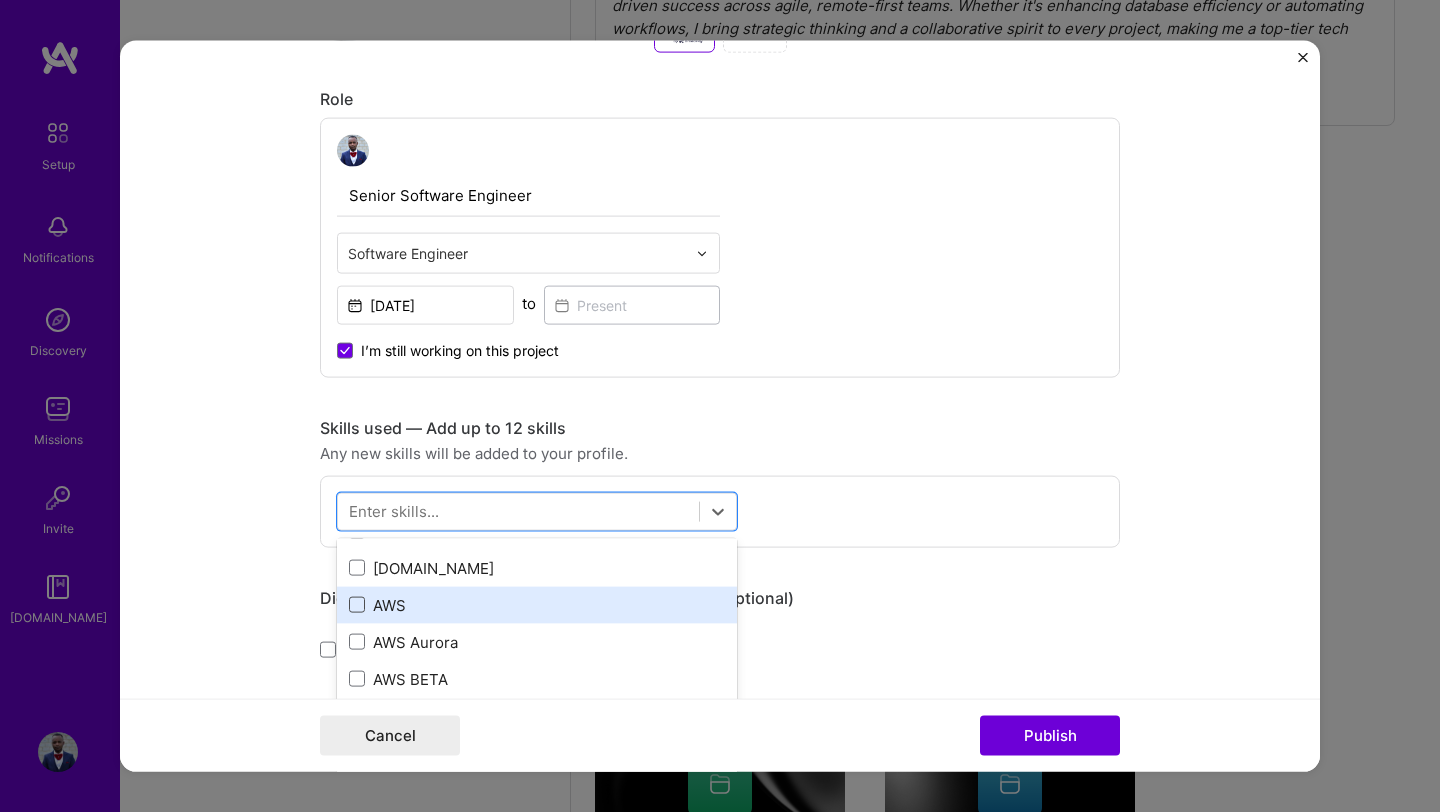 click at bounding box center [357, 605] 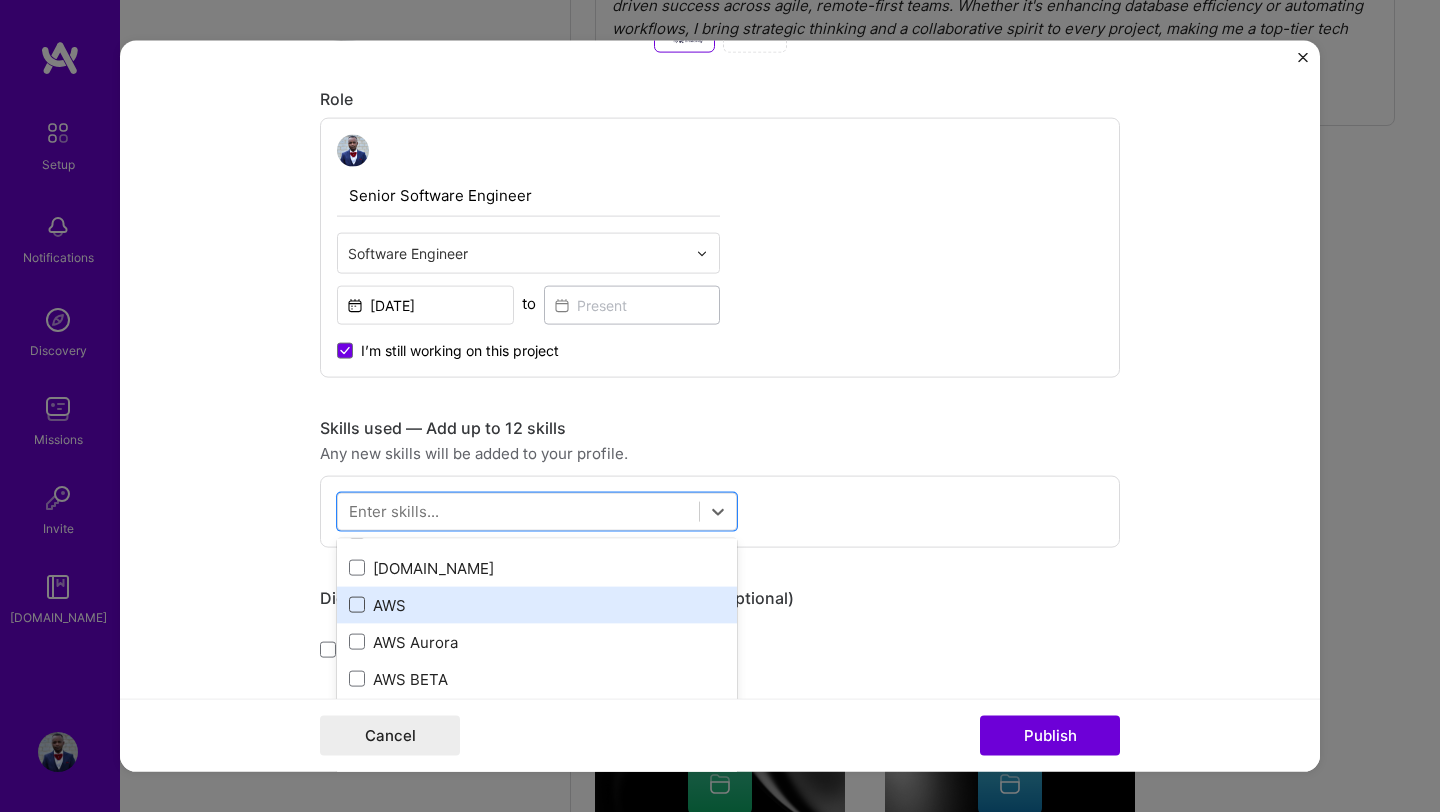 click at bounding box center (0, 0) 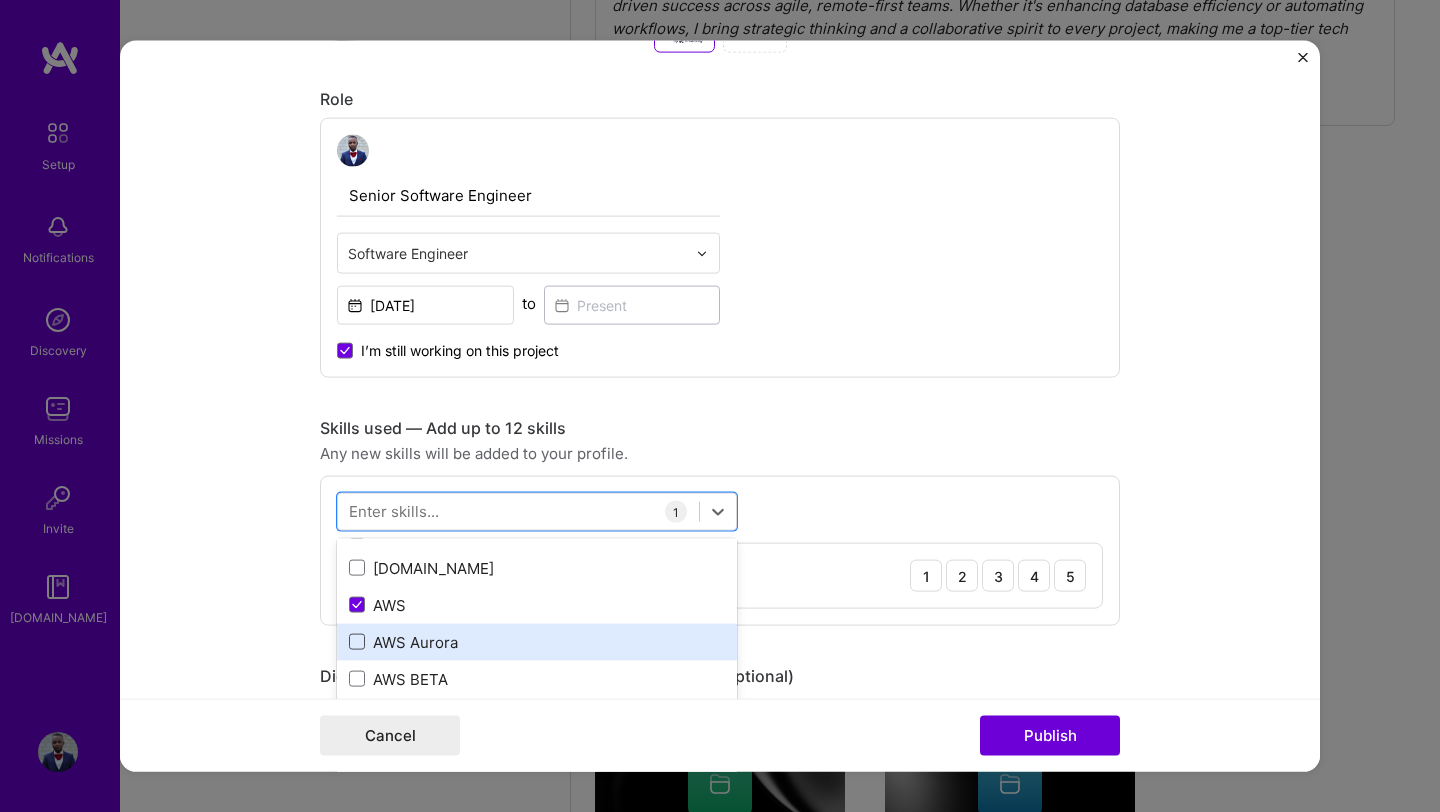 click at bounding box center [357, 642] 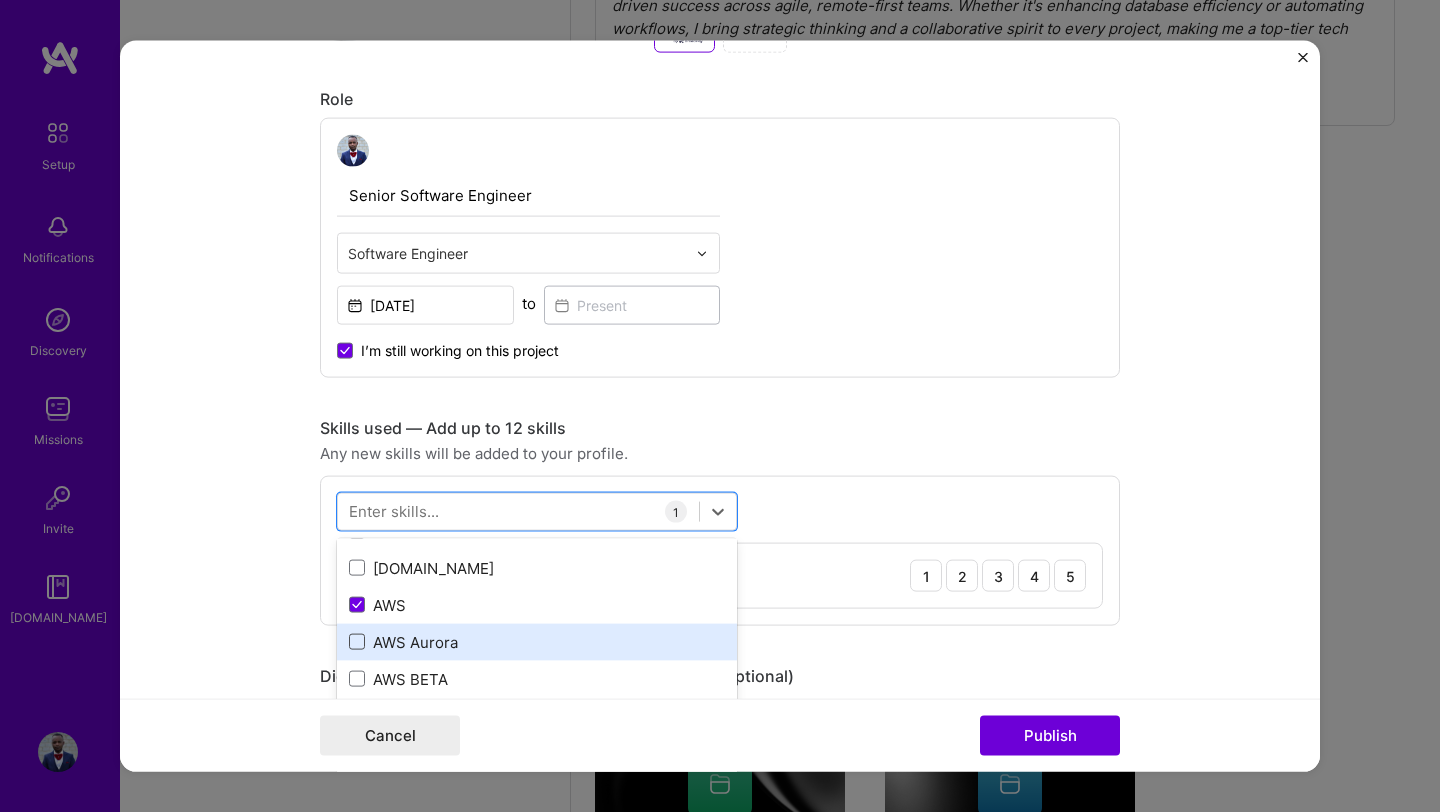 click at bounding box center (0, 0) 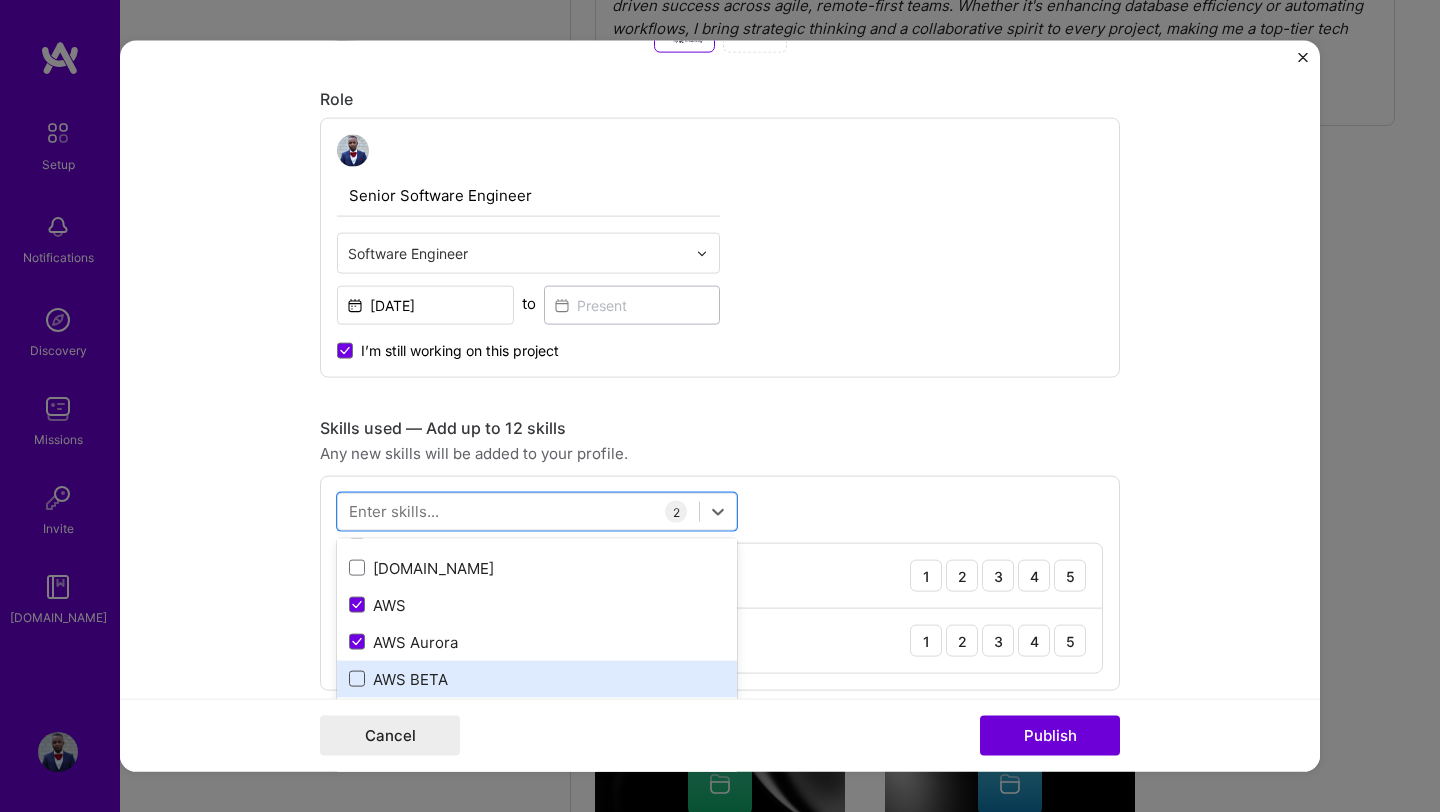 click at bounding box center [357, 679] 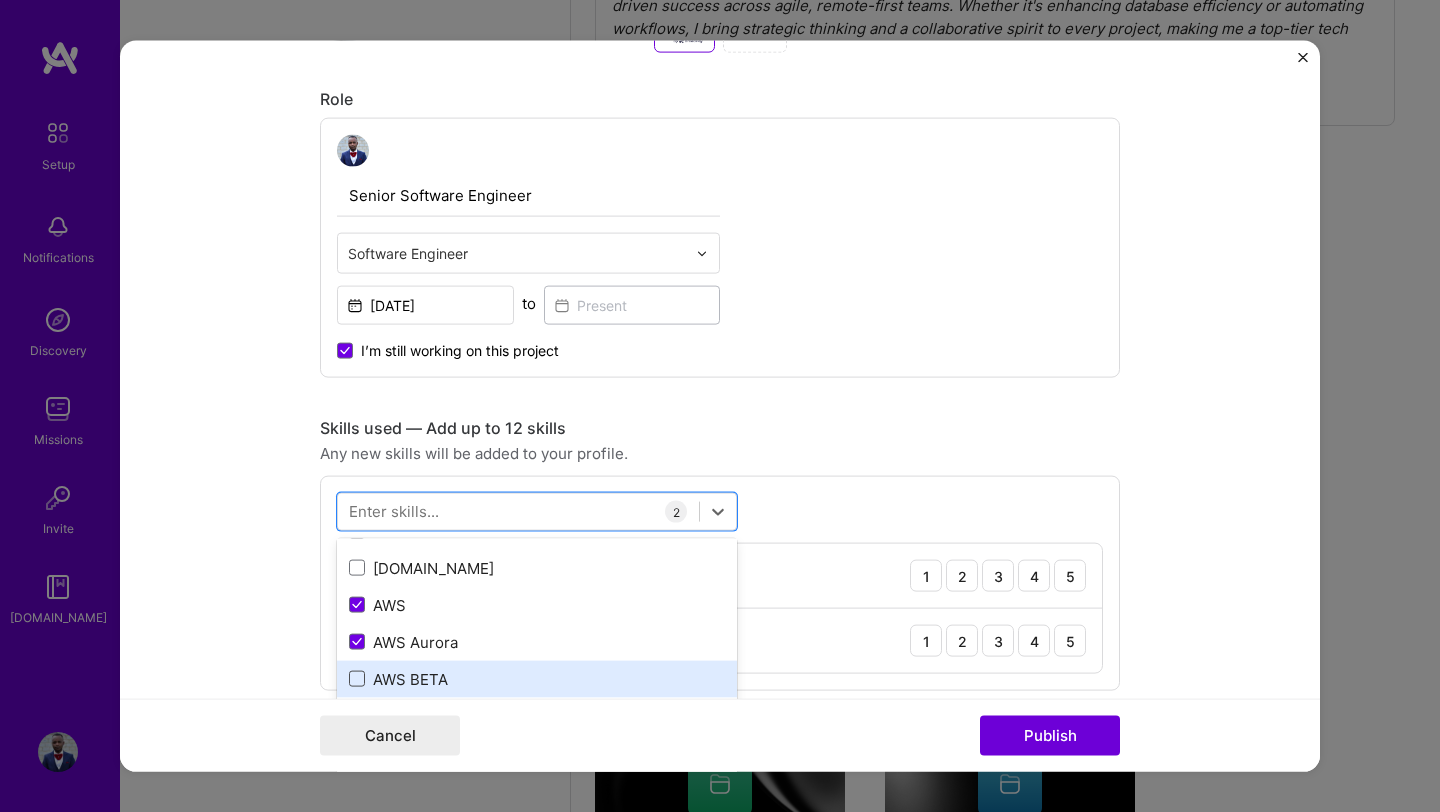 click at bounding box center (0, 0) 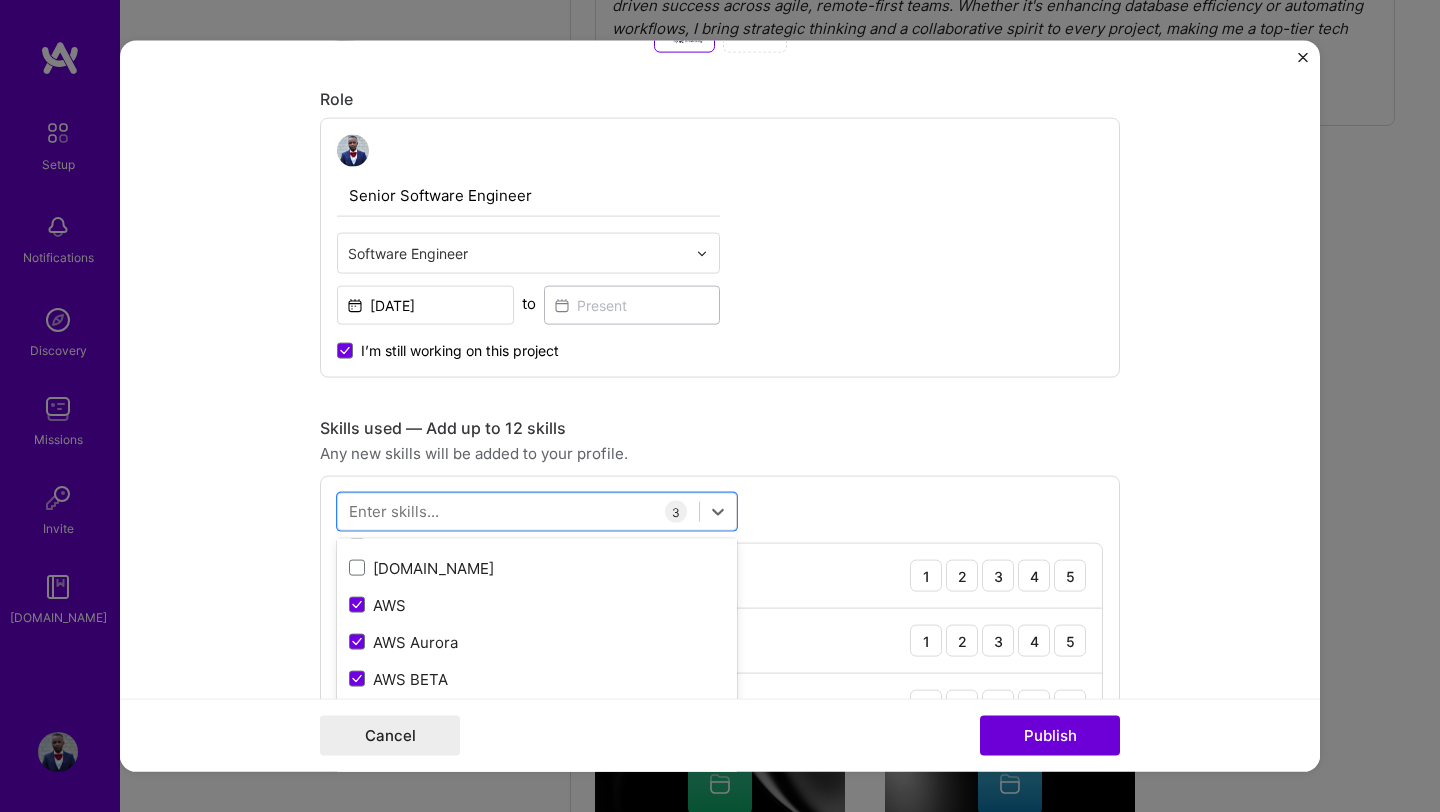 click on "Editing suggested project This project is suggested based on your LinkedIn, resume or [DOMAIN_NAME] activity. Project title Lenco Payment Gateway Company Lenco (YC W22)
Project industry Industry 1 Project Link (Optional) [URL][DOMAIN_NAME]
Add New Image Remove Image Role Senior Software Engineer Software Engineer [DATE]
to
I’m still working on this project Skills used — Add up to 12 skills Any new skills will be added to your profile. option AWS BETA, selected. option AWS BETA selected, 0 of 2. 378 results available. Use Up and Down to choose options, press Enter to select the currently focused option, press Escape to exit the menu, press Tab to select the option and exit the menu. All Skills .NET 3D Engineering 3D Modeling API Design API Integration APNS ARM [DOMAIN_NAME] AWS AWS Aurora AWS BETA AWS CDK AWS CloudFormation AWS Lambda AWS Neptune AWS RDS Ada Adobe Creative Cloud Adobe Experience Manager Affiliate Marketing Agile Blog" at bounding box center (720, 406) 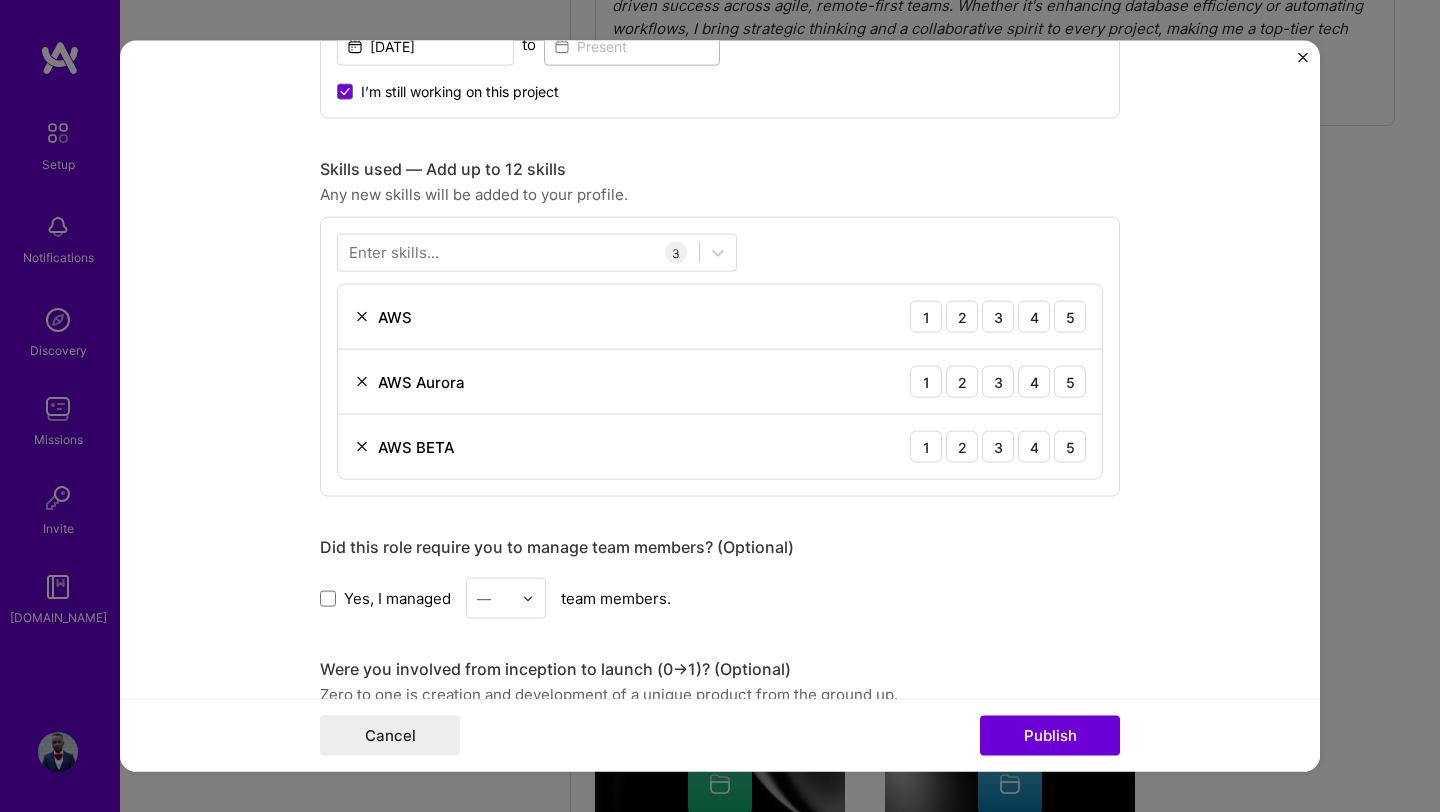 scroll, scrollTop: 1327, scrollLeft: 0, axis: vertical 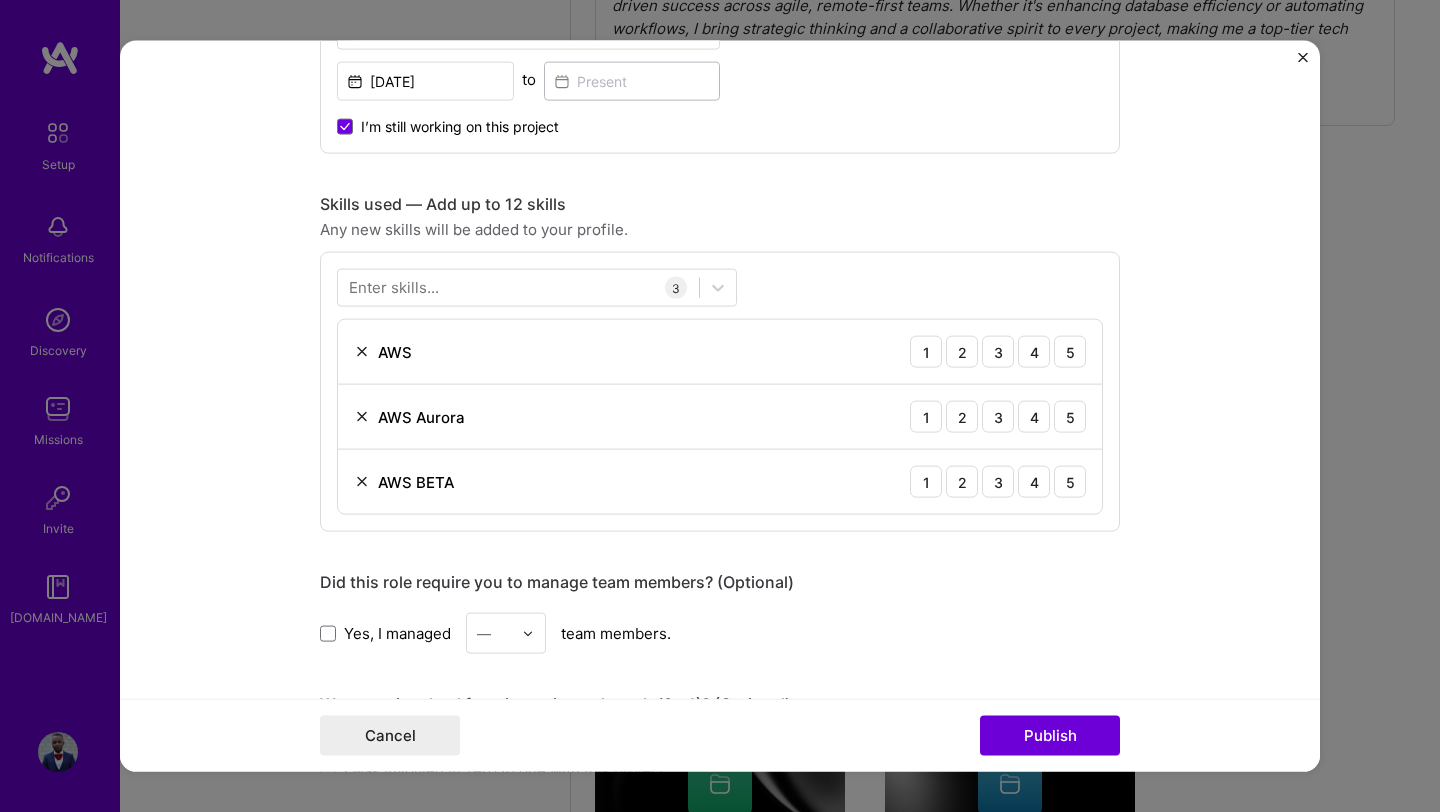 click at bounding box center [362, 352] 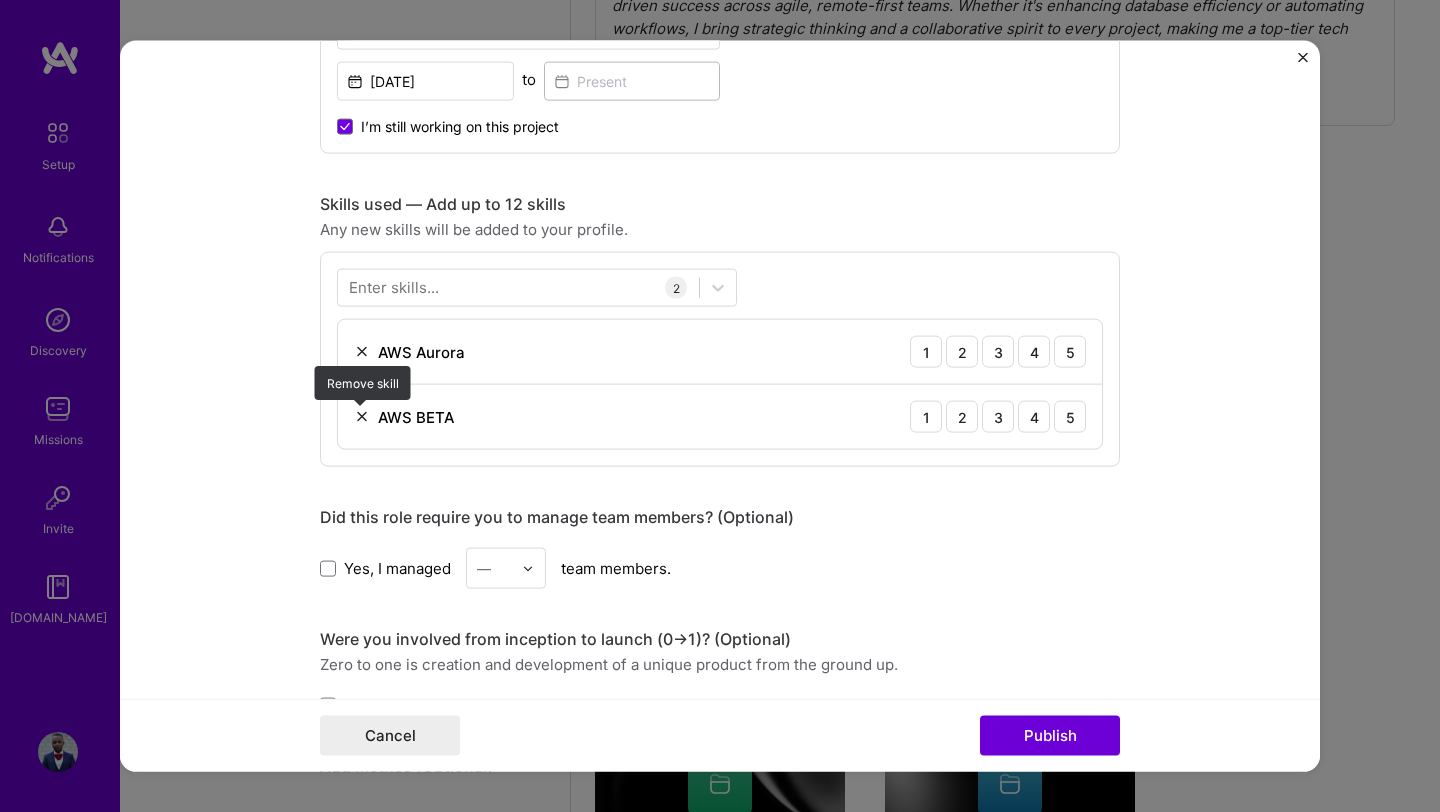 click at bounding box center [362, 417] 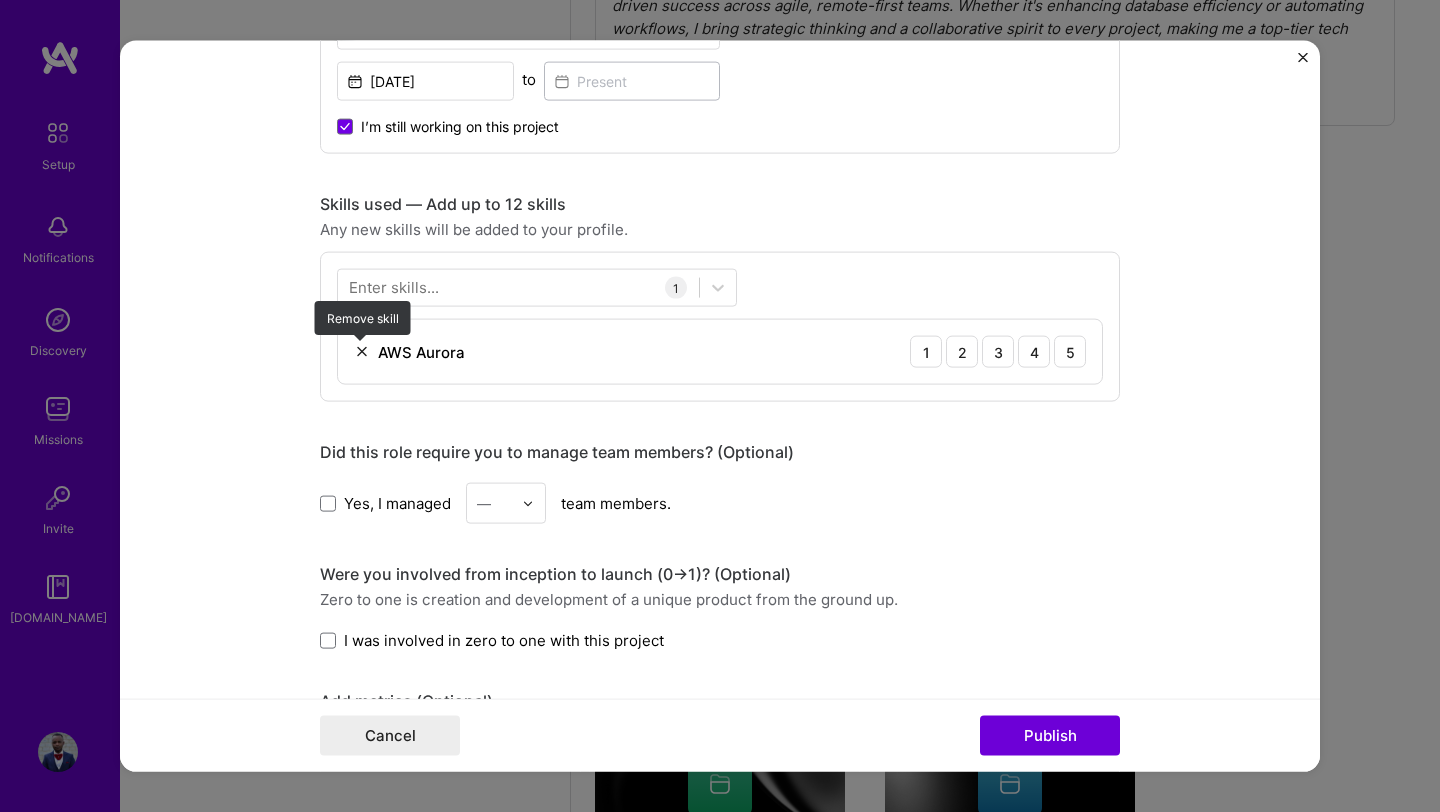 click at bounding box center [362, 352] 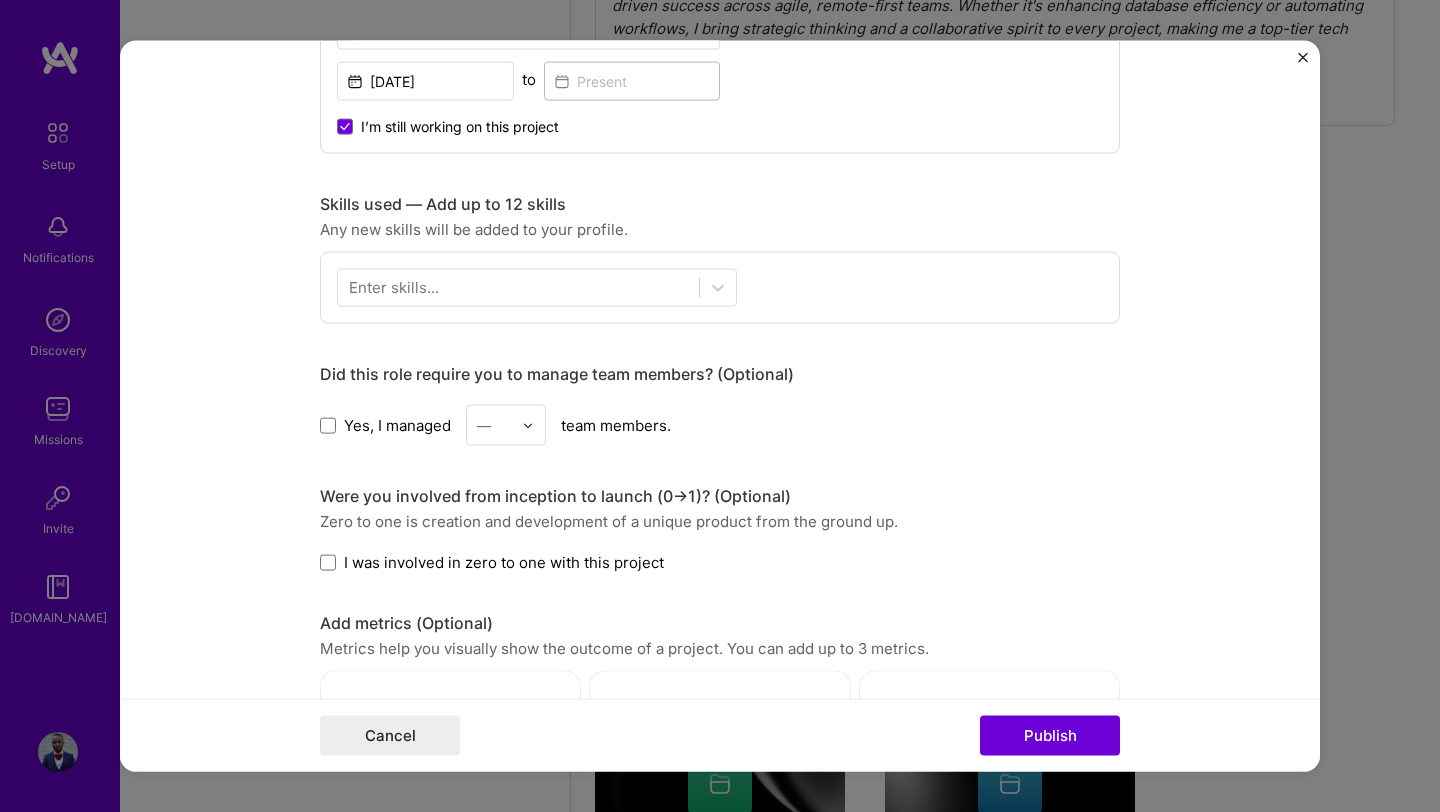 click on "Enter skills..." at bounding box center (394, 287) 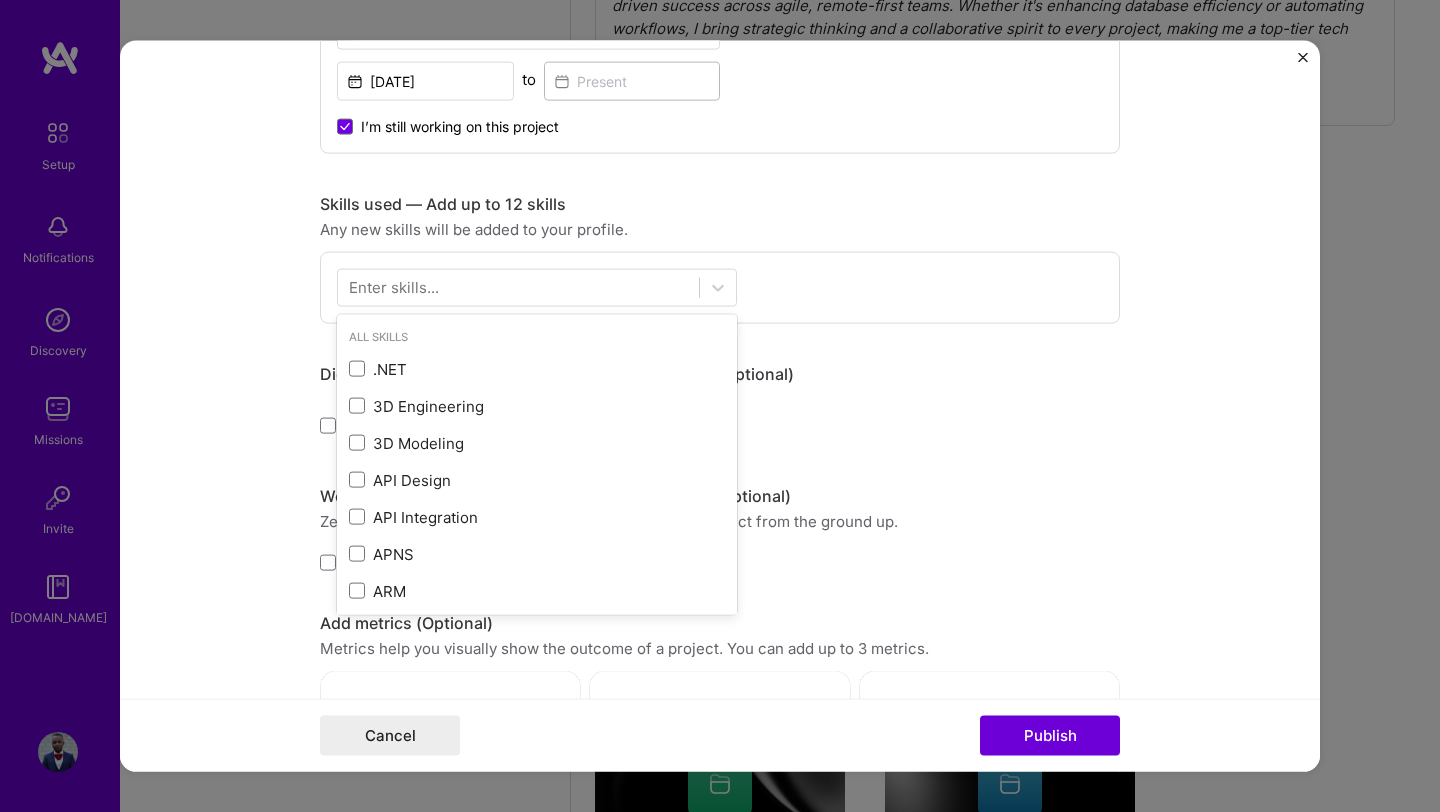 click on "Enter skills..." at bounding box center [394, 287] 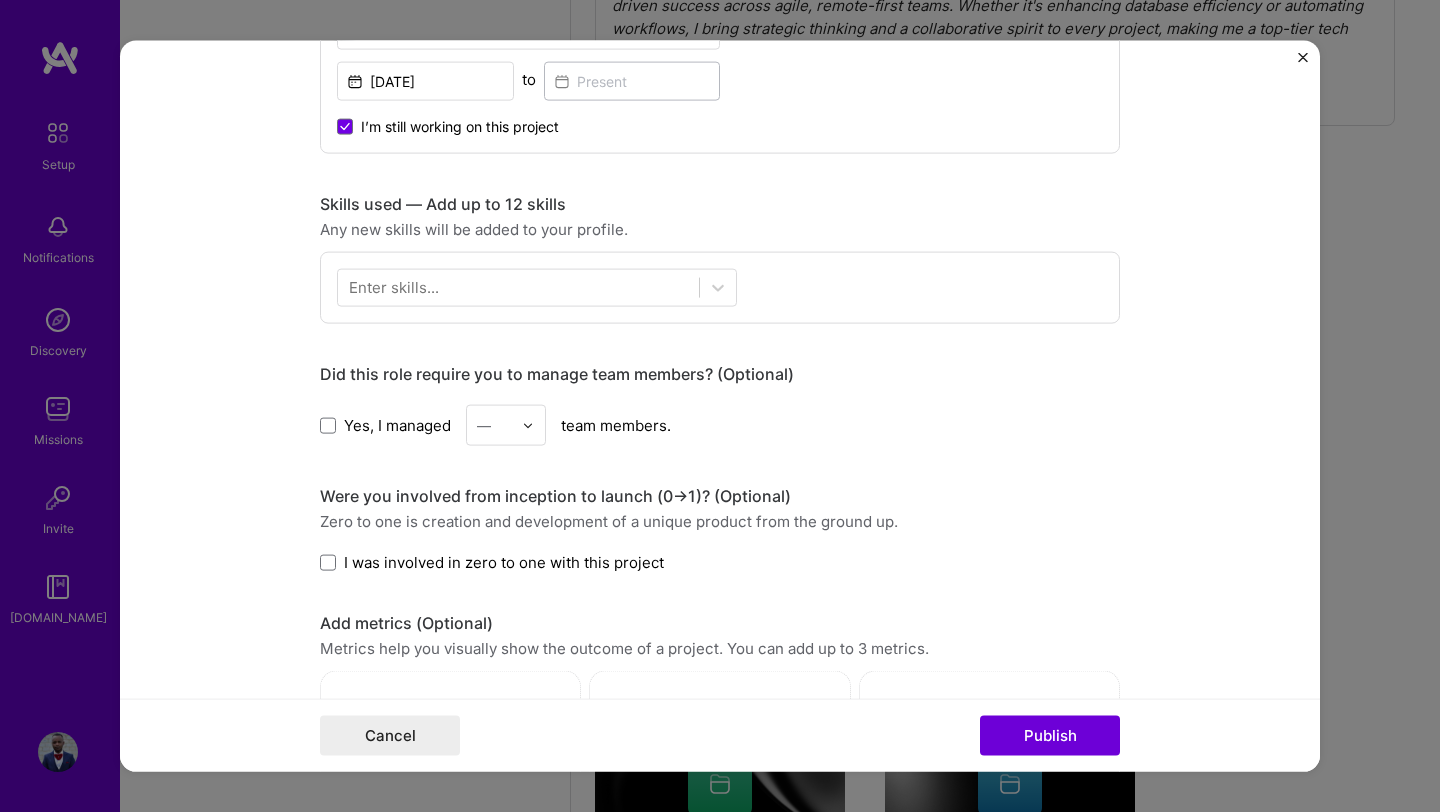 click on "Enter skills..." at bounding box center (394, 287) 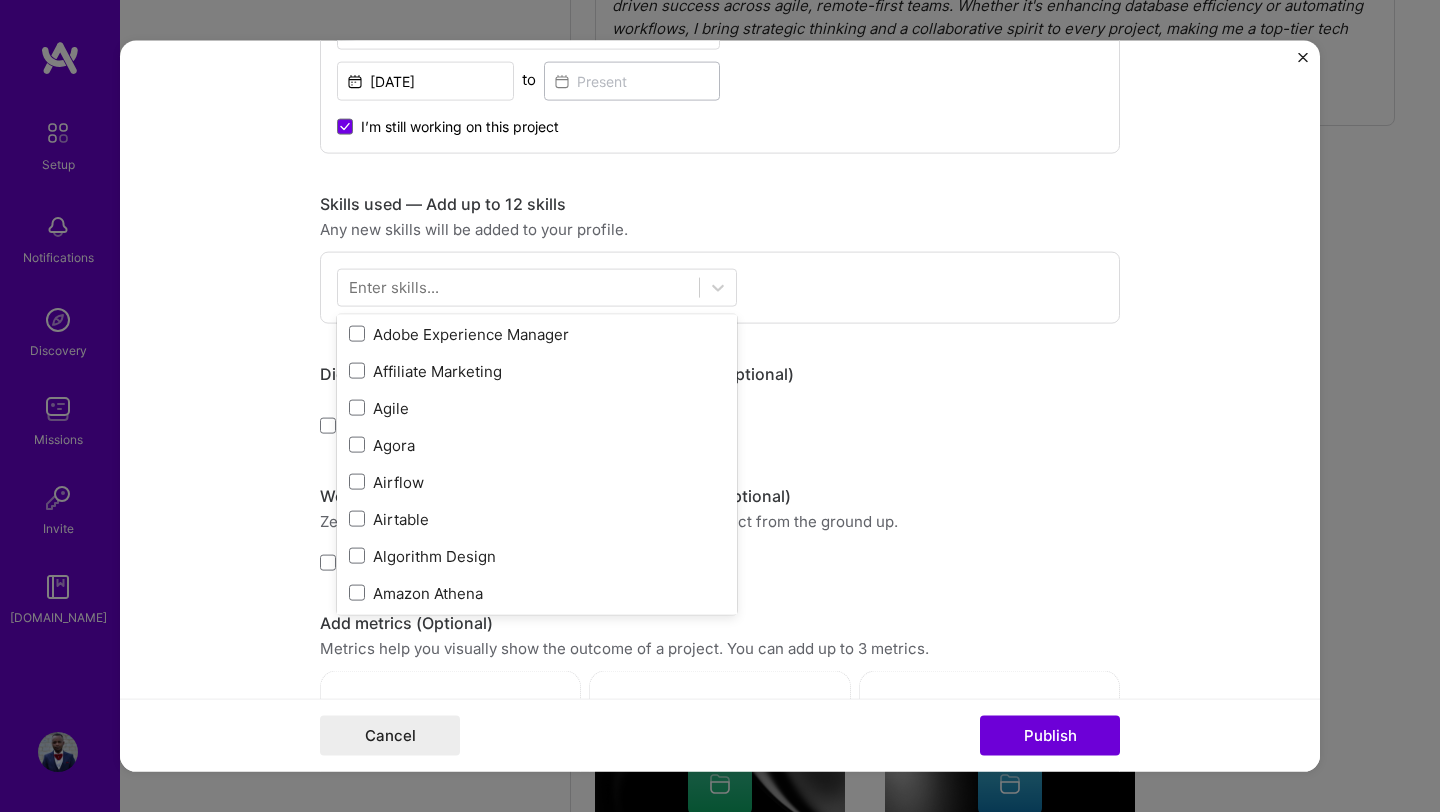 scroll, scrollTop: 702, scrollLeft: 0, axis: vertical 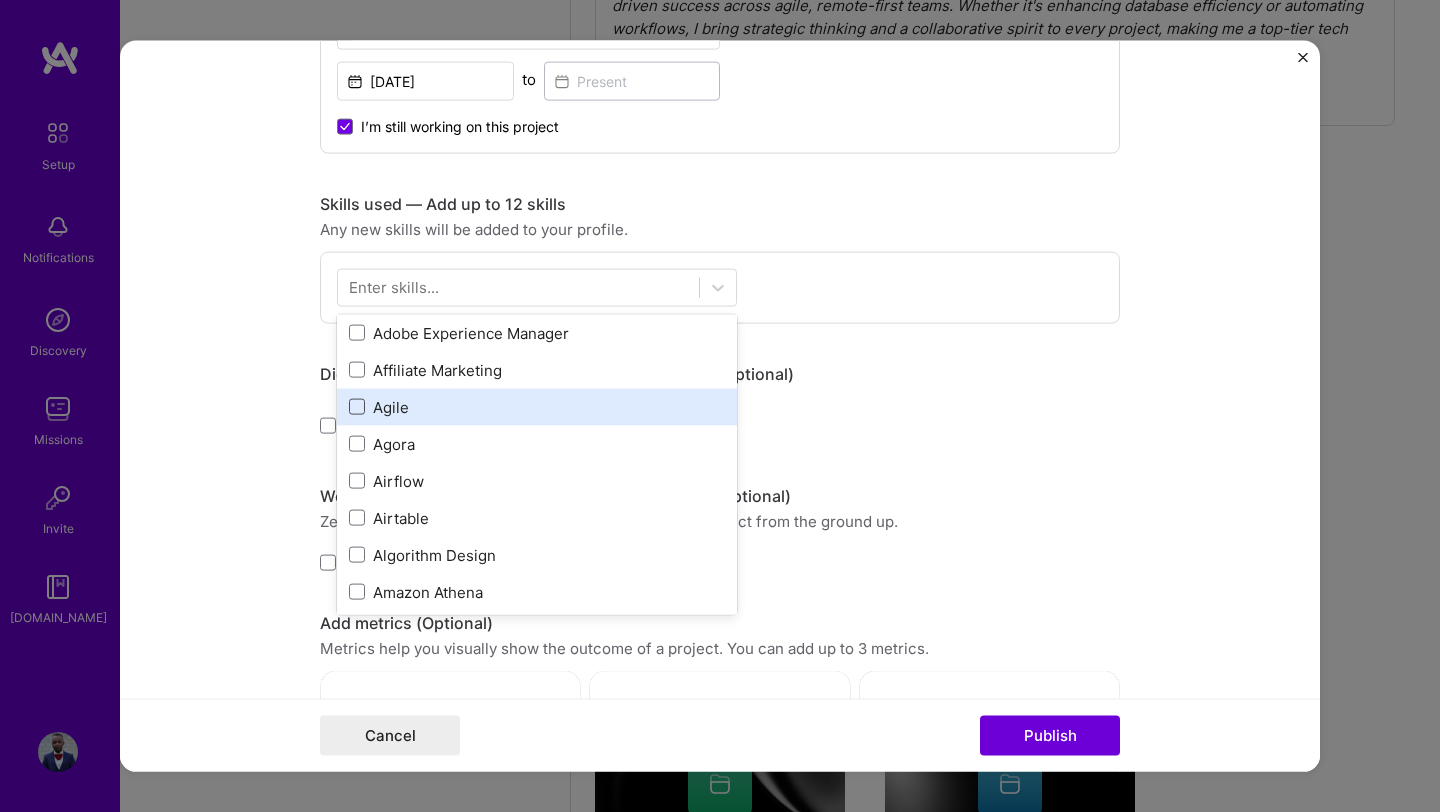 click on ".NET 3D Engineering 3D Modeling API Design API Integration APNS ARM [DOMAIN_NAME] AWS AWS Aurora AWS BETA AWS CDK AWS CloudFormation AWS Lambda AWS Neptune AWS RDS Ada Adobe Creative Cloud Adobe Experience Manager Affiliate Marketing Agile Agora Airflow Airtable Algorithm Design Amazon Athena Amplitude Analytics Android Angular Angular.js Ansible Apache [PERSON_NAME] Apex (Salesforce) Apollo App Clip (iOS) ArangoDB Artifactory Artificial Intelligence (AI) Assembly [DOMAIN_NAME] [PERSON_NAME] Authentication Automated Testing Azure BLE (Bluetooth) Babylon.js Backbone.js Backlog Prioritization BigQuery Blockchain / Crypto Blog Bloomreach Bootstrap JS Boto3 Brand Strategy C C# C++ CI/CD CMS COBOL CSS CUDA Capacitor [PERSON_NAME] CircleCl Clojure Coaching Coffeescript Combine Framework (Swift) Computer Vision Concurrent programming Content Development Contentful Contently Copywriting [PERSON_NAME] Cryptography Customer Acquisition Cypress D3.[PERSON_NAME] (engineering) DMX Protocol Dart Data Analysis Data Architecture Data Management Data Modeling DataDog" at bounding box center [537, 6641] 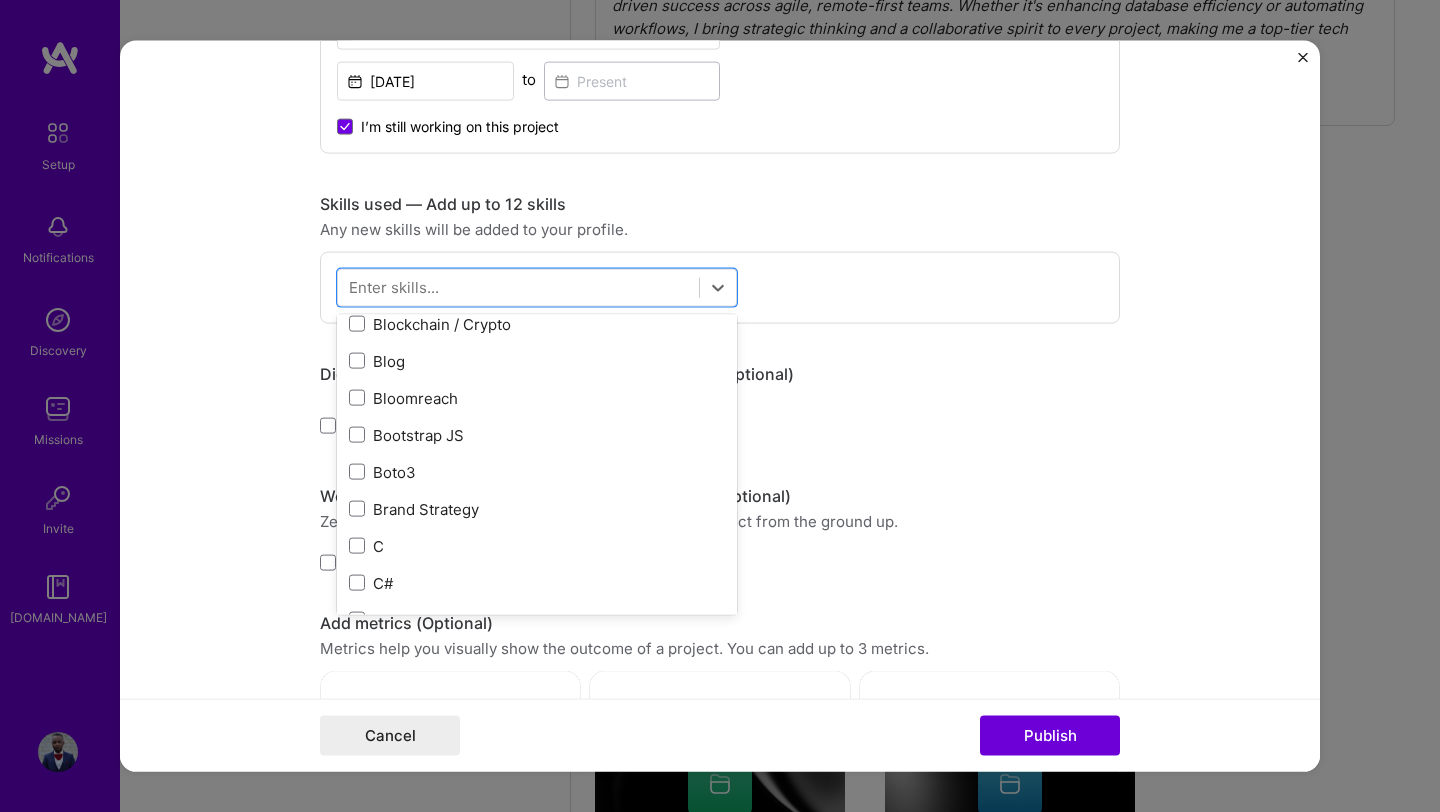 scroll, scrollTop: 1897, scrollLeft: 0, axis: vertical 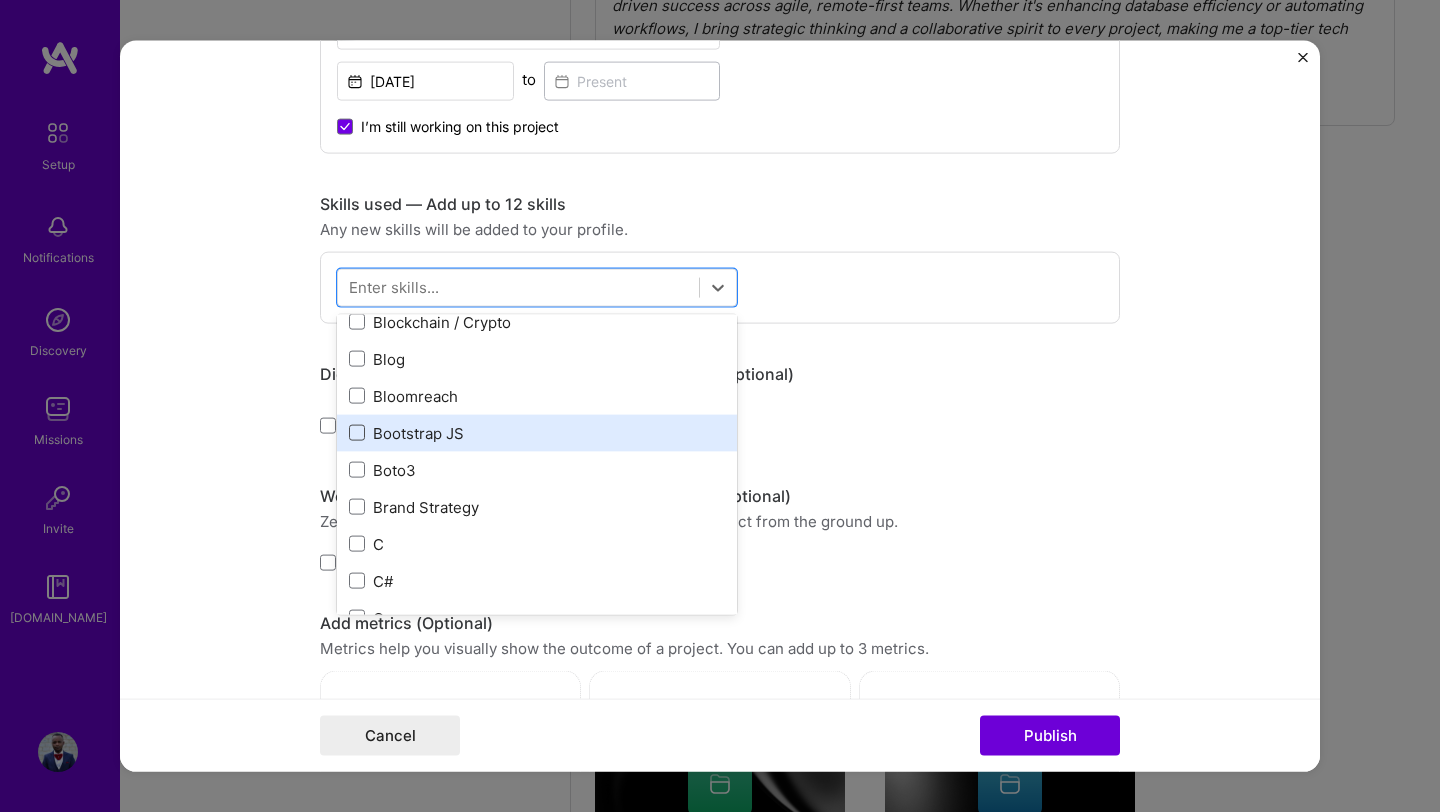 click at bounding box center (357, 433) 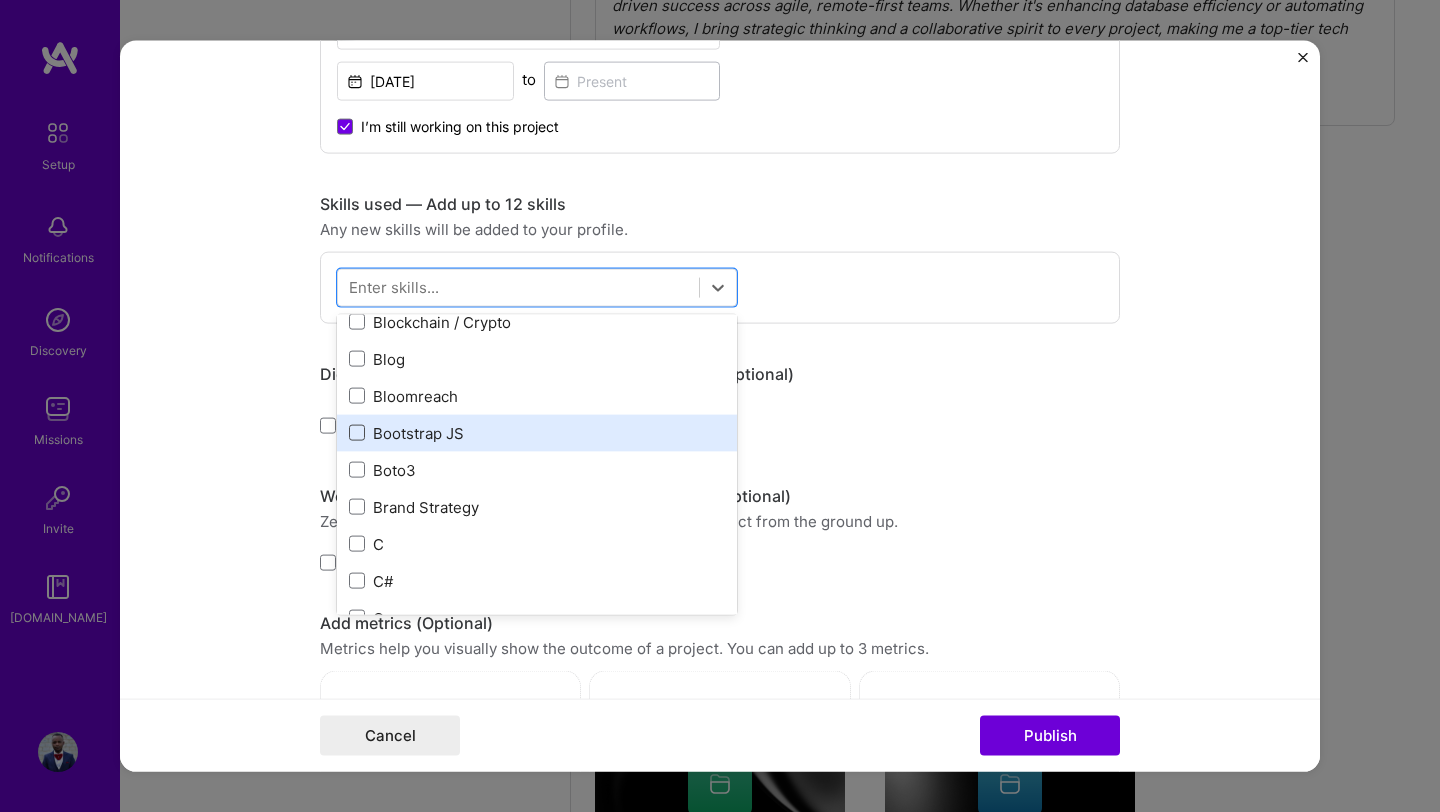 click at bounding box center (0, 0) 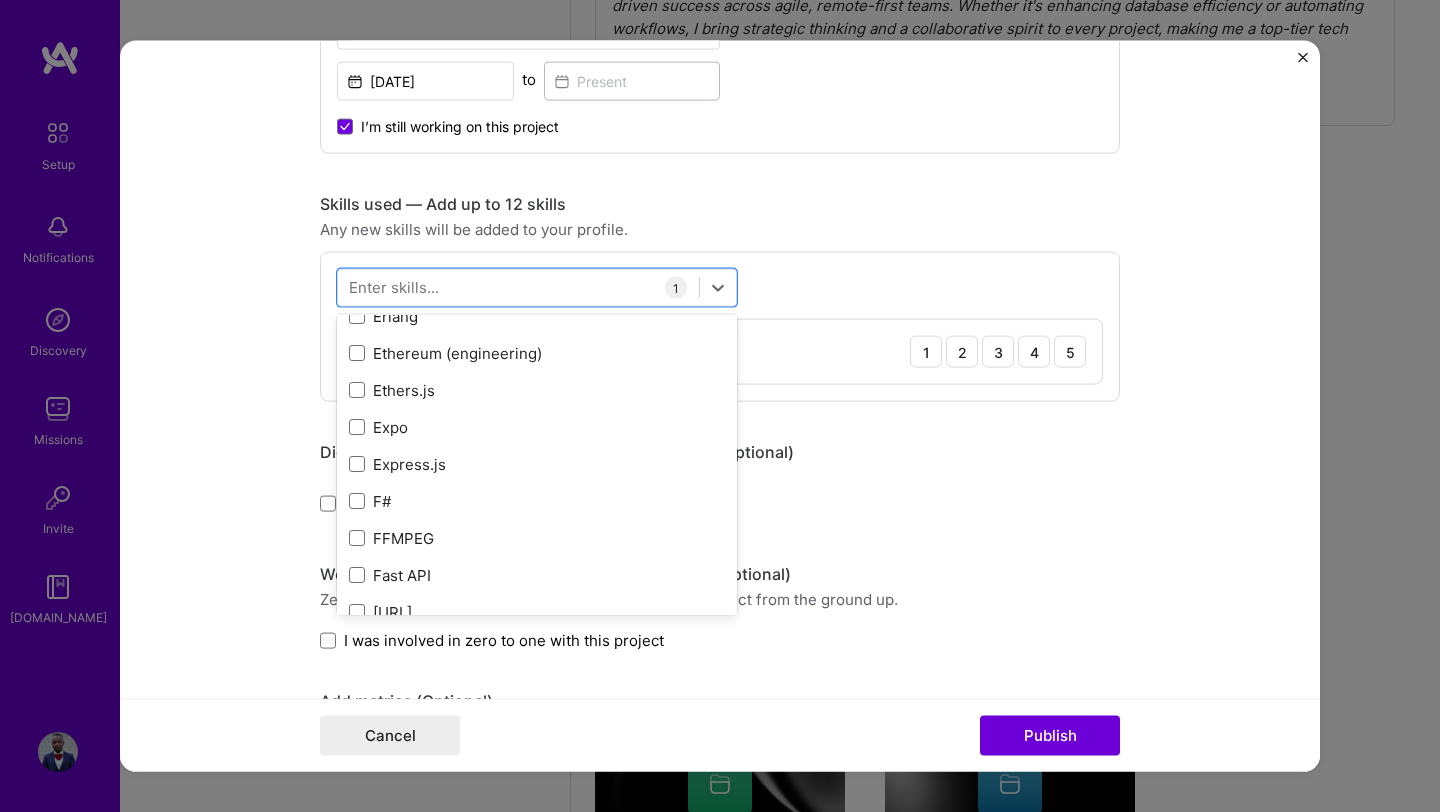 scroll, scrollTop: 4572, scrollLeft: 0, axis: vertical 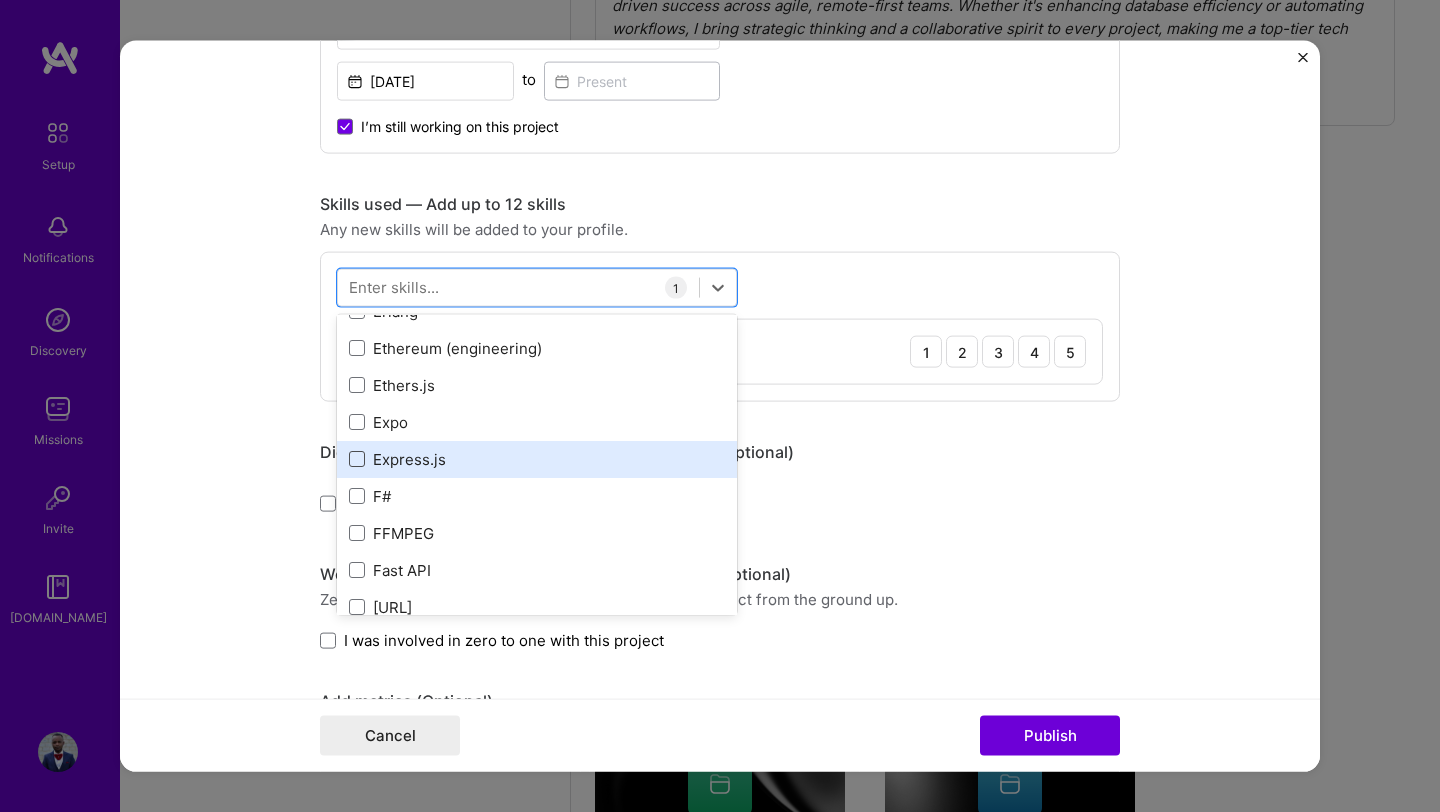 click at bounding box center (357, 459) 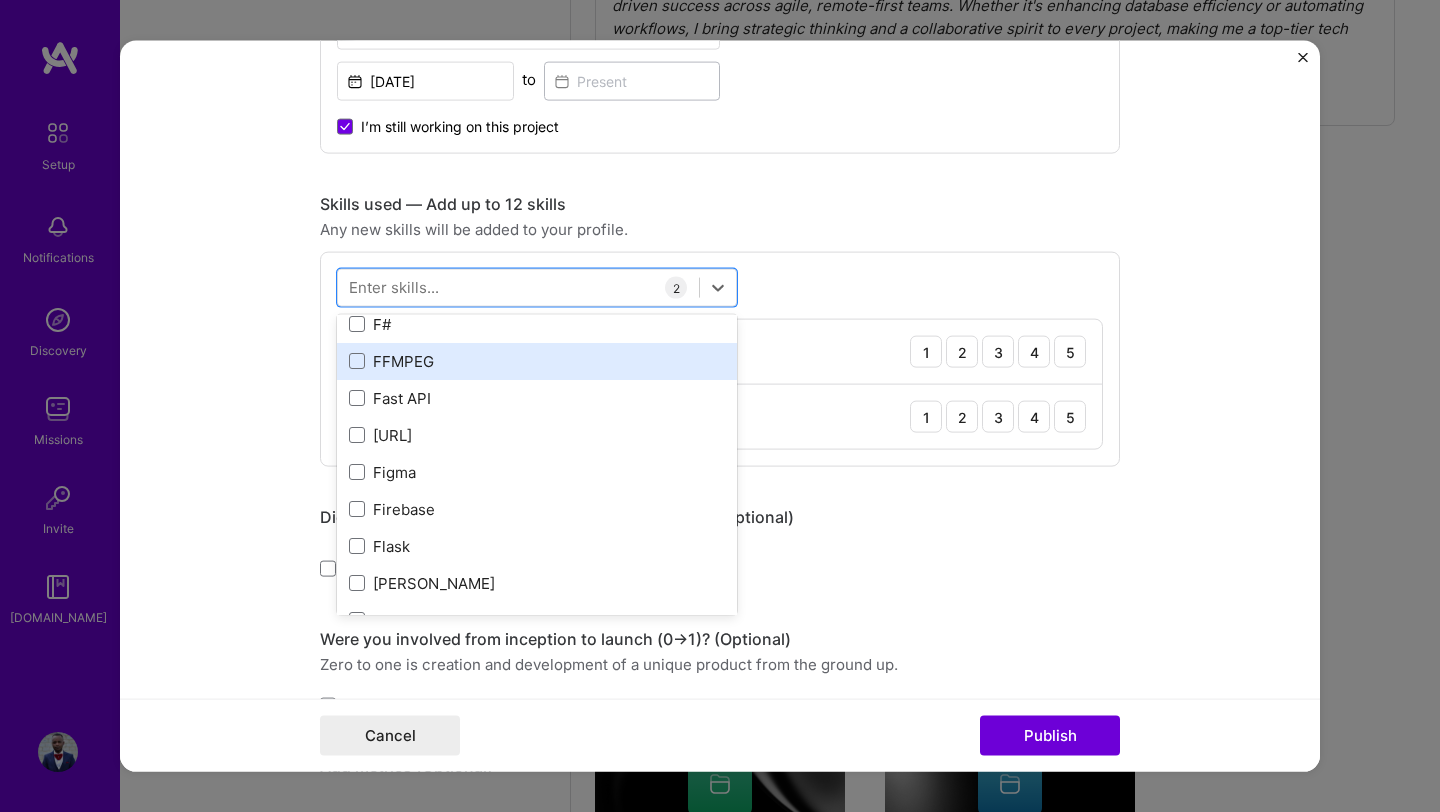 scroll, scrollTop: 4753, scrollLeft: 0, axis: vertical 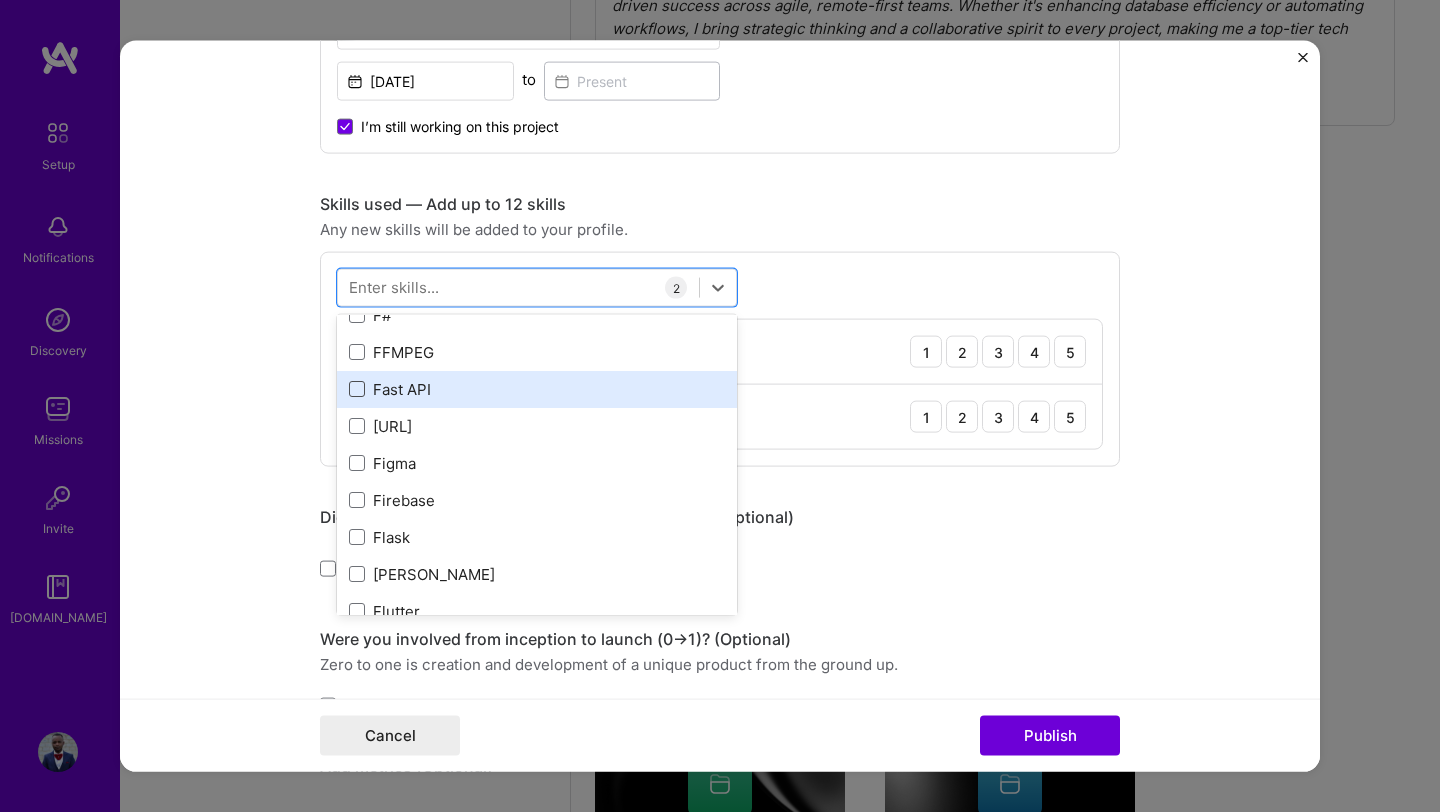 click at bounding box center (357, 389) 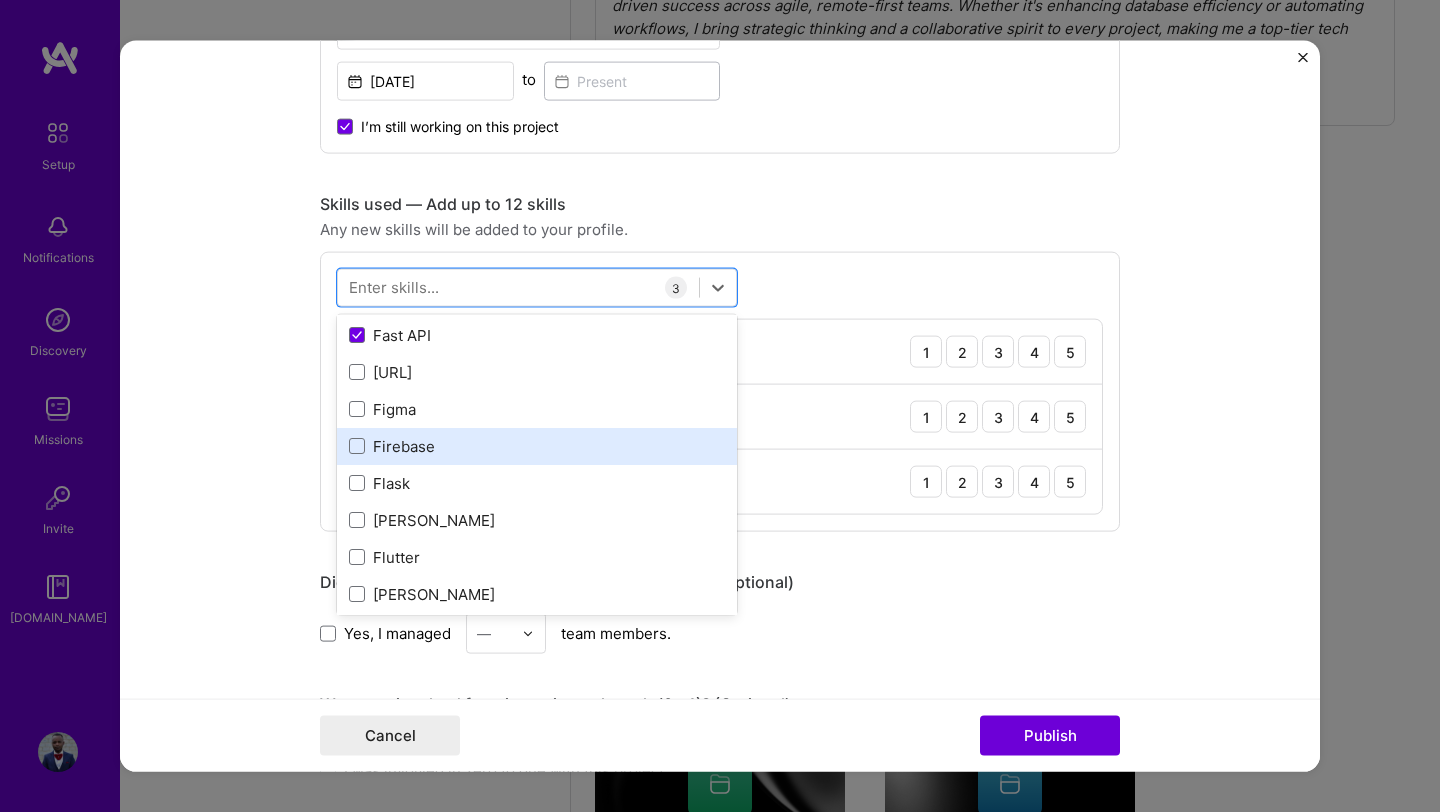 scroll, scrollTop: 4812, scrollLeft: 0, axis: vertical 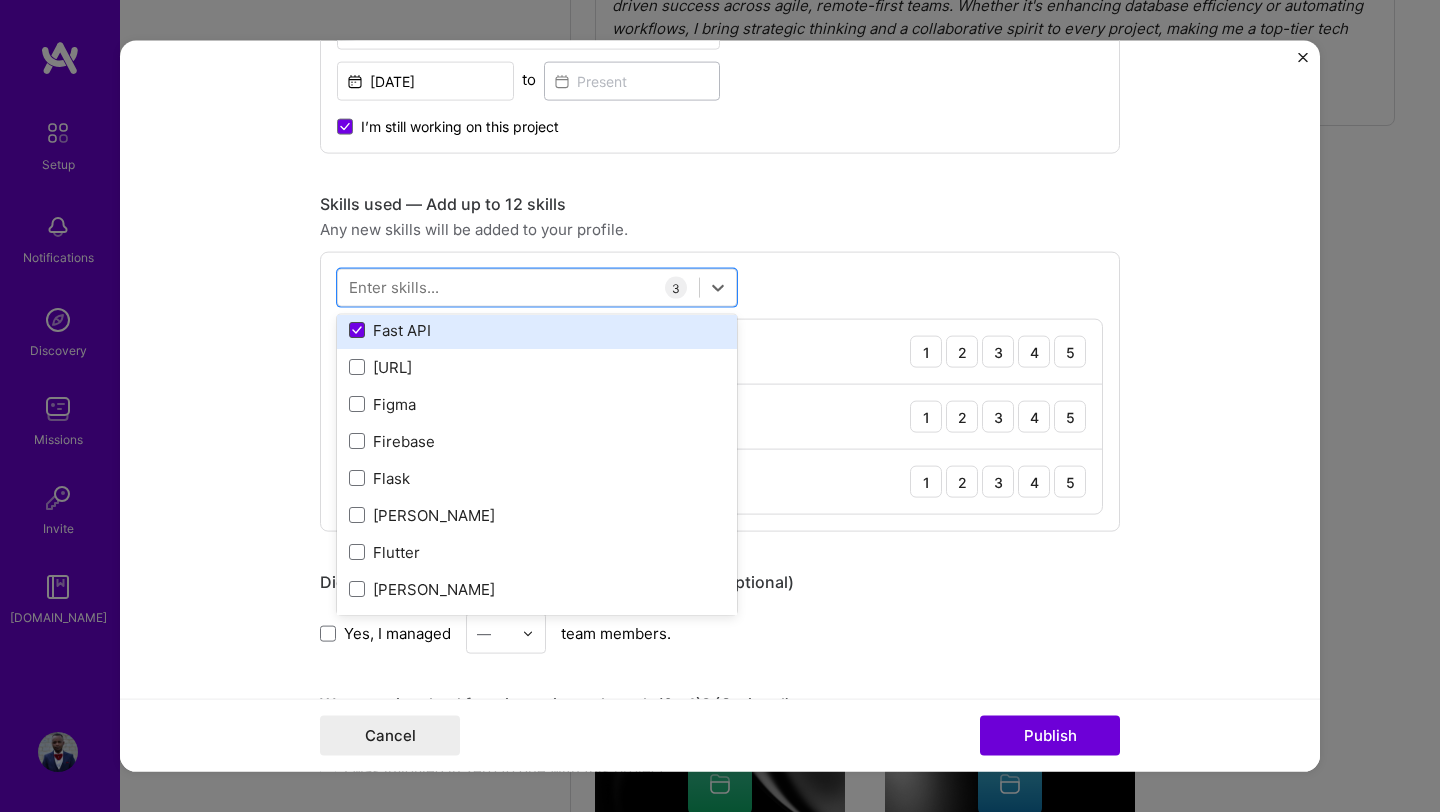 click 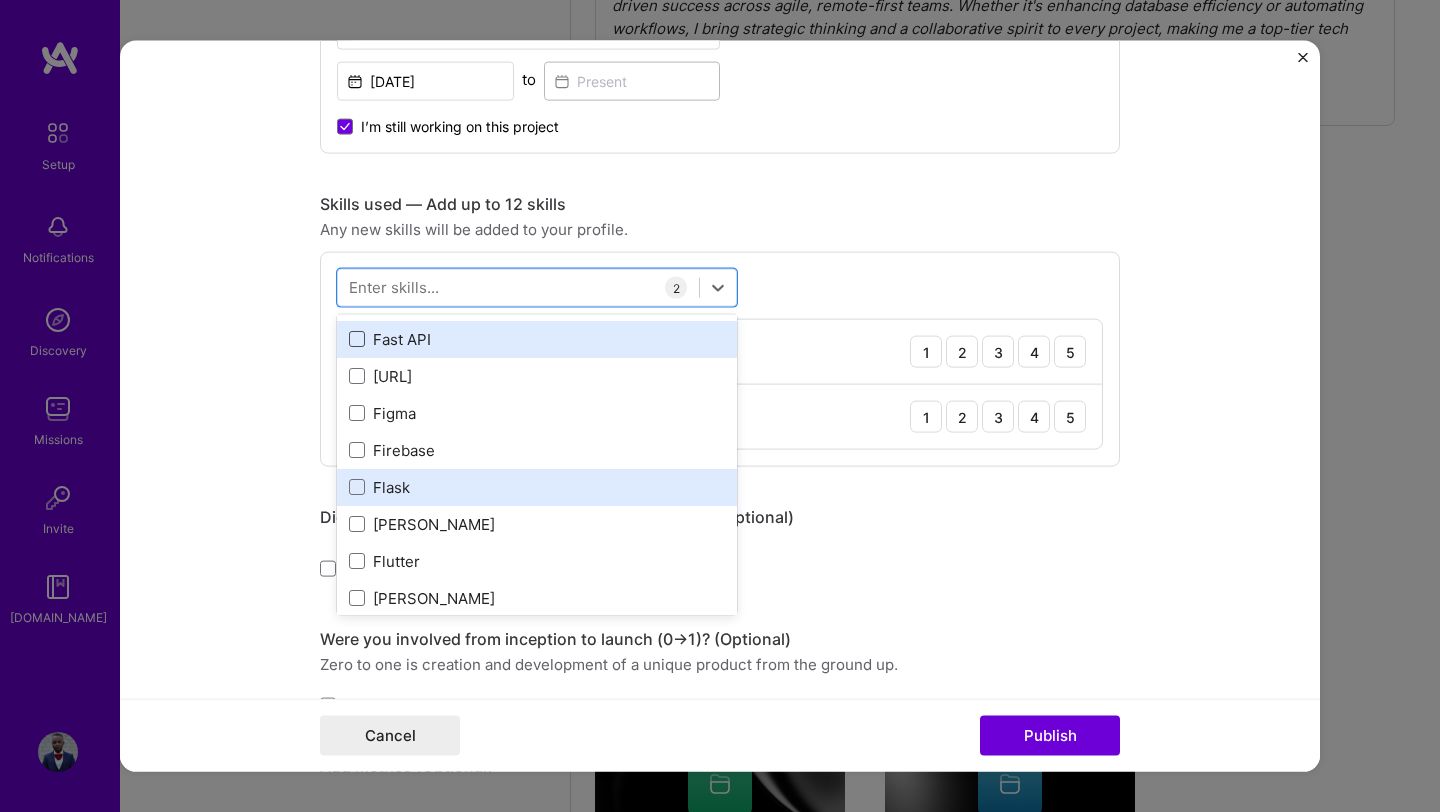 scroll, scrollTop: 4798, scrollLeft: 0, axis: vertical 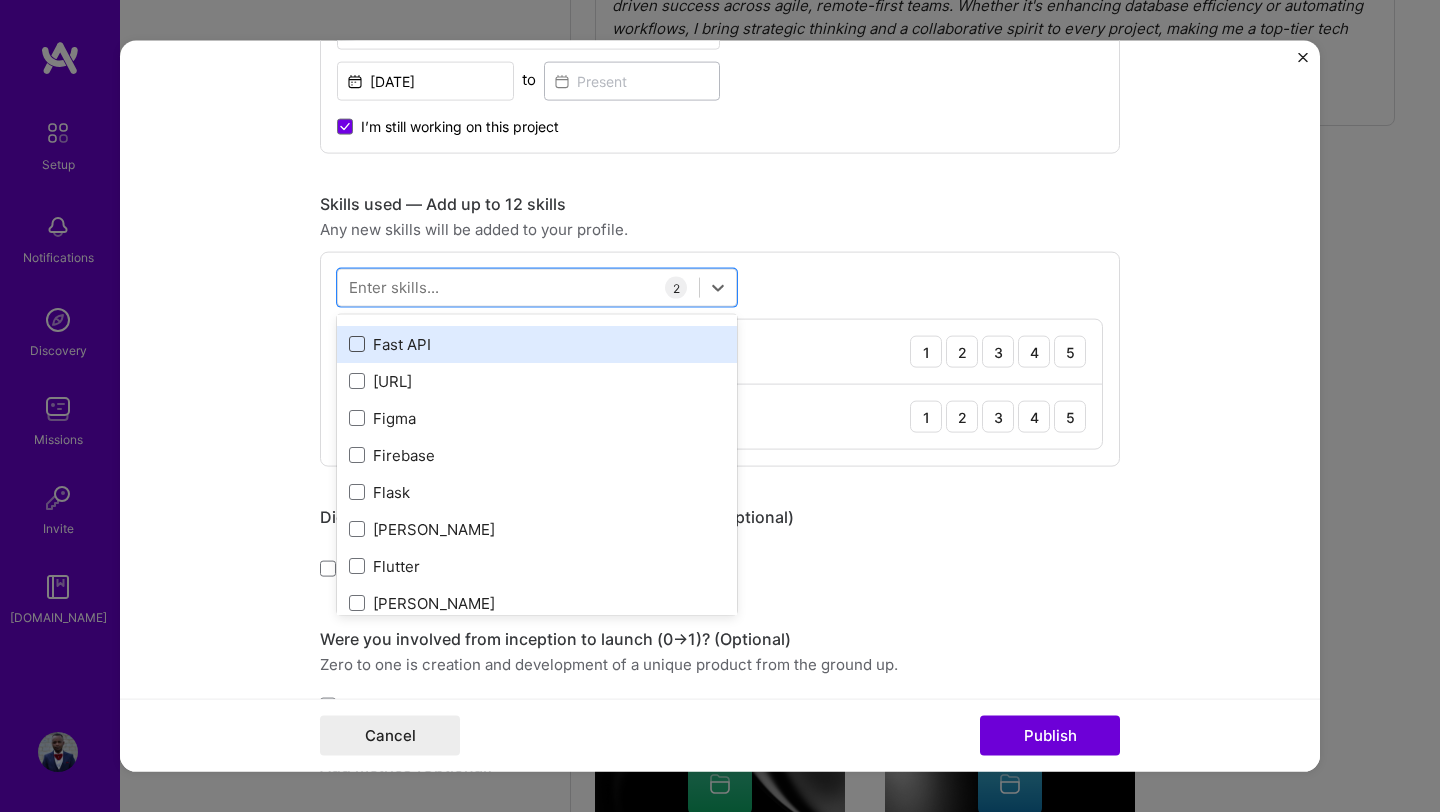 click at bounding box center (357, 344) 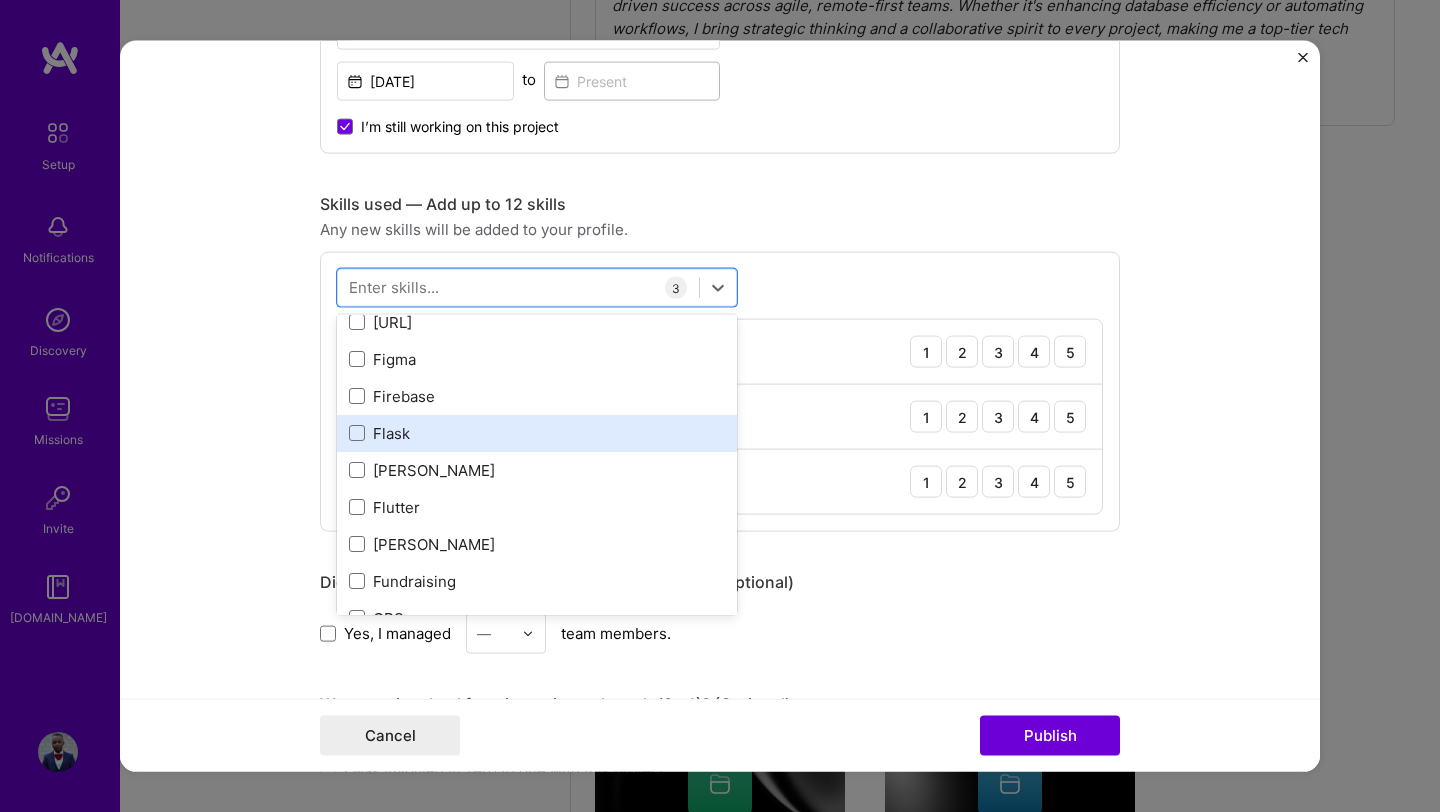scroll, scrollTop: 4864, scrollLeft: 0, axis: vertical 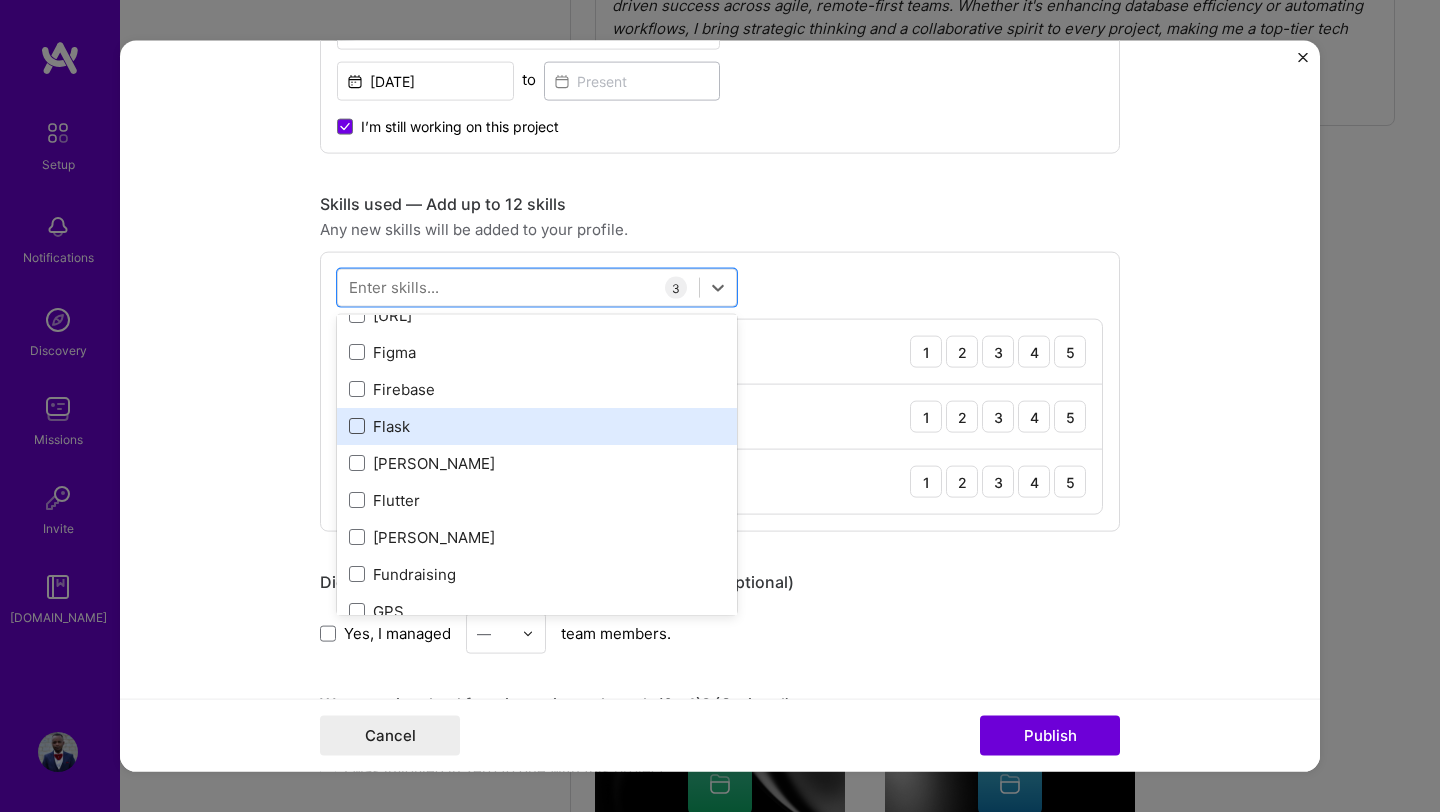 click at bounding box center [357, 426] 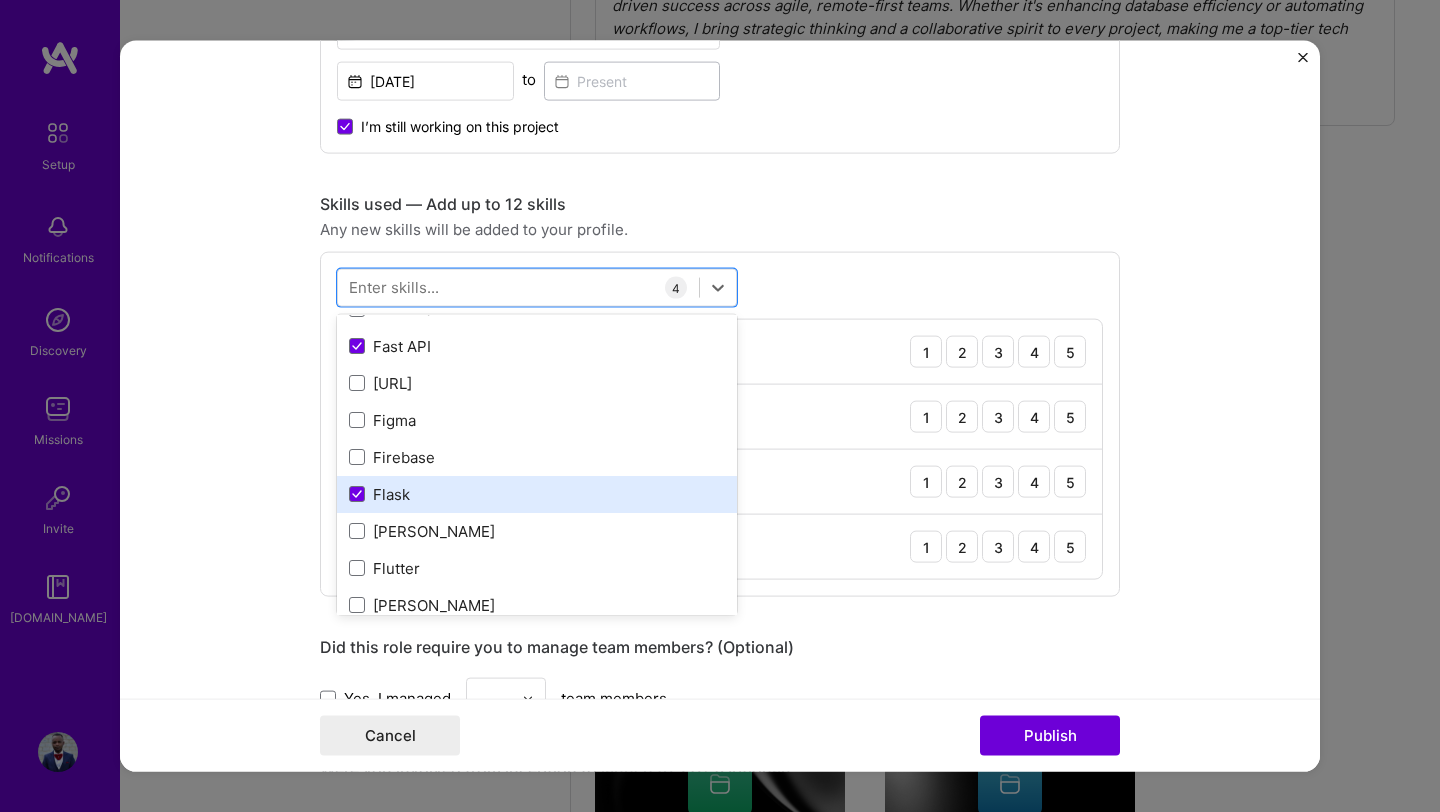 scroll, scrollTop: 4765, scrollLeft: 0, axis: vertical 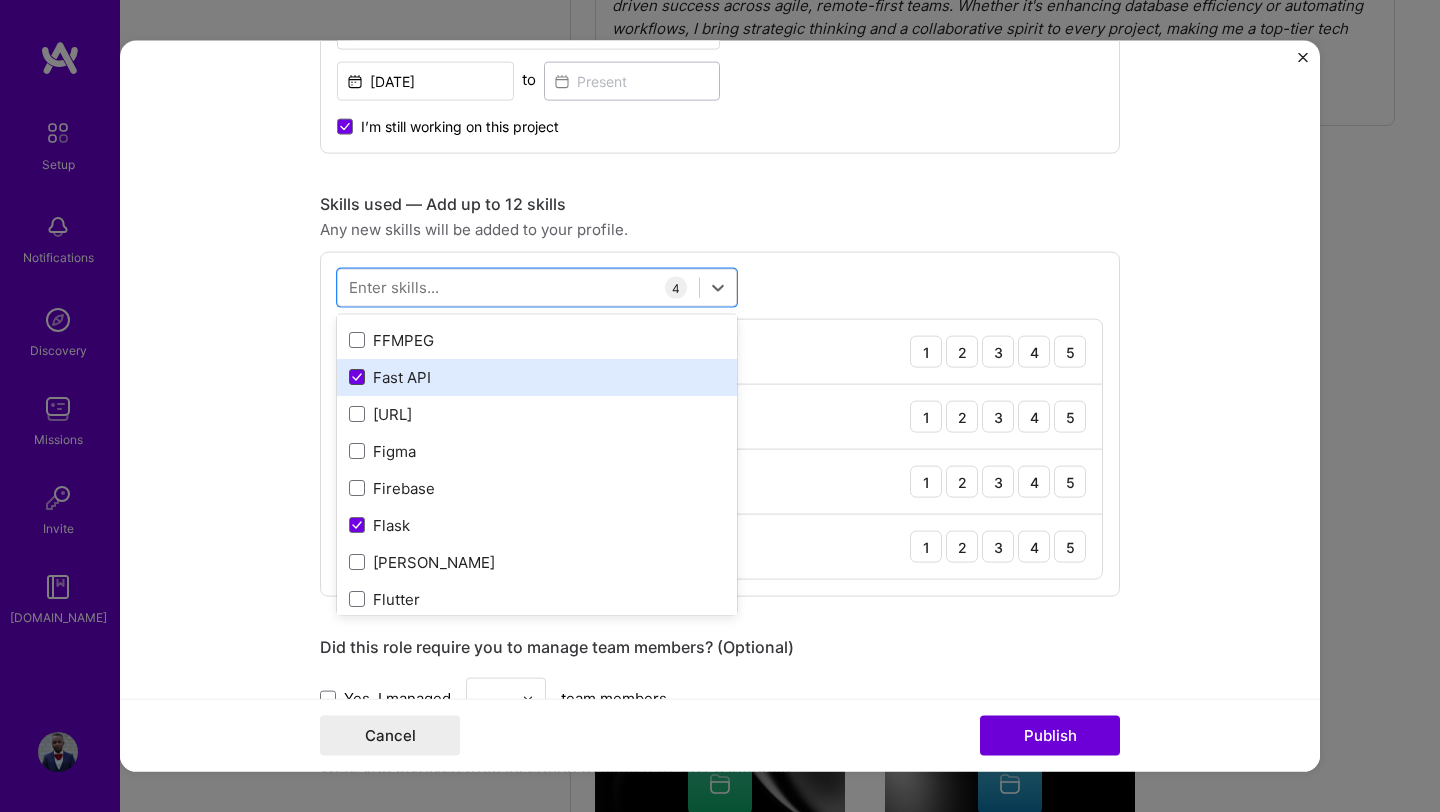 click 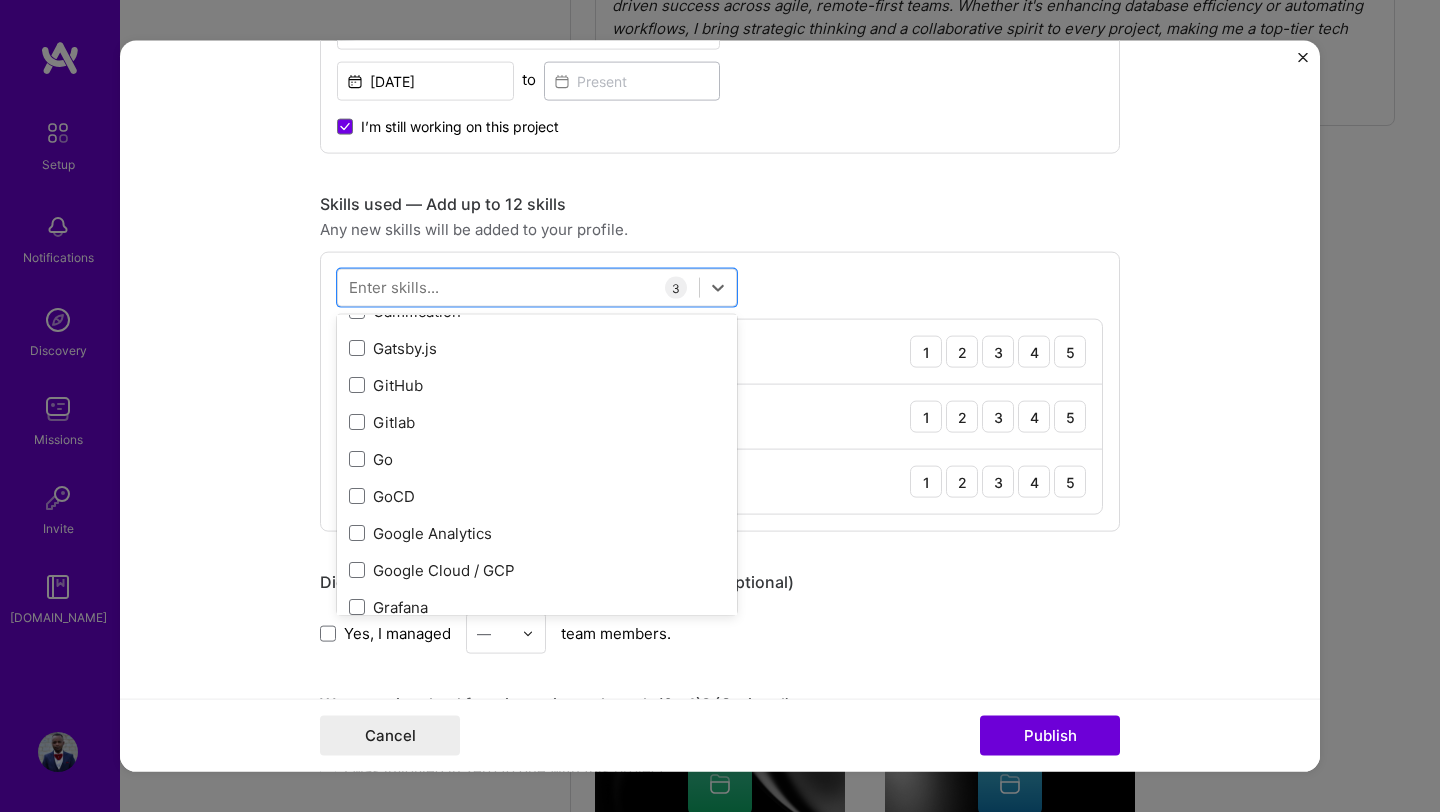 scroll, scrollTop: 5355, scrollLeft: 0, axis: vertical 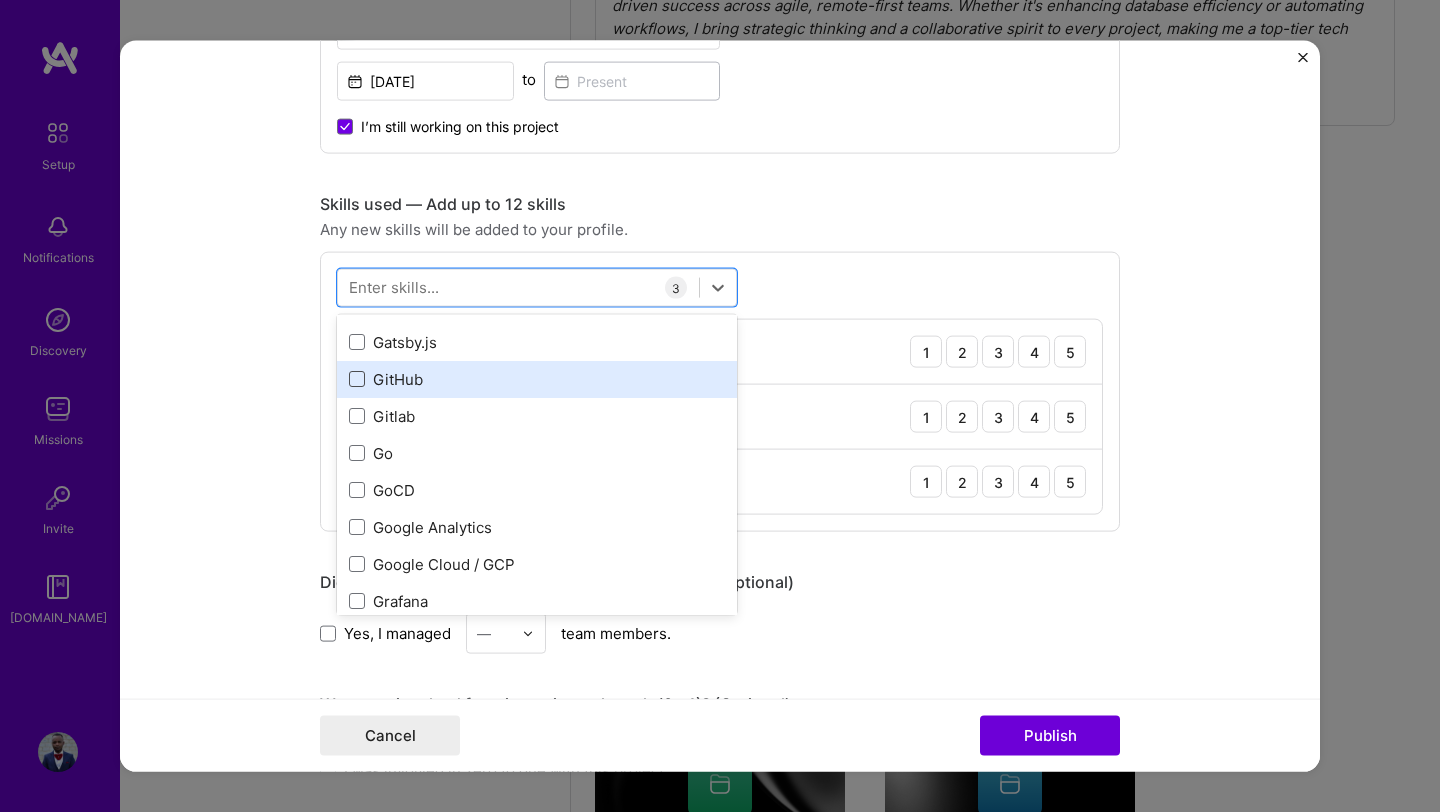 click at bounding box center (357, 379) 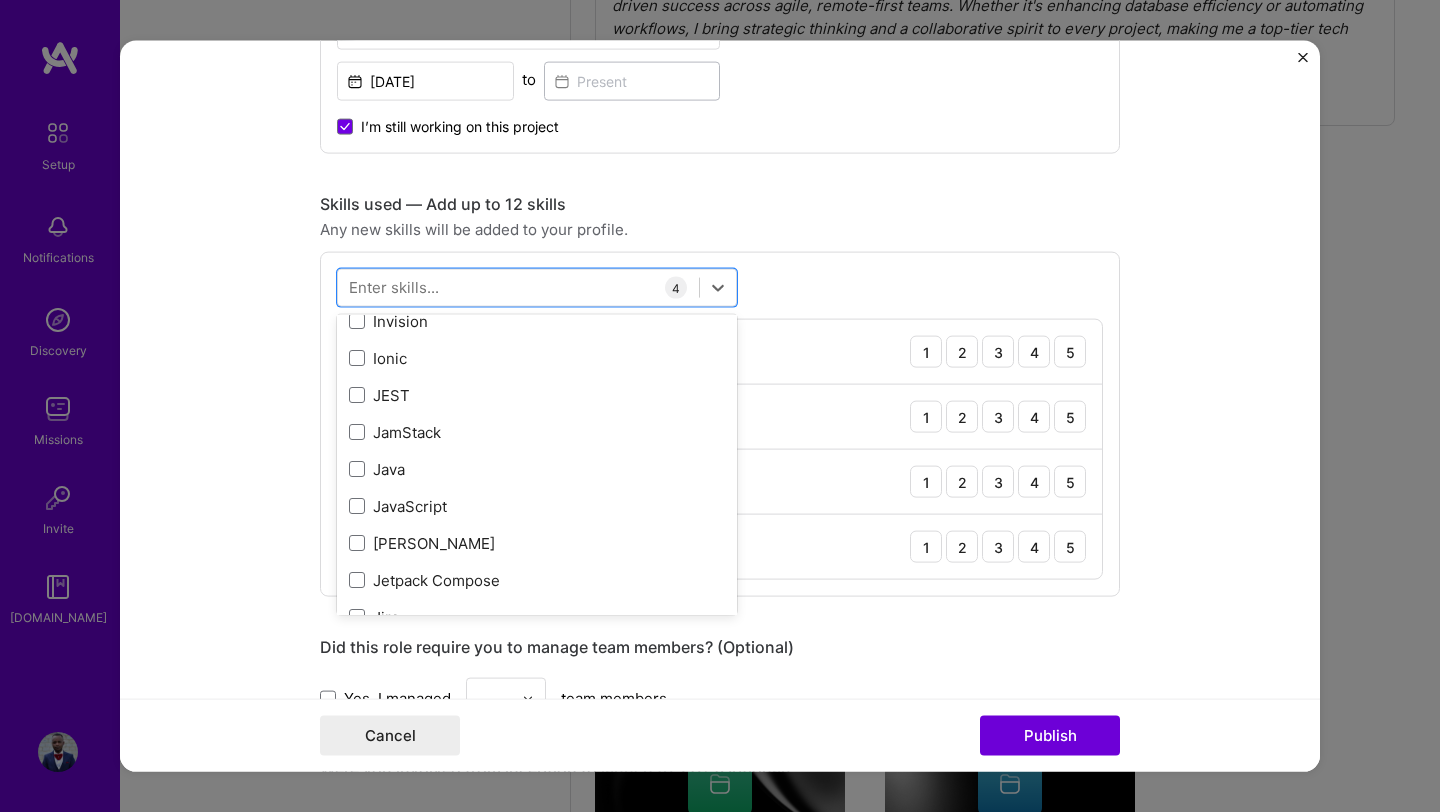 scroll, scrollTop: 6304, scrollLeft: 0, axis: vertical 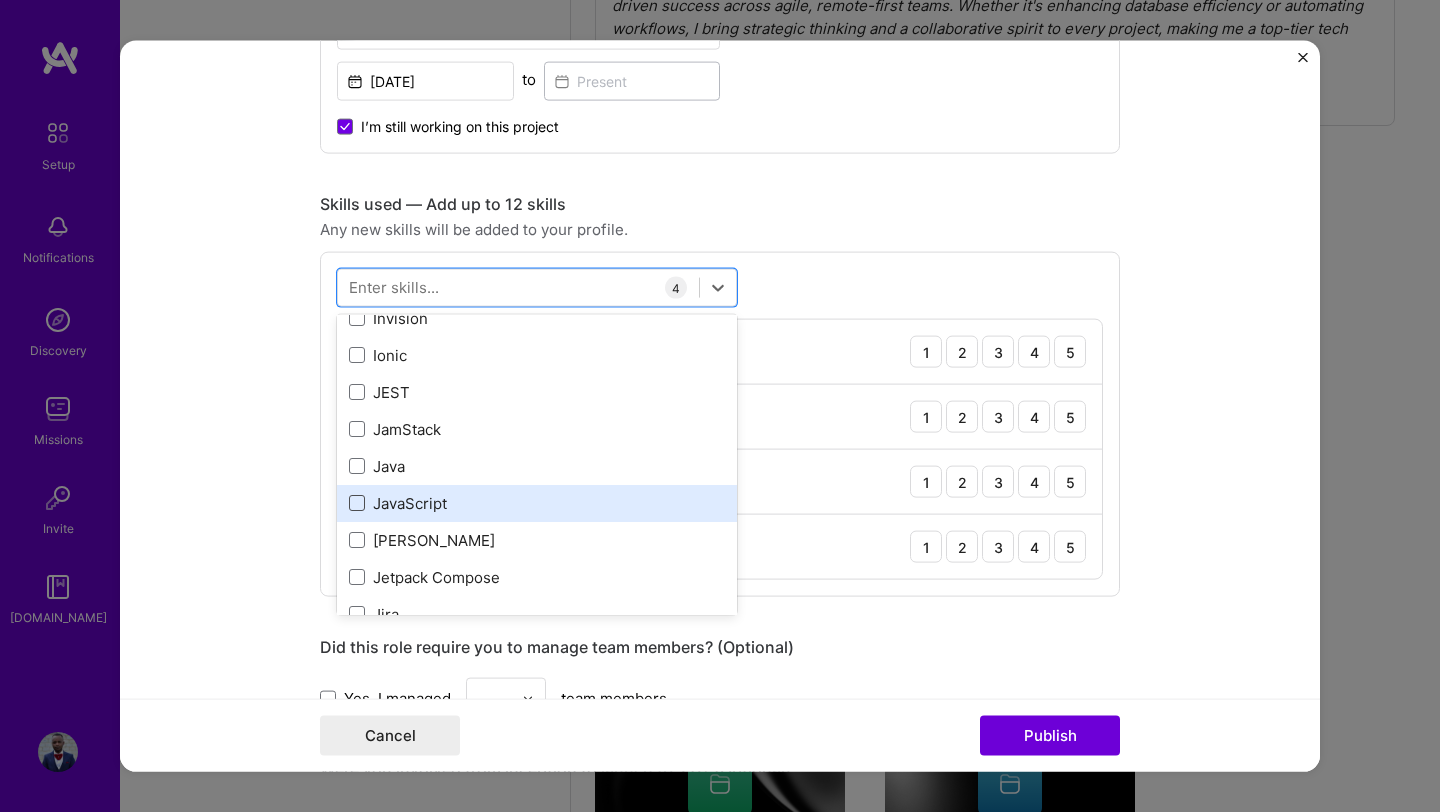 click at bounding box center (357, 503) 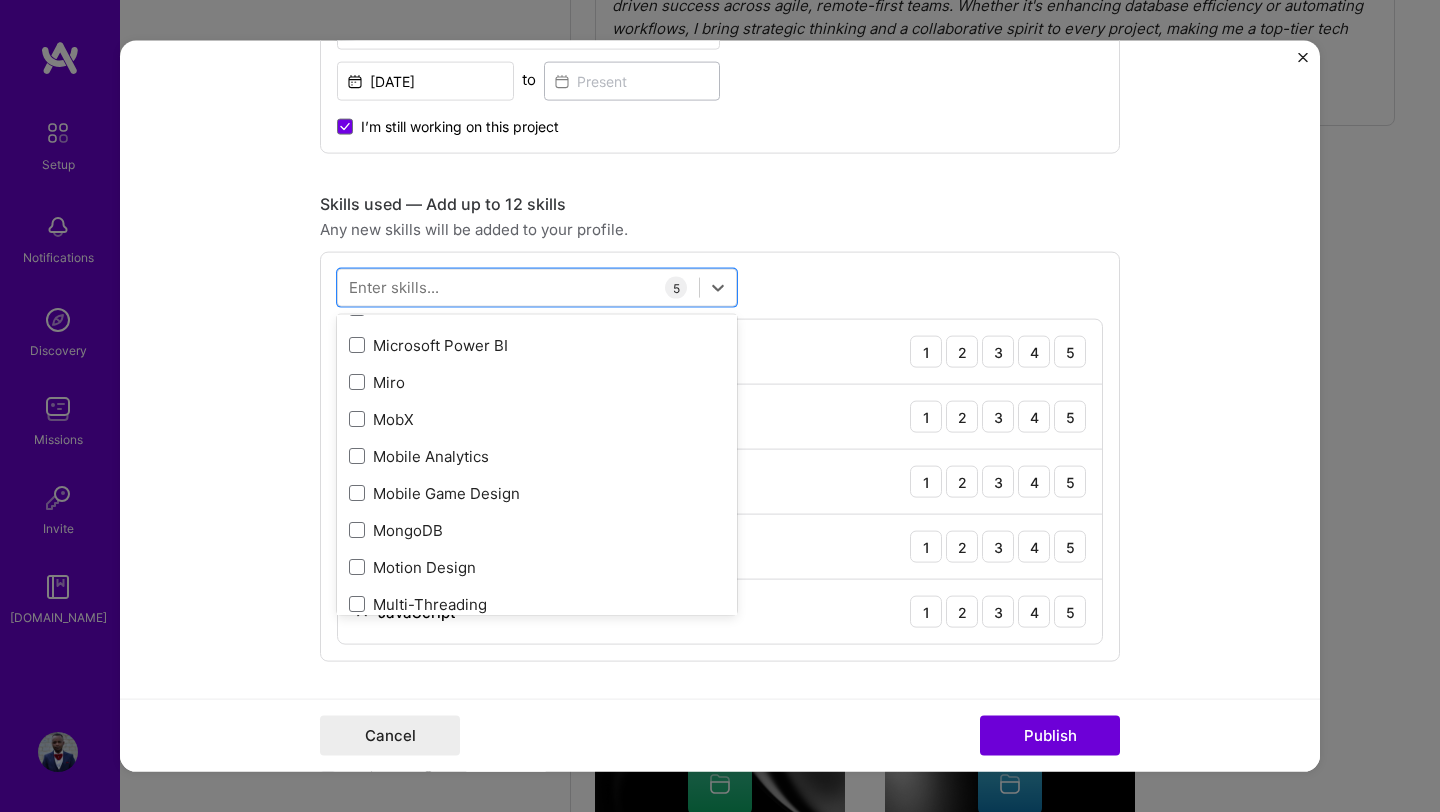 scroll, scrollTop: 7656, scrollLeft: 0, axis: vertical 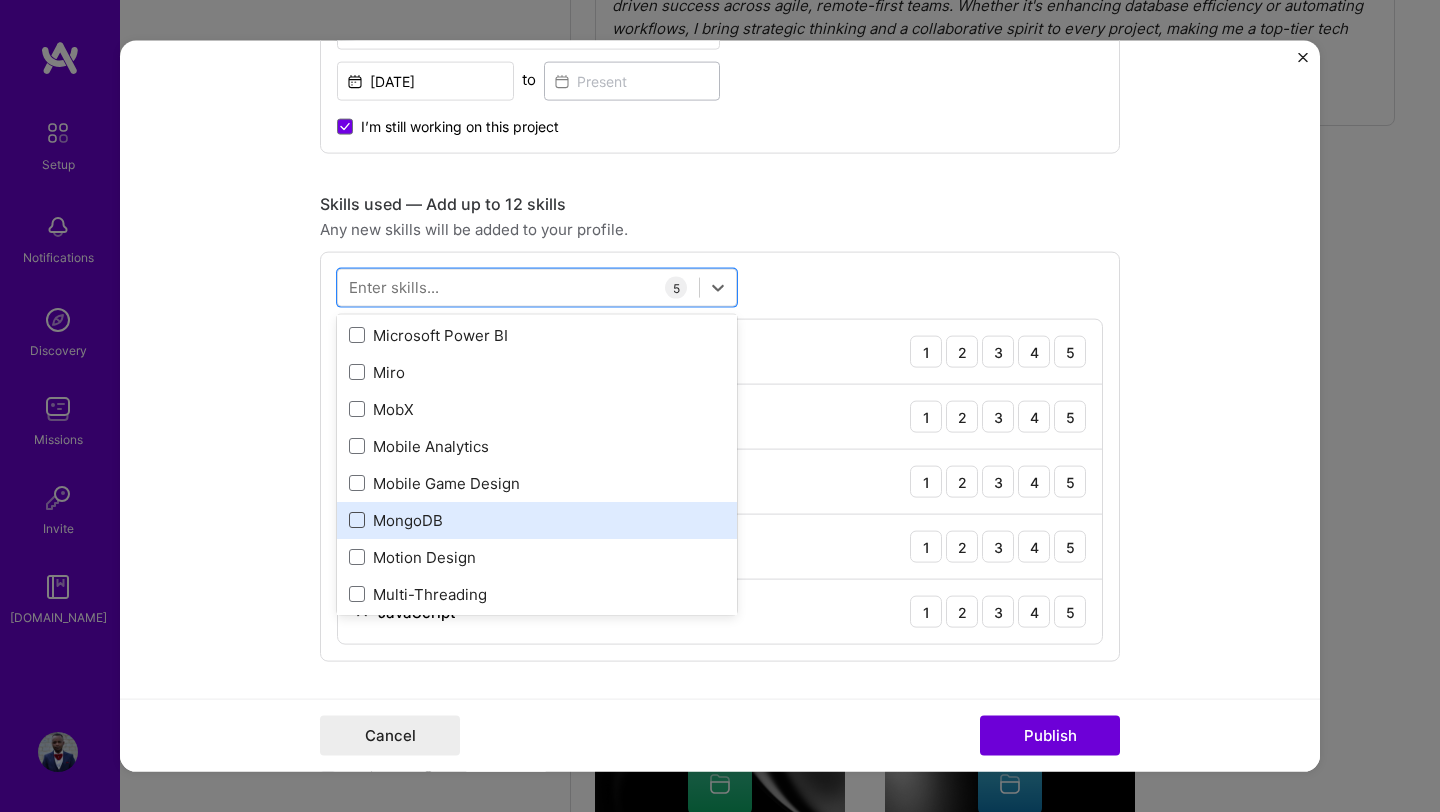 click at bounding box center (357, 520) 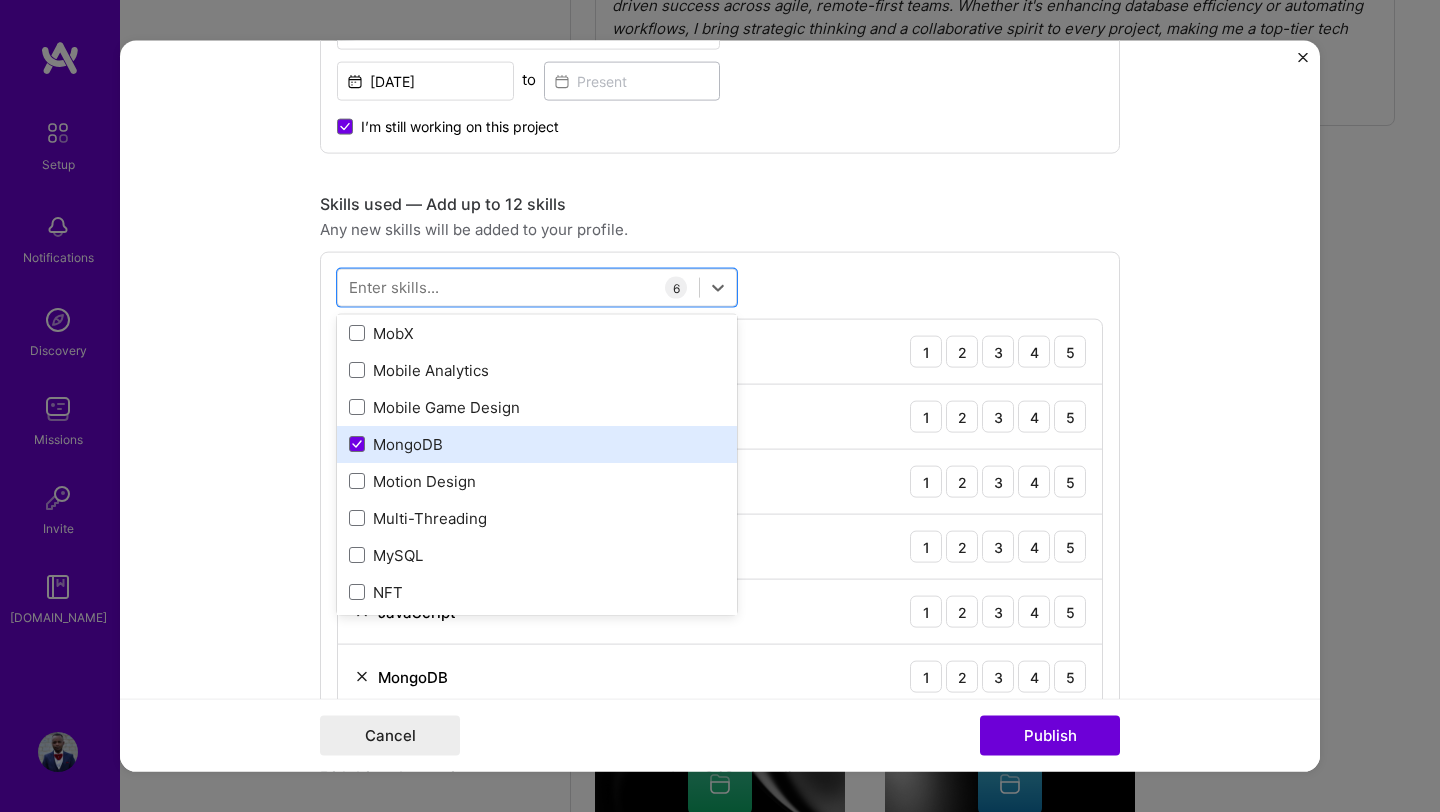 scroll, scrollTop: 7734, scrollLeft: 0, axis: vertical 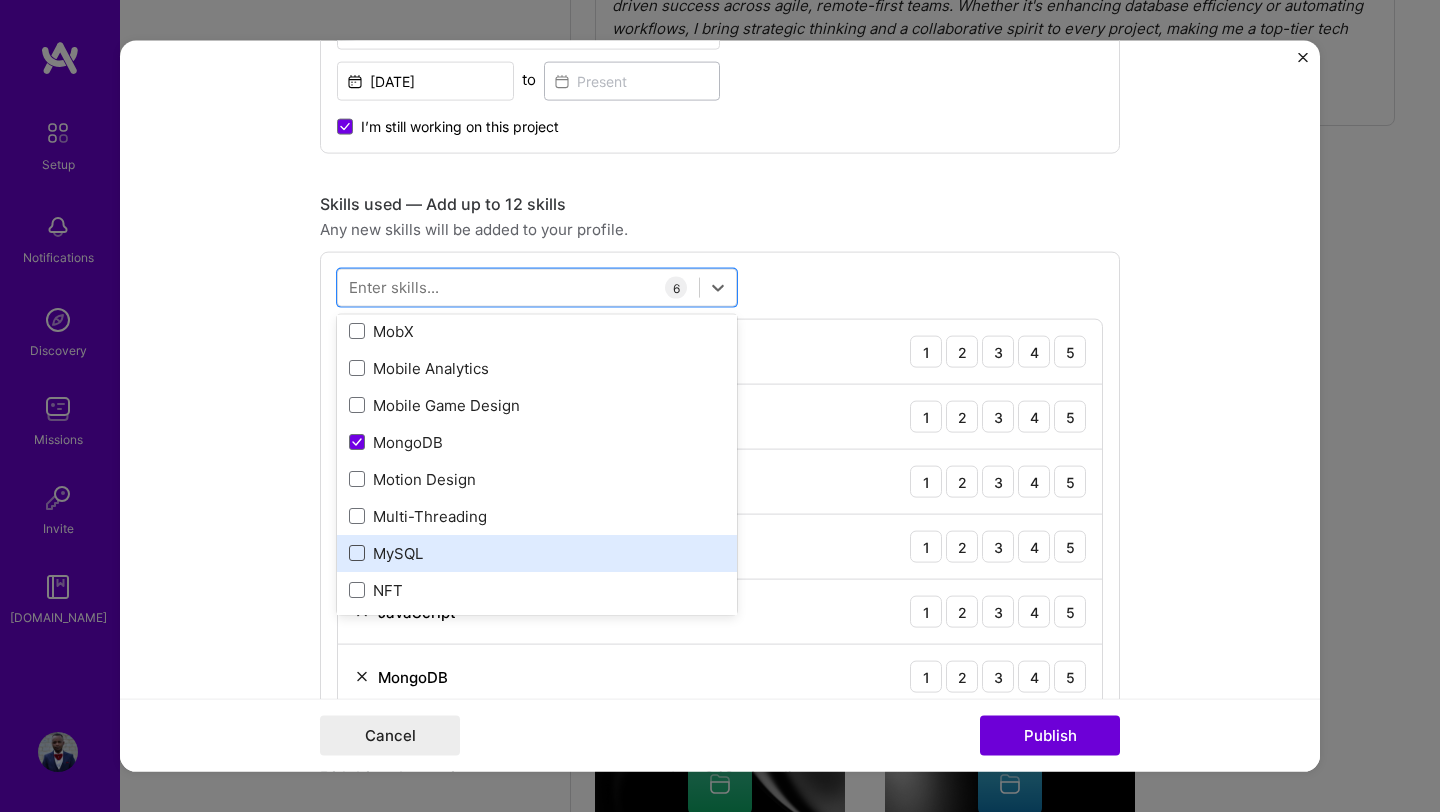 click at bounding box center (357, 553) 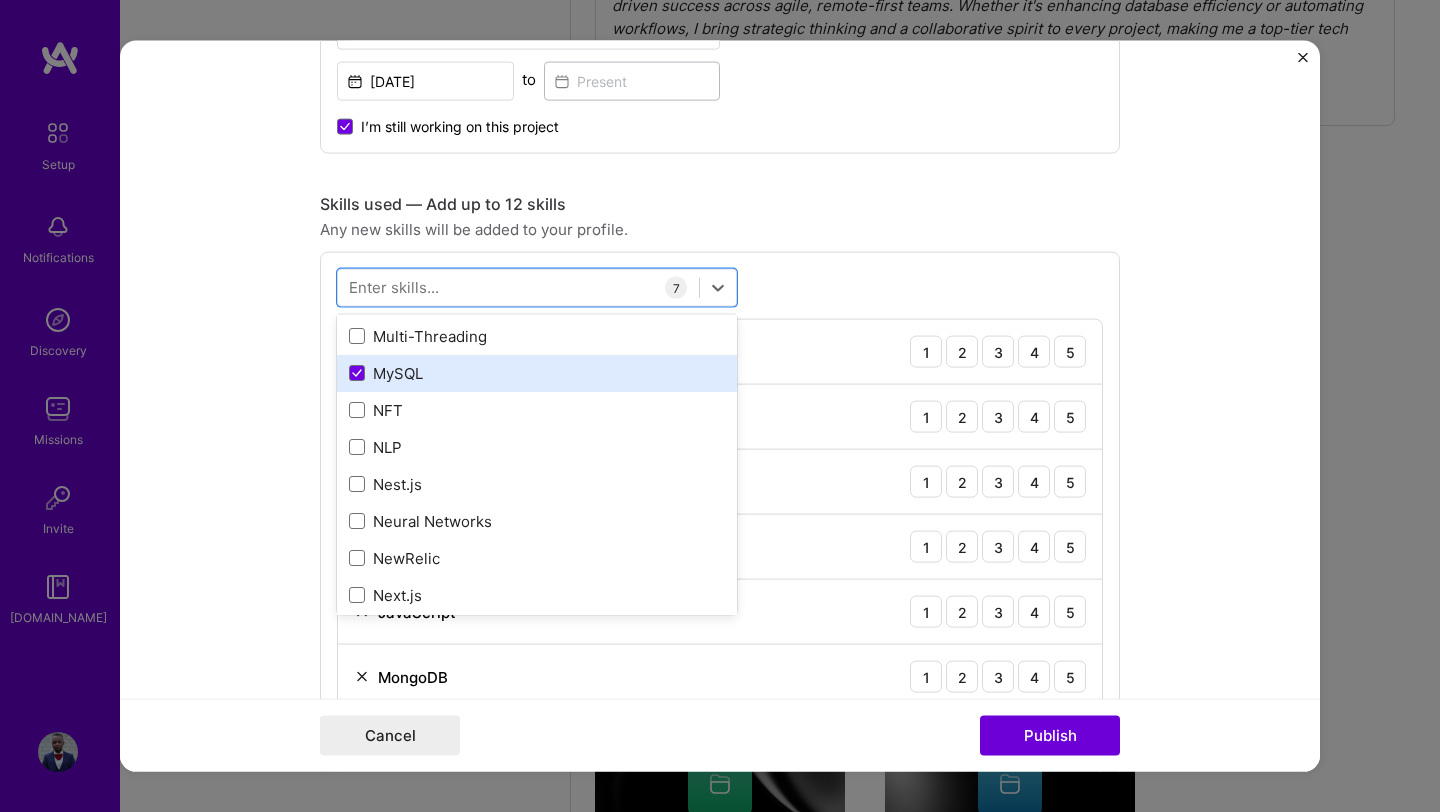 scroll, scrollTop: 7915, scrollLeft: 0, axis: vertical 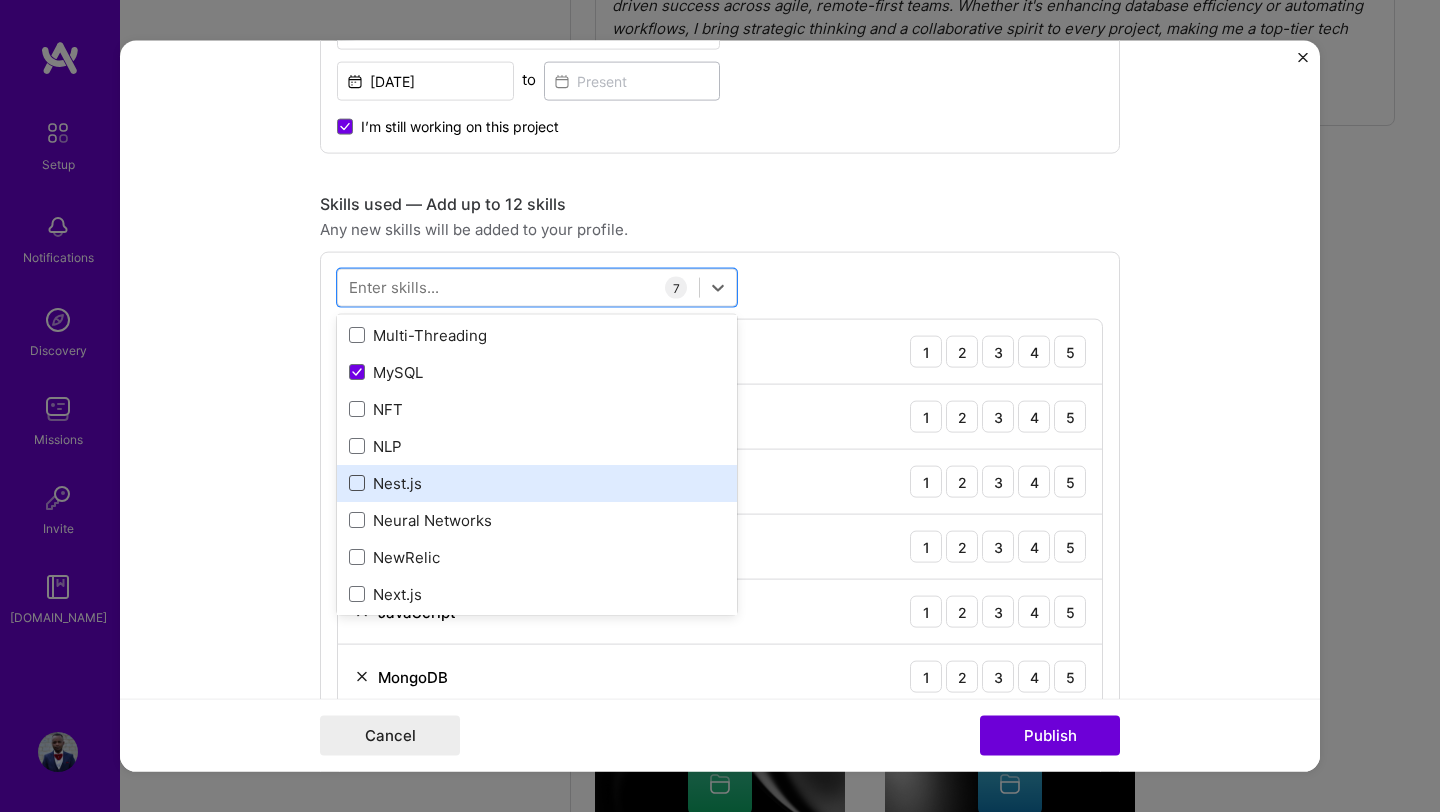 click at bounding box center [357, 483] 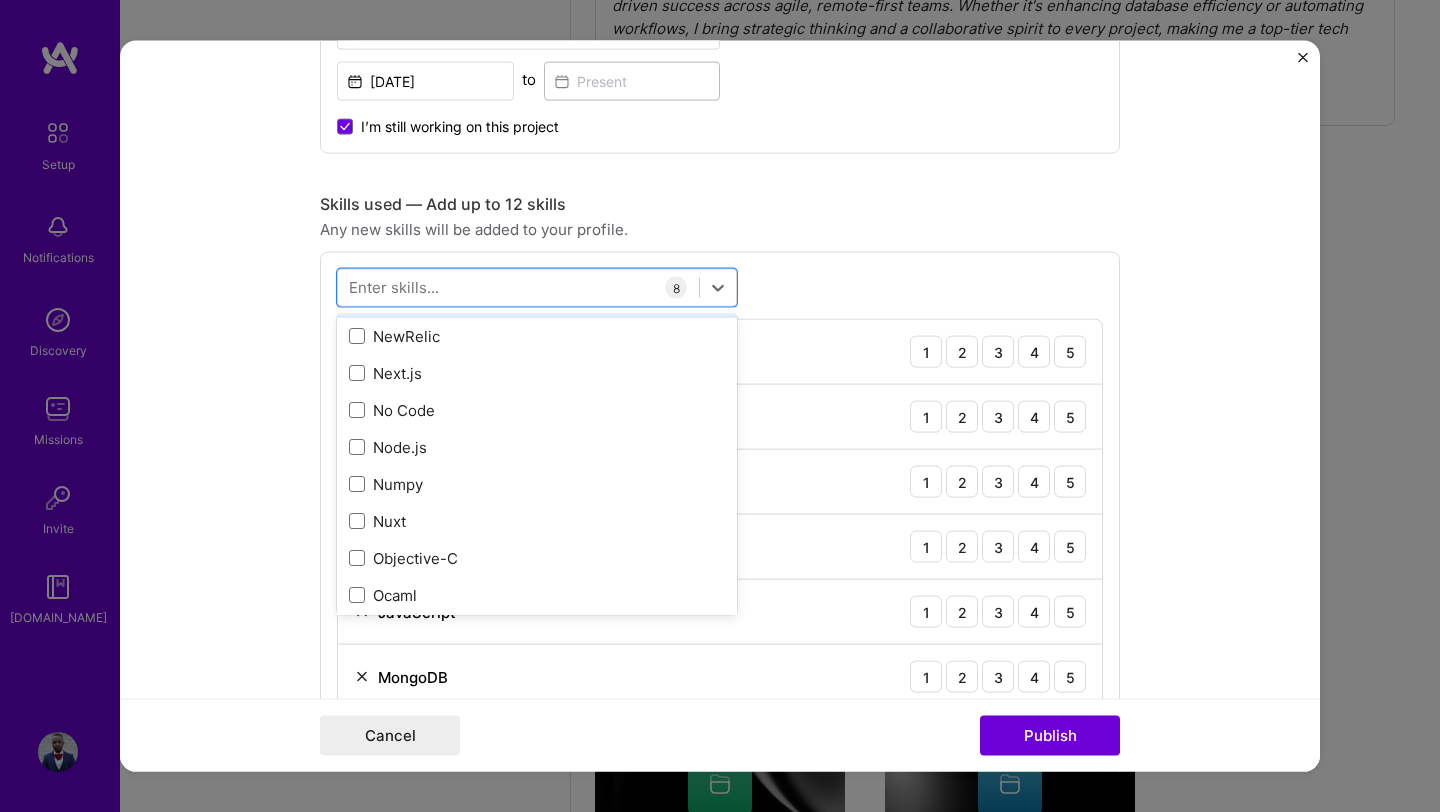 scroll, scrollTop: 8138, scrollLeft: 0, axis: vertical 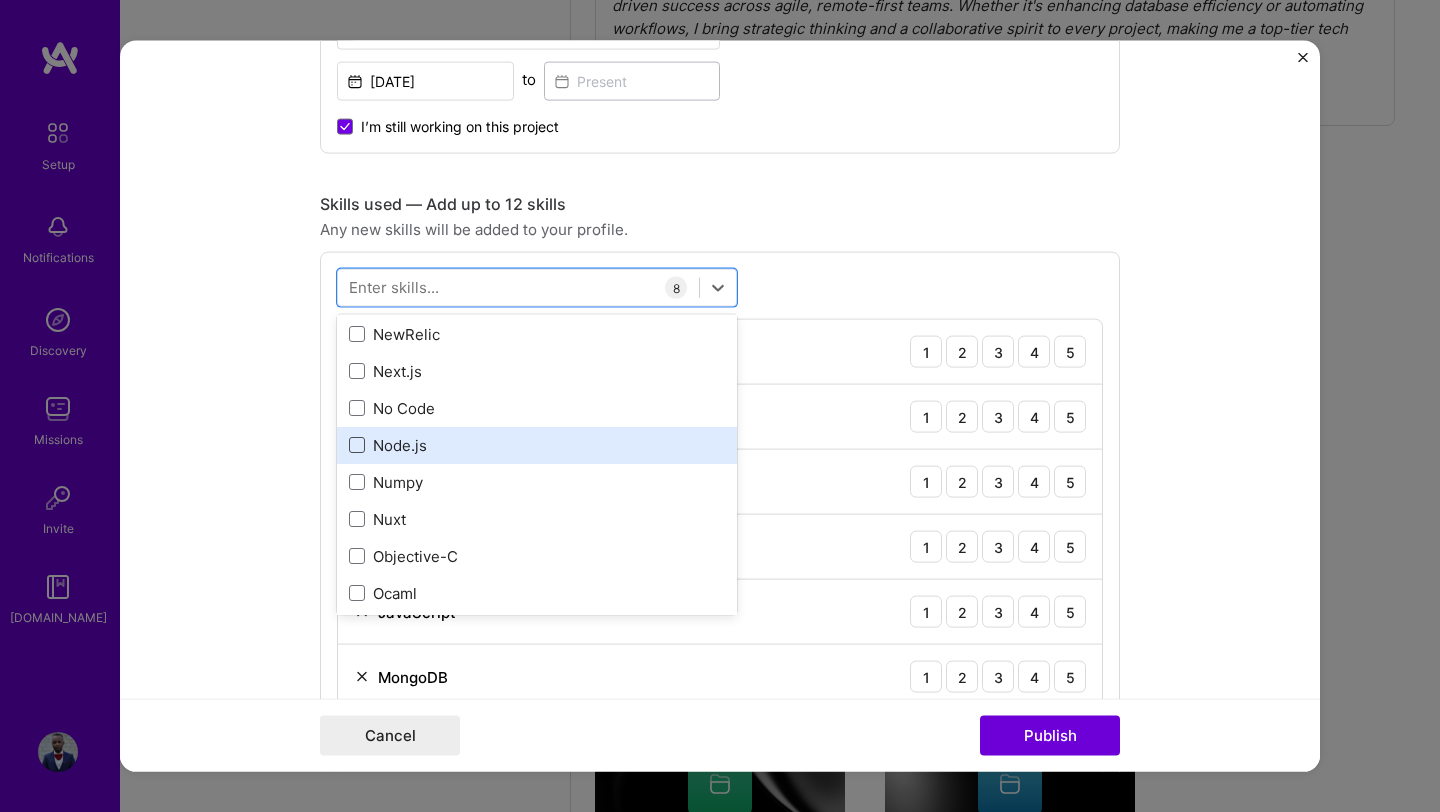 click at bounding box center [357, 445] 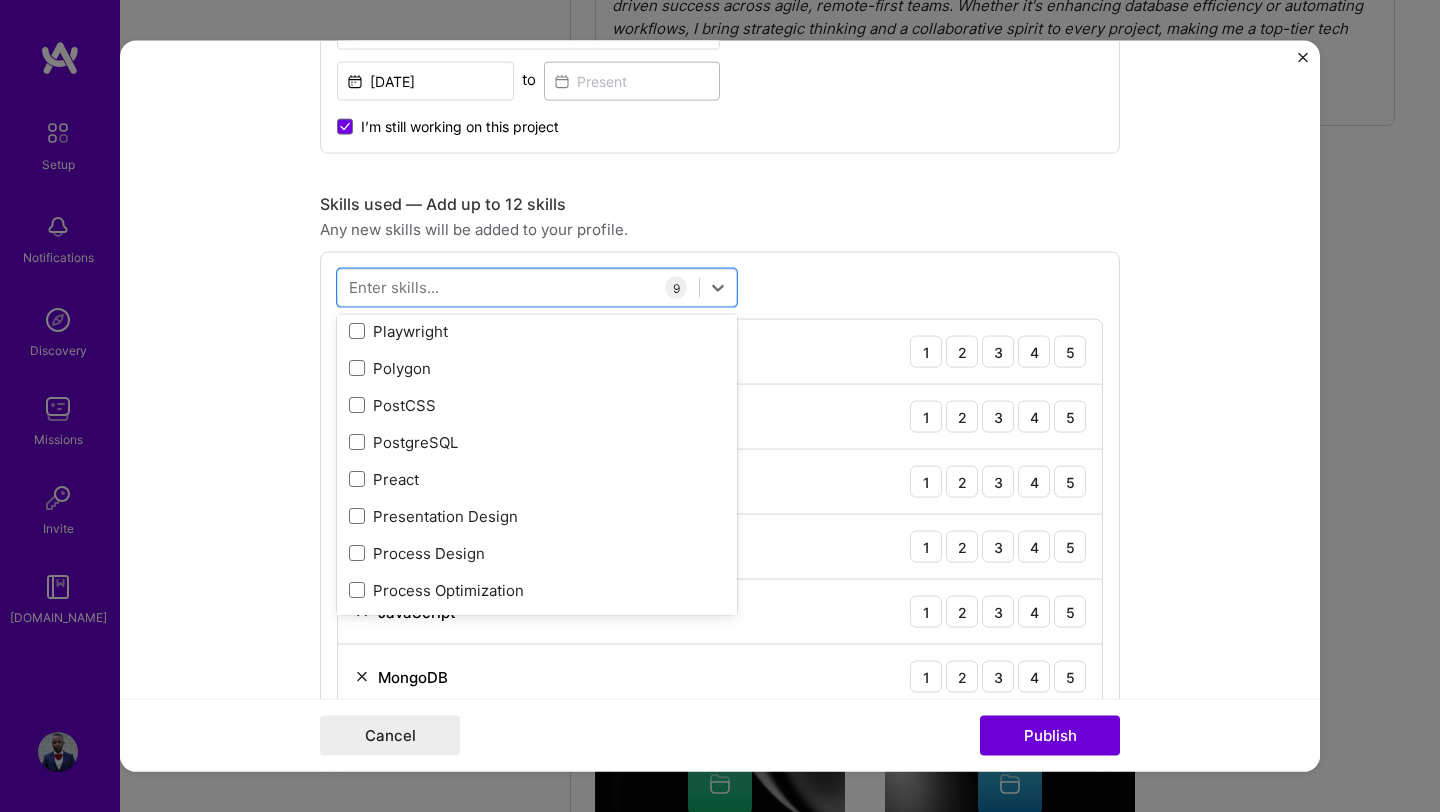scroll, scrollTop: 8923, scrollLeft: 0, axis: vertical 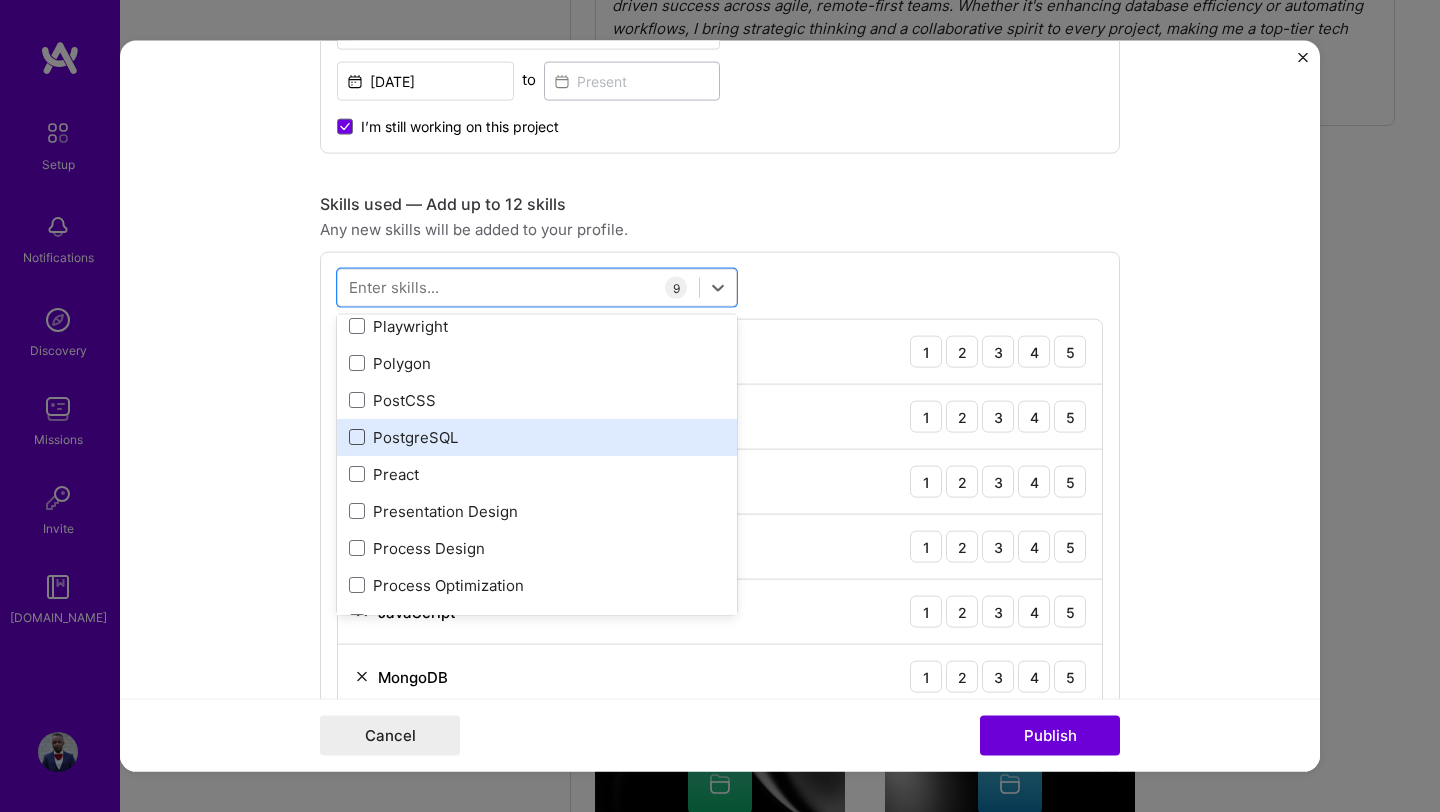 click at bounding box center [357, 437] 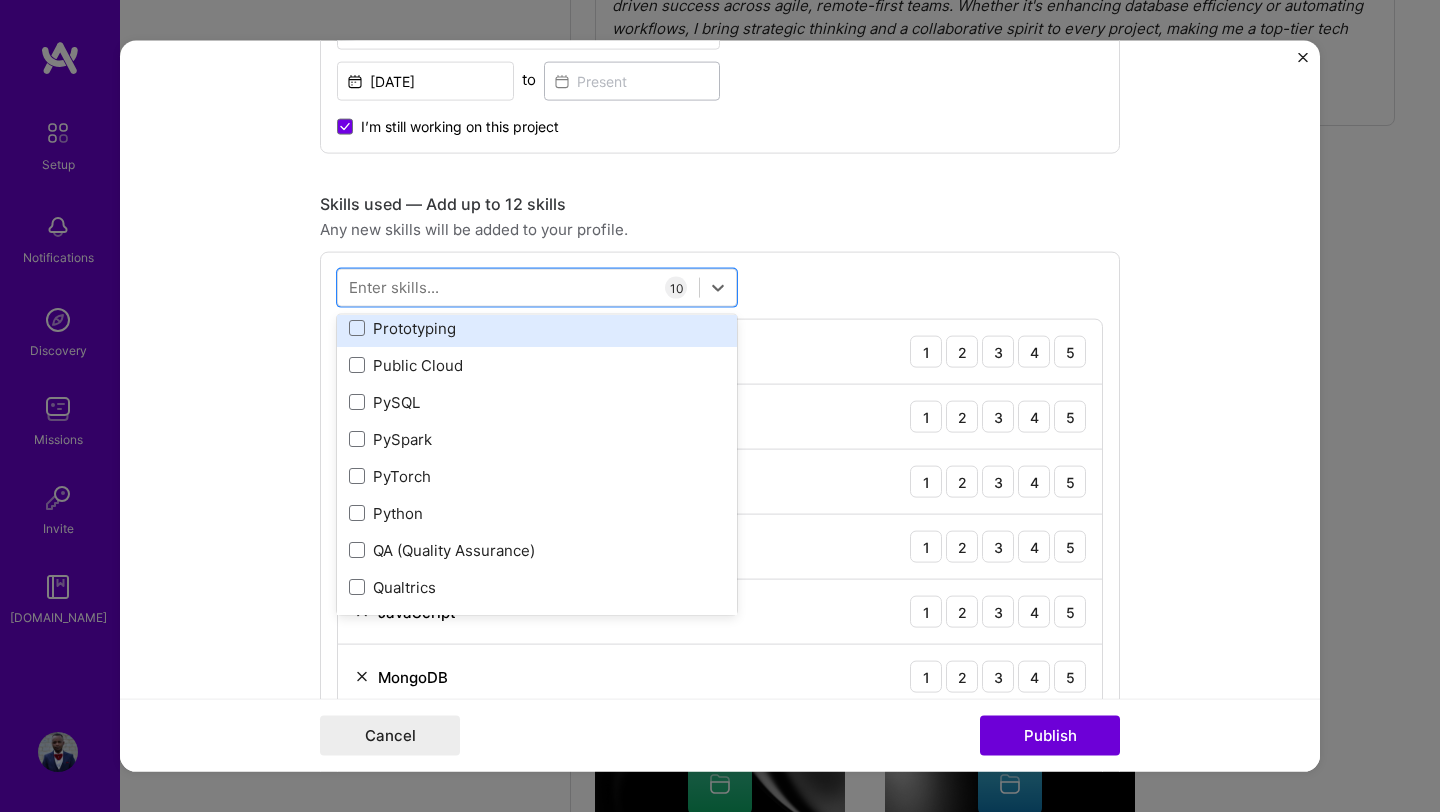 scroll, scrollTop: 9448, scrollLeft: 0, axis: vertical 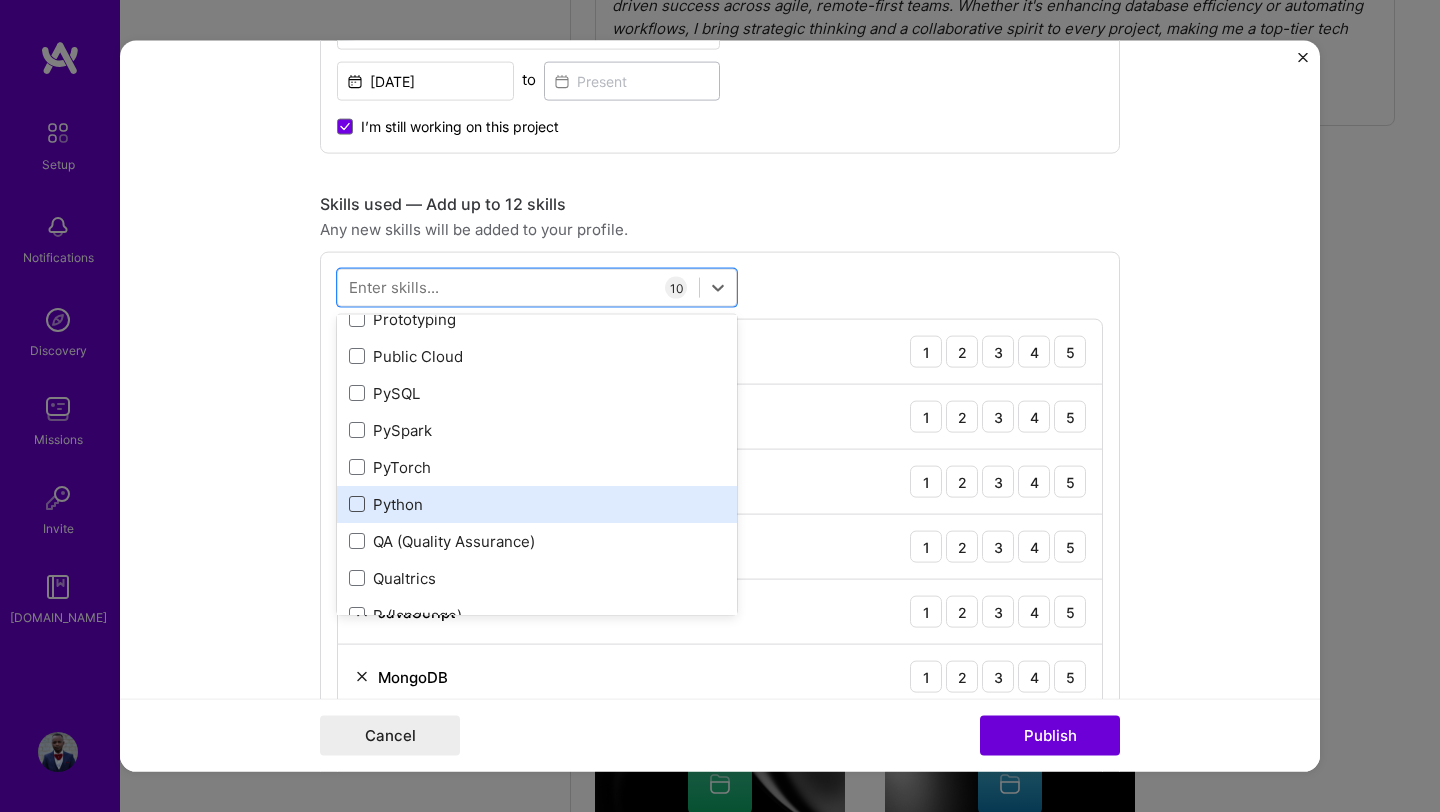 click at bounding box center [357, 504] 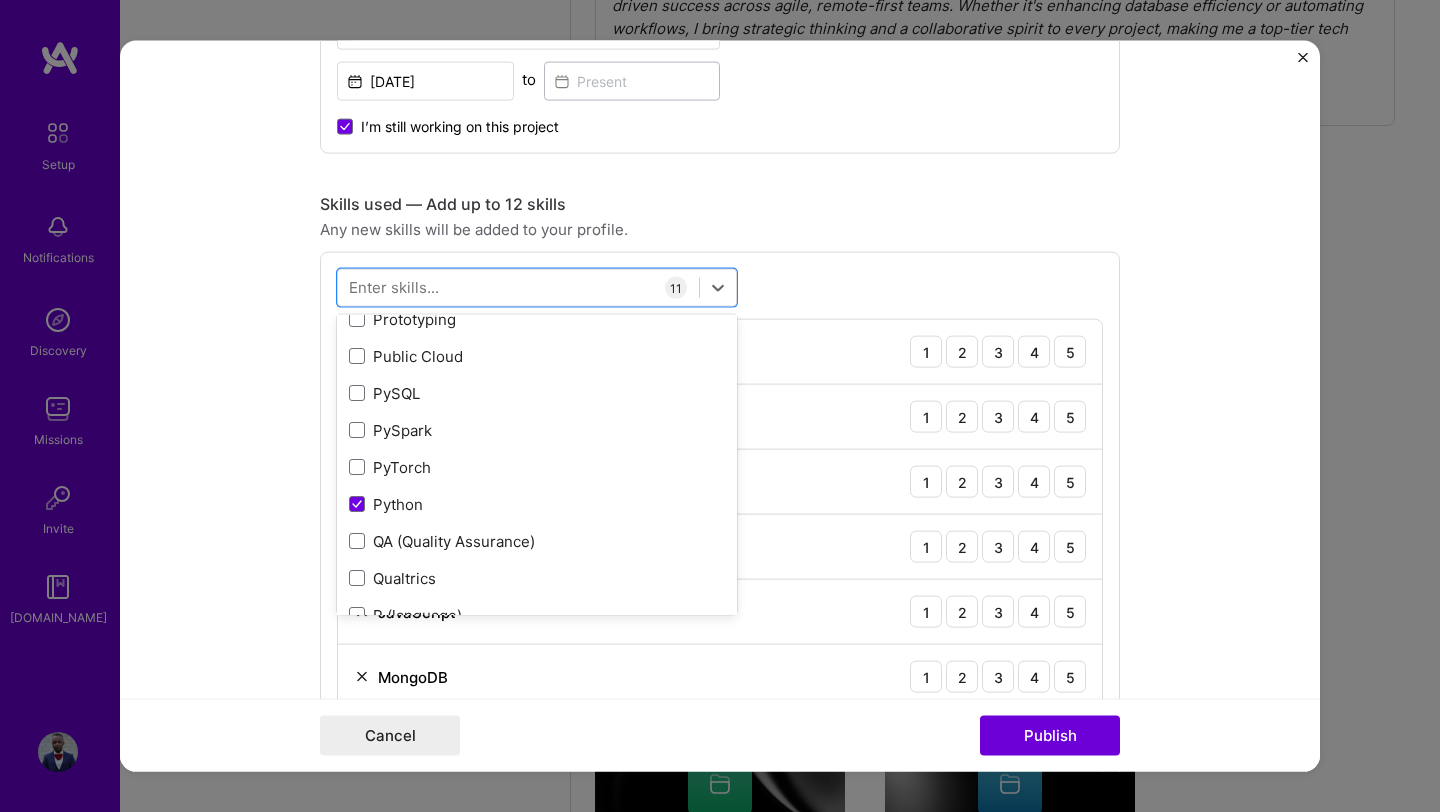 click on "option Python, selected. option PySQL focused, 0 of 2. 378 results available. Use Up and Down to choose options, press Enter to select the currently focused option, press Escape to exit the menu, press Tab to select the option and exit the menu. All Skills .NET 3D Engineering 3D Modeling API Design API Integration APNS ARM [DOMAIN_NAME] AWS AWS Aurora AWS BETA AWS CDK AWS CloudFormation AWS Lambda AWS Neptune AWS RDS Ada Adobe Creative Cloud Adobe Experience Manager Affiliate Marketing Agile Agora Airflow Airtable Algorithm Design Amazon Athena Amplitude Analytics Android Angular Angular.js Ansible Apache [PERSON_NAME] Apex (Salesforce) Apollo App Clip (iOS) ArangoDB Artifactory Artificial Intelligence (AI) Assembly [DOMAIN_NAME] [PERSON_NAME] Authentication Automated Testing Azure BLE (Bluetooth) Babylon.js Backbone.js Backlog Prioritization BigQuery Blockchain / Crypto Blog Bloomreach Bootstrap JS Boto3 Brand Strategy C C# C++ CI/CD CMS COBOL CSS CUDA Capacitor [PERSON_NAME] CircleCl Clojure Coaching Coffeescript Computer Vision D3.js" at bounding box center [720, 652] 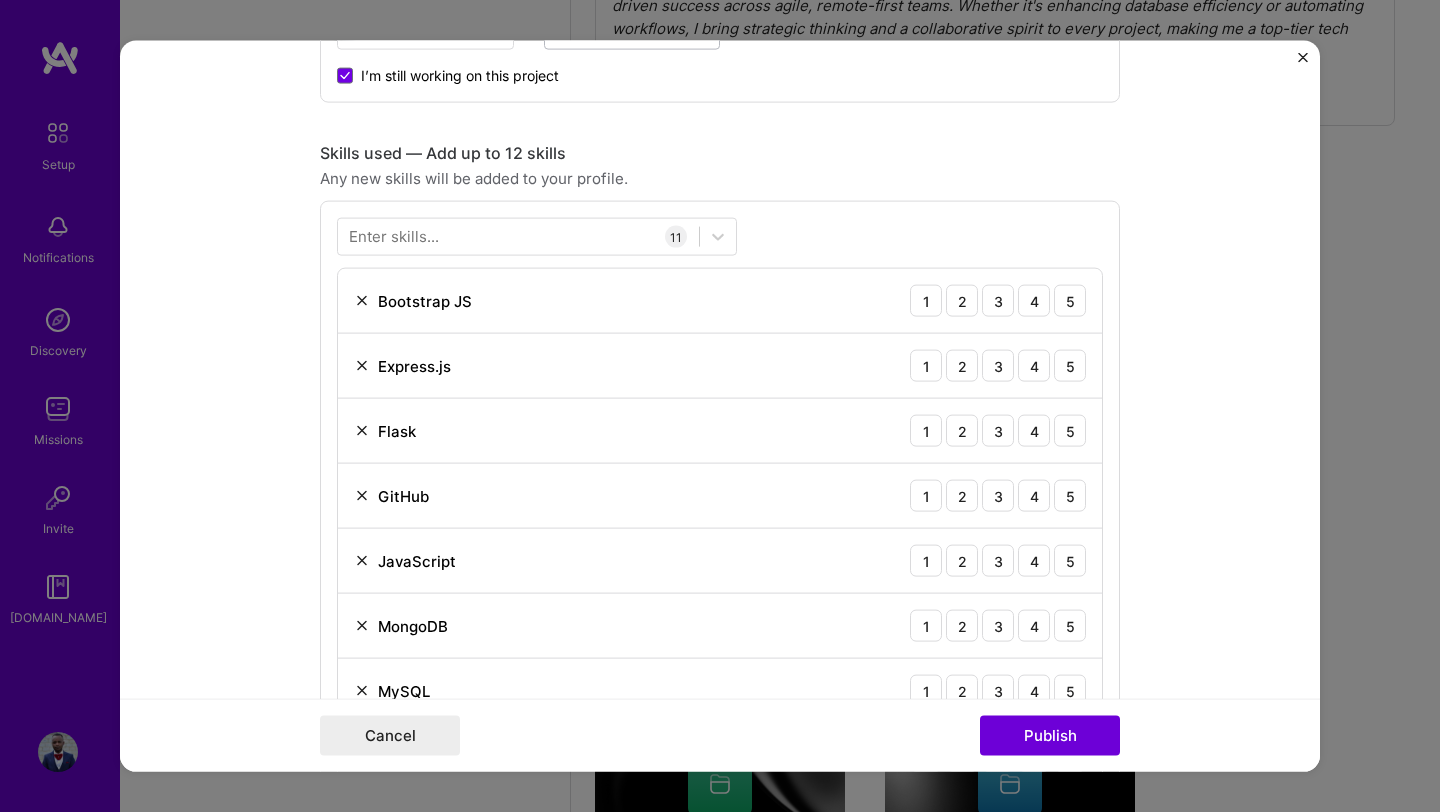 scroll, scrollTop: 1397, scrollLeft: 0, axis: vertical 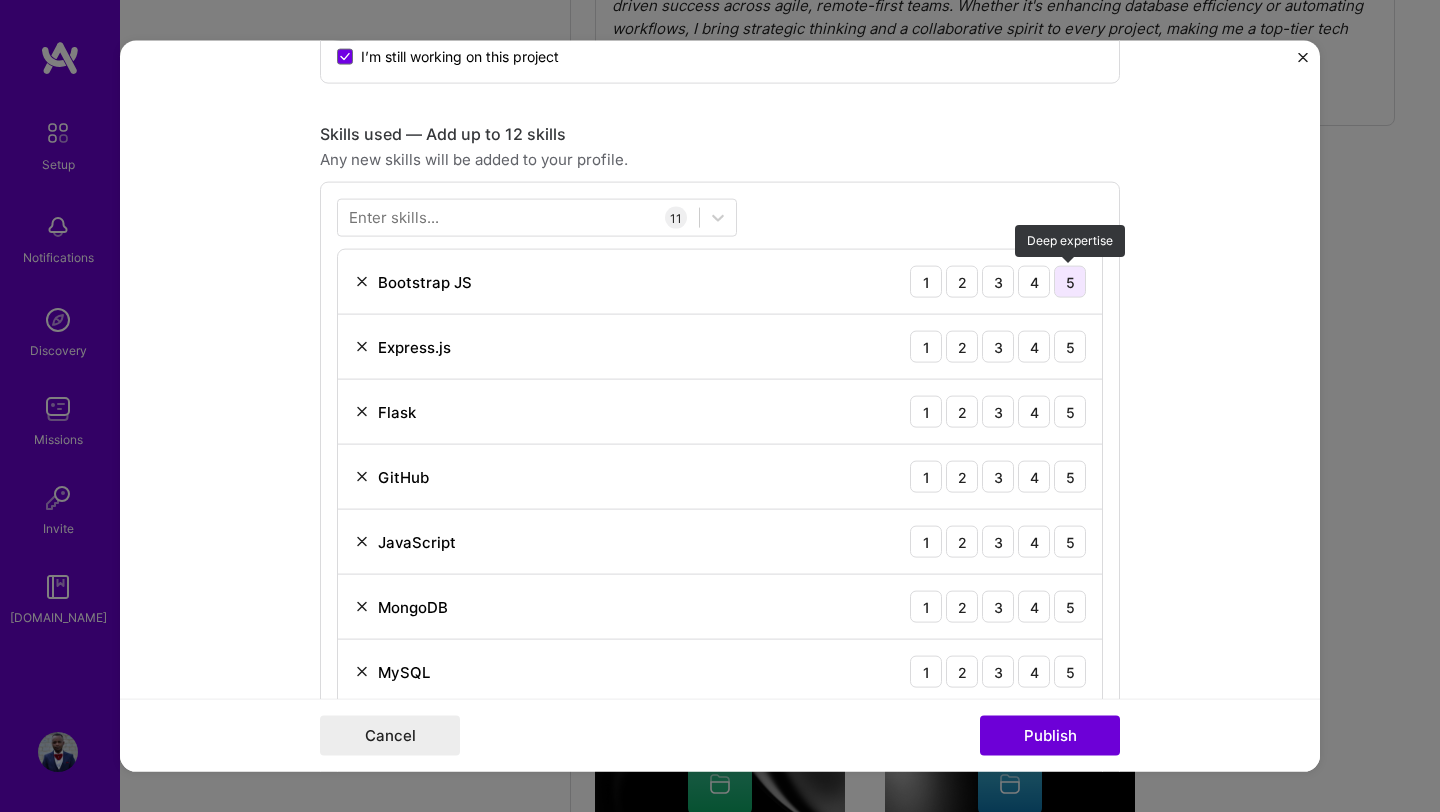click on "5" at bounding box center (1070, 282) 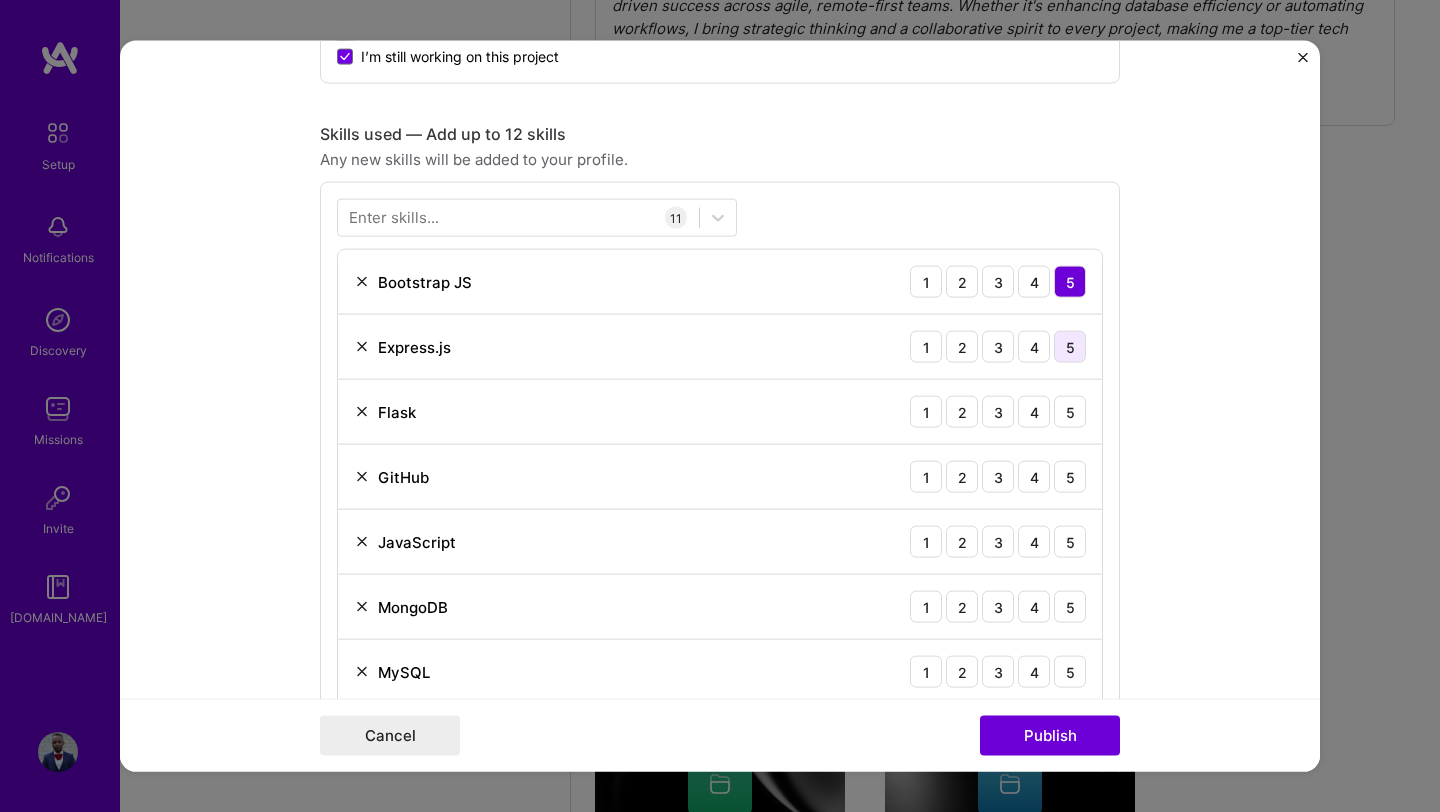click on "5" at bounding box center (1070, 347) 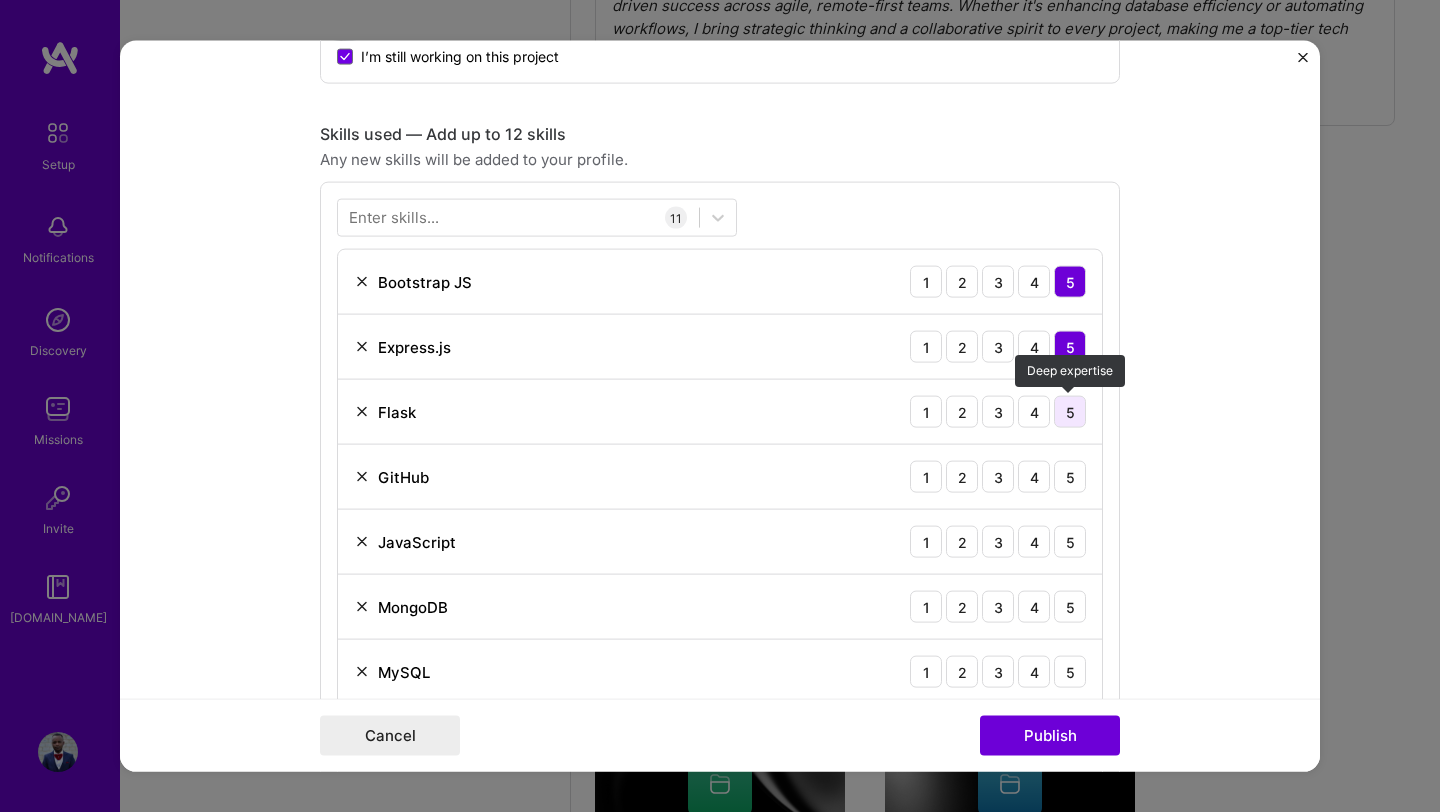 click on "5" at bounding box center [1070, 412] 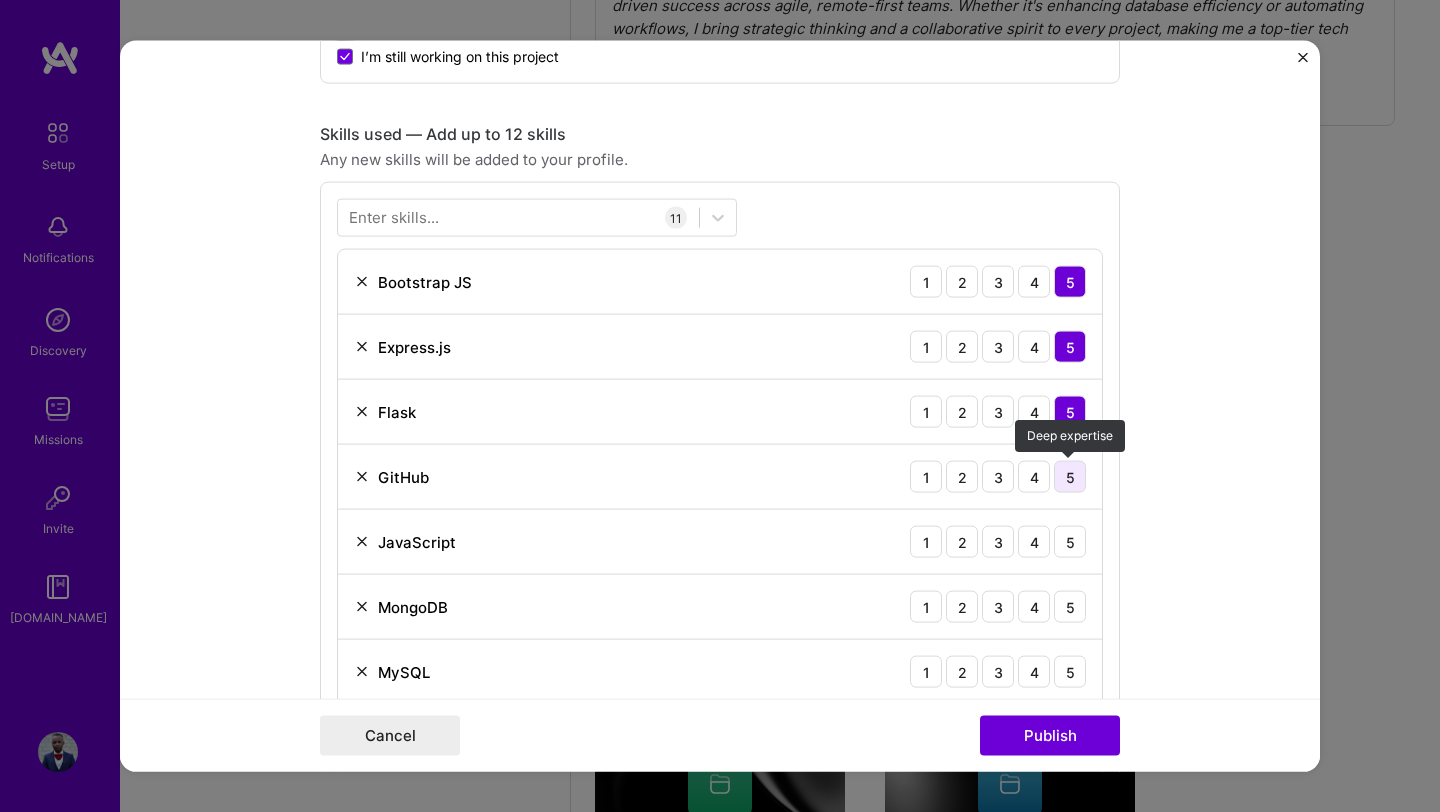 click on "5" at bounding box center (1070, 477) 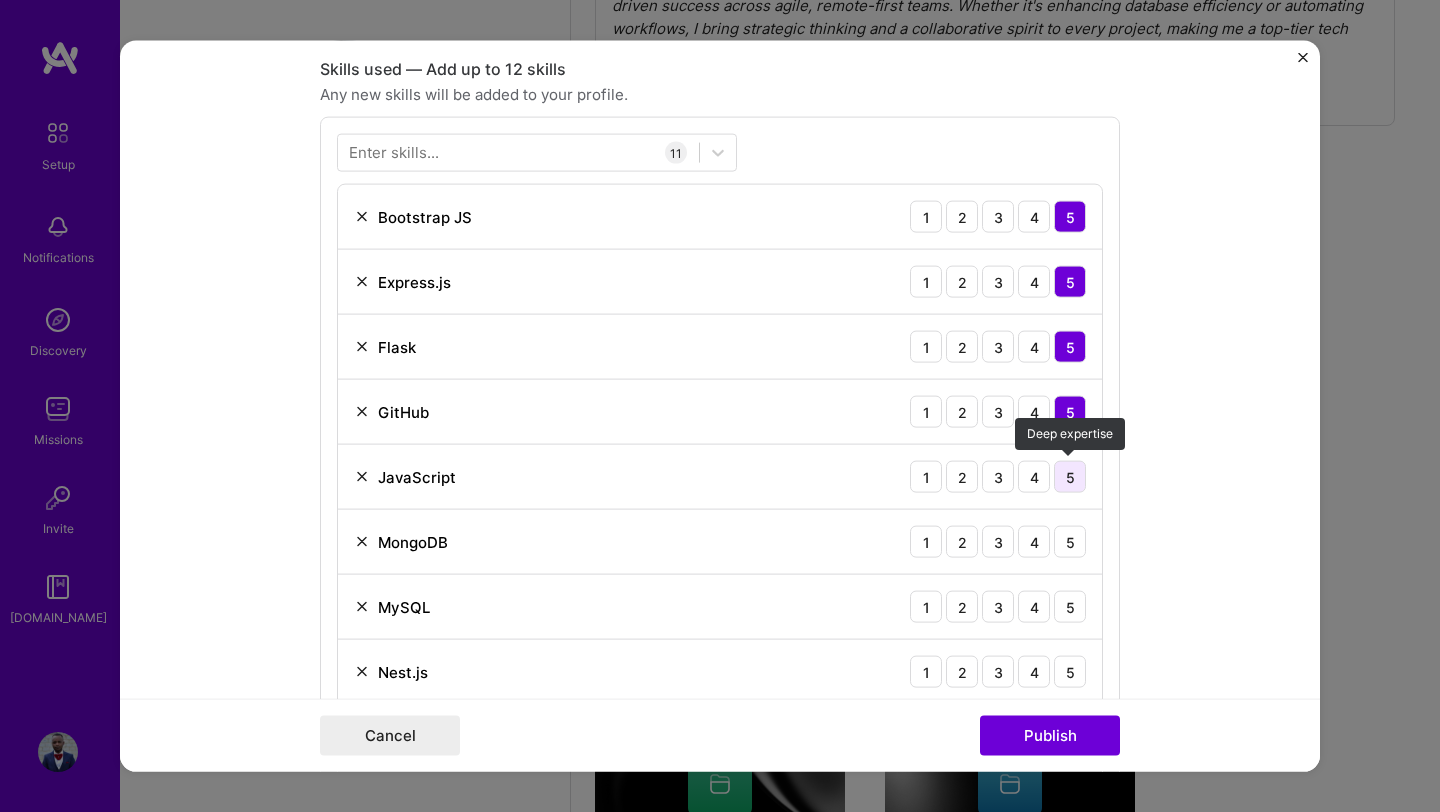 scroll, scrollTop: 1464, scrollLeft: 0, axis: vertical 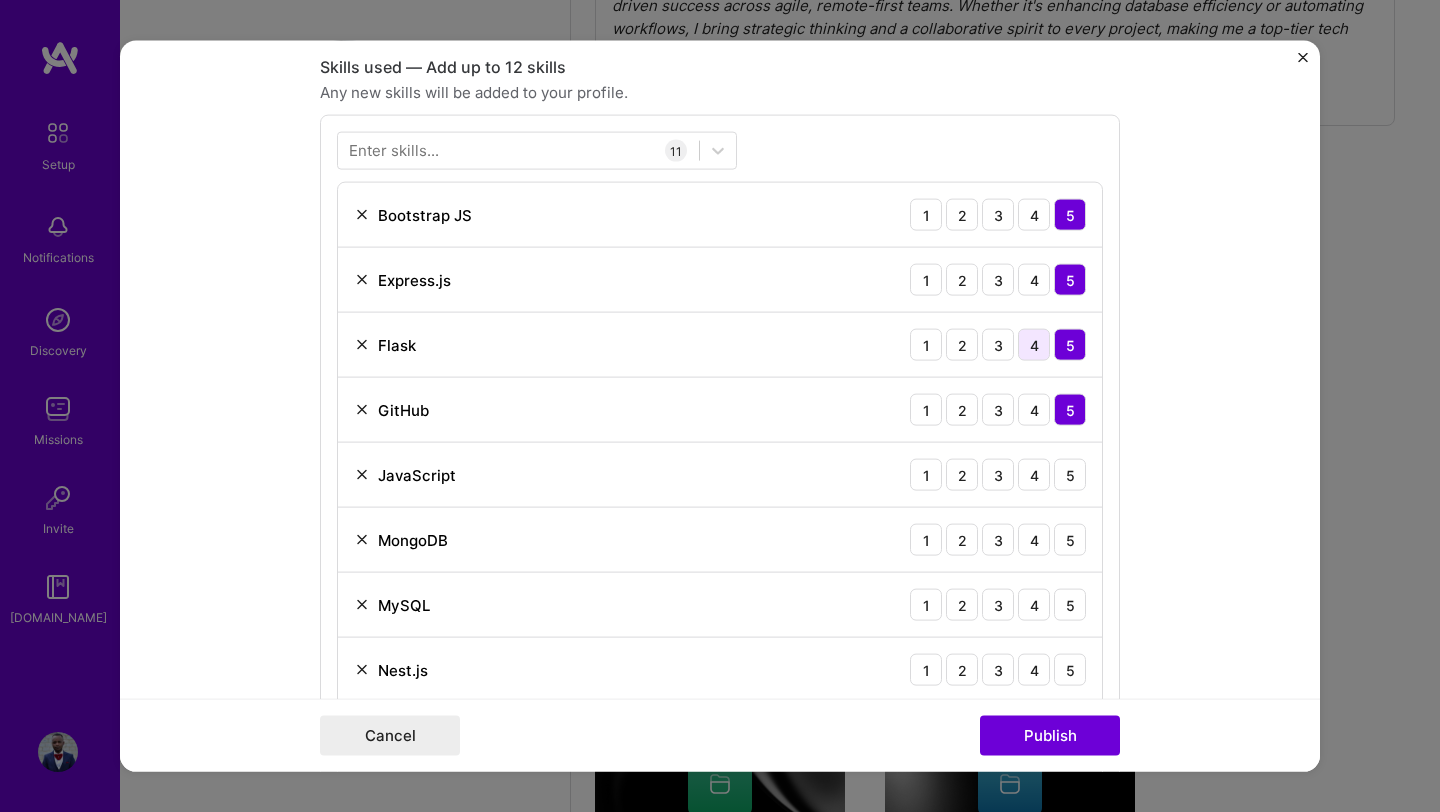 click on "4" at bounding box center [1034, 345] 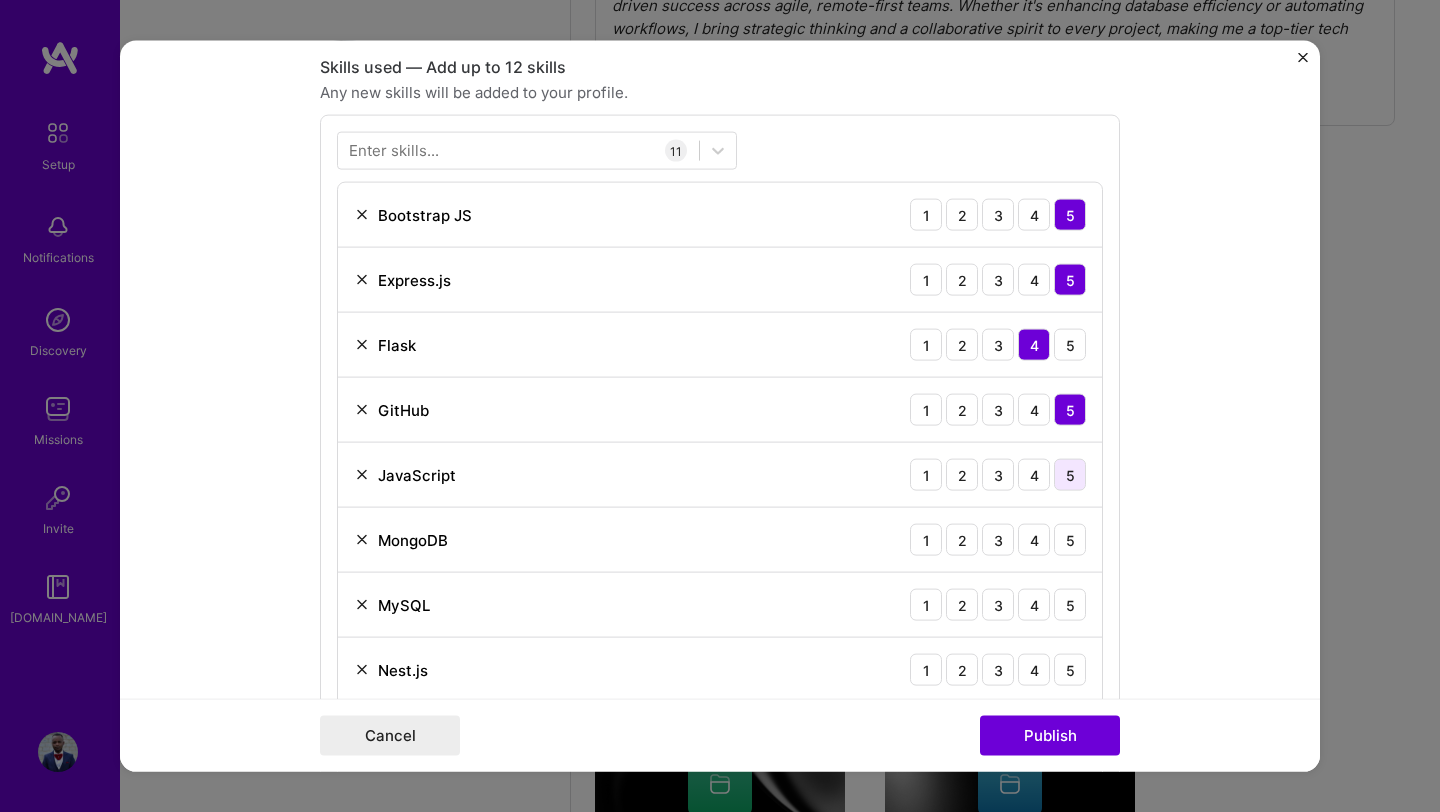 click on "5" at bounding box center [1070, 475] 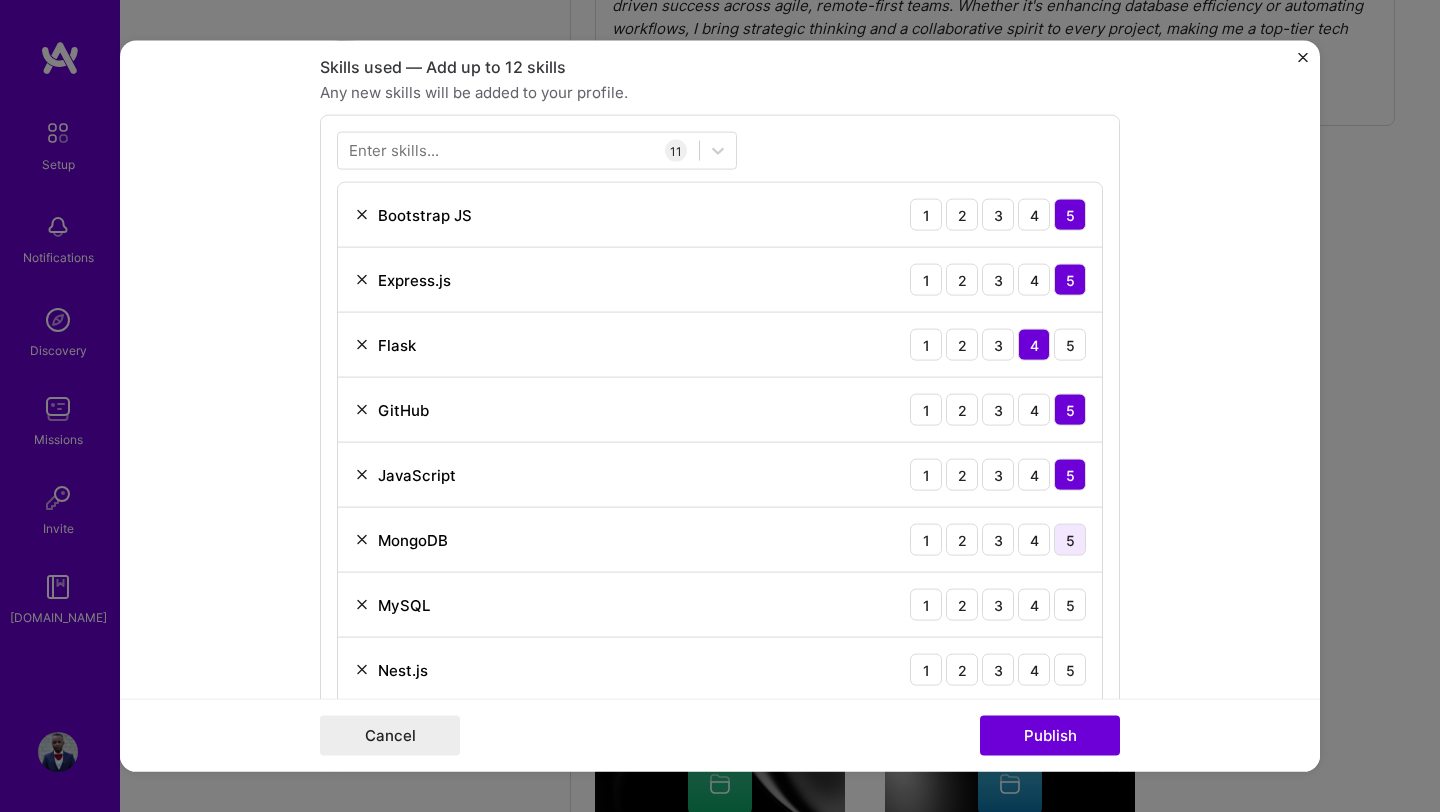 click on "5" at bounding box center (1070, 540) 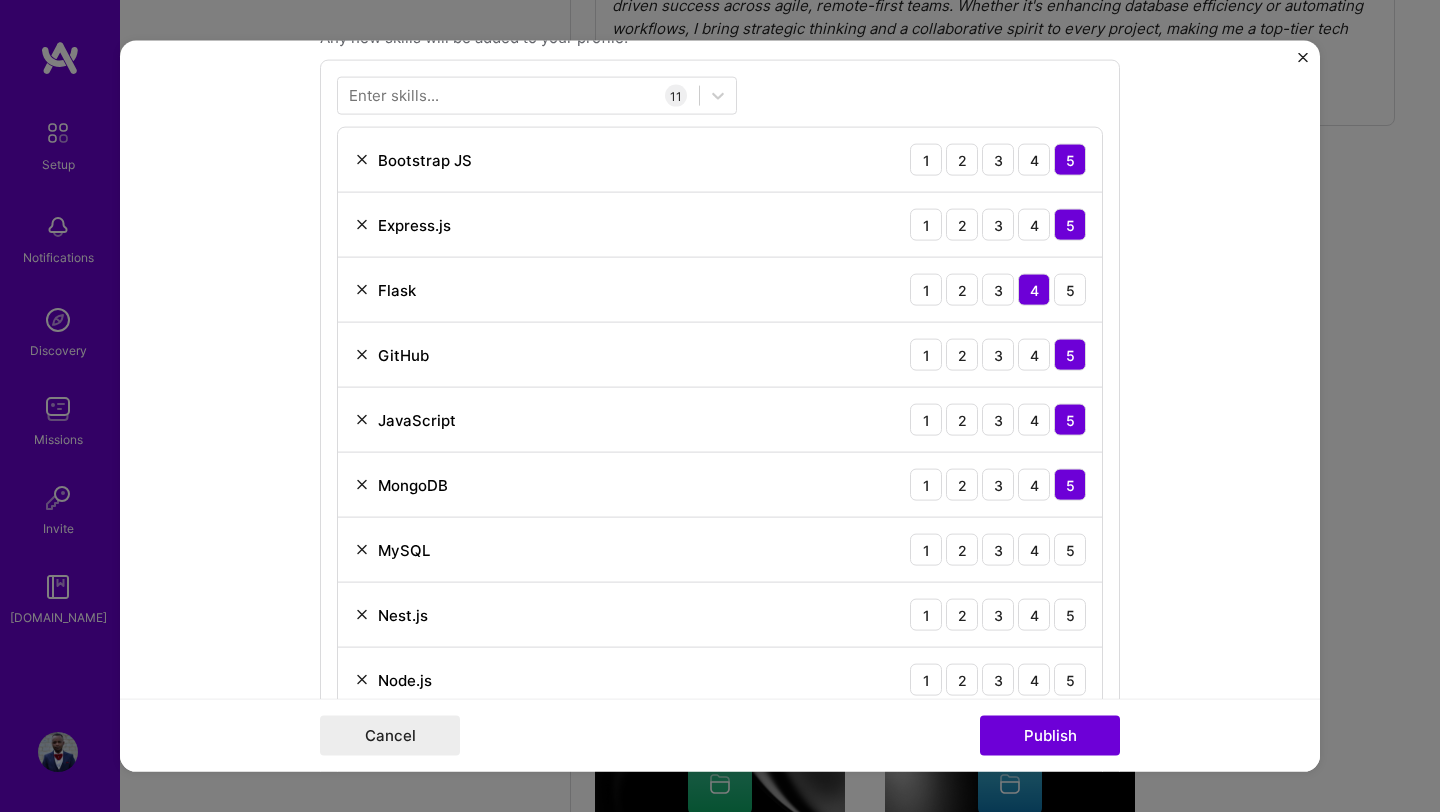 scroll, scrollTop: 1533, scrollLeft: 0, axis: vertical 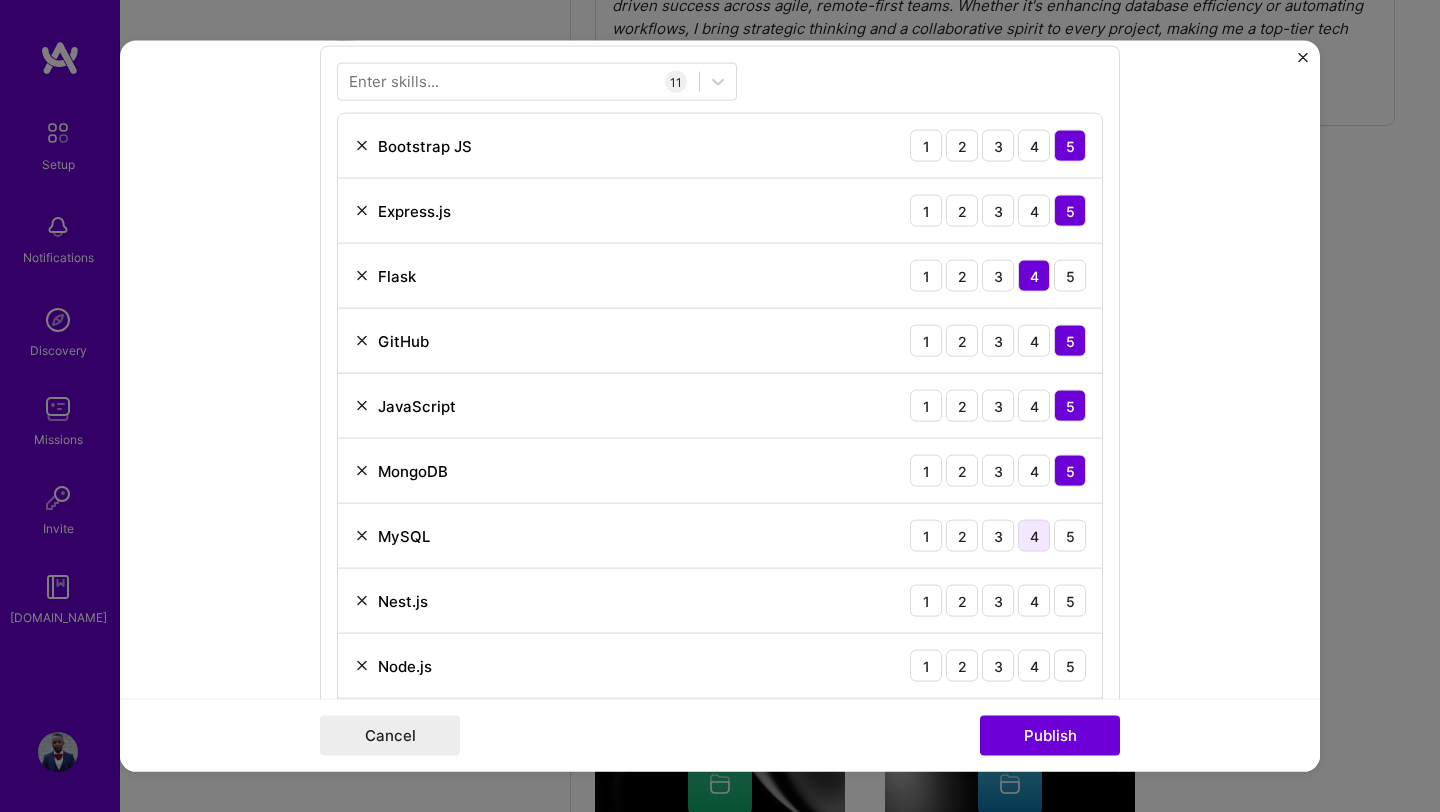 click on "4" at bounding box center [1034, 536] 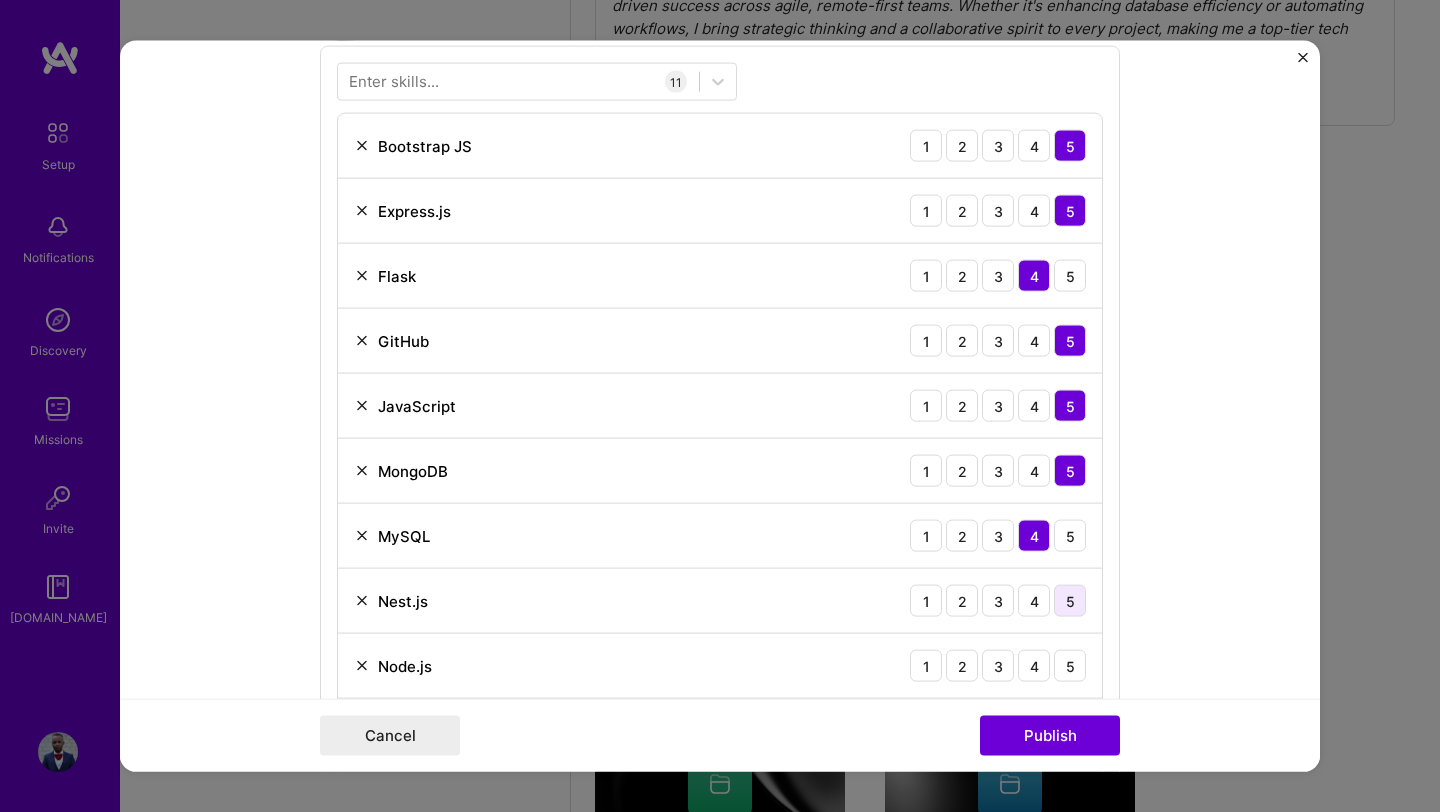 click on "5" at bounding box center (1070, 601) 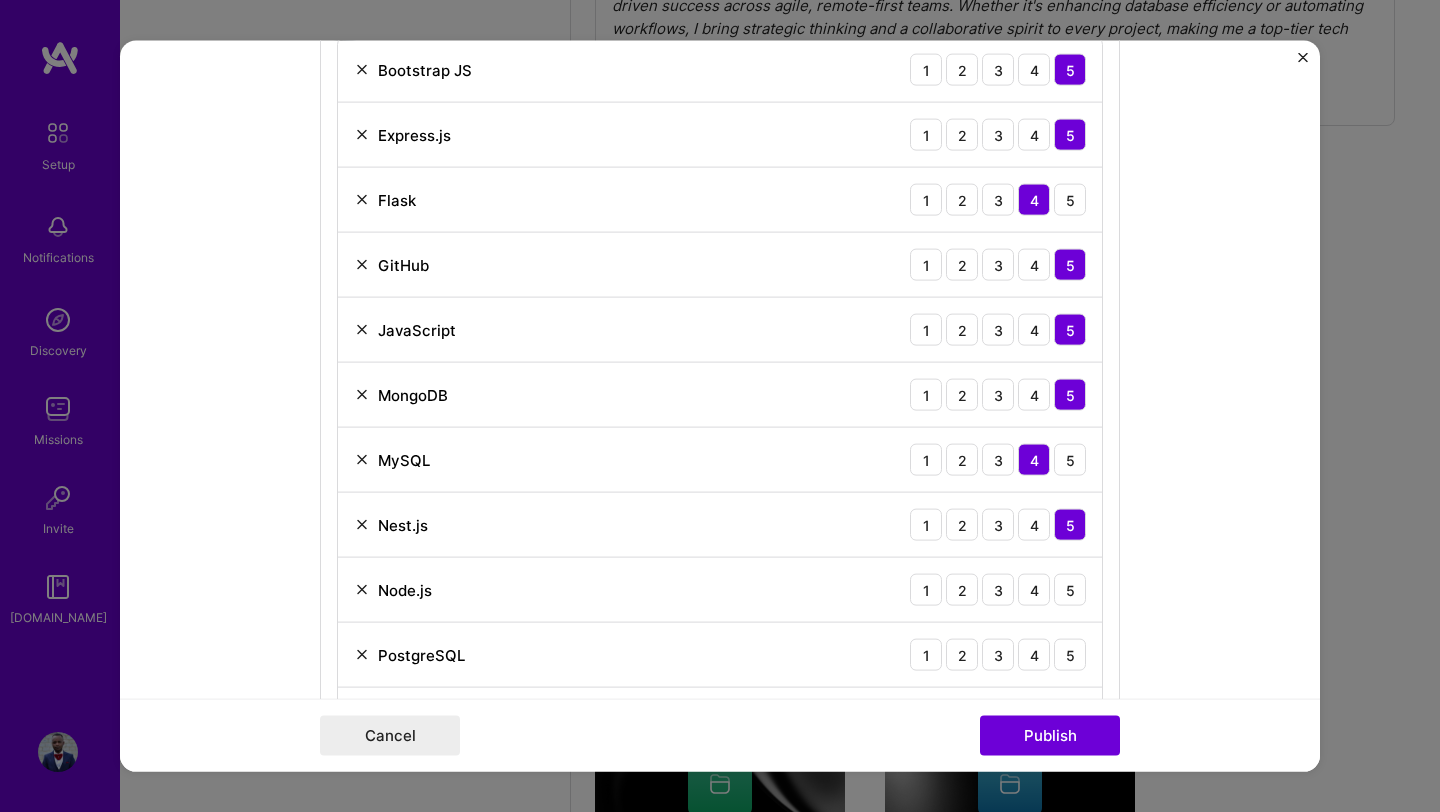 scroll, scrollTop: 1613, scrollLeft: 0, axis: vertical 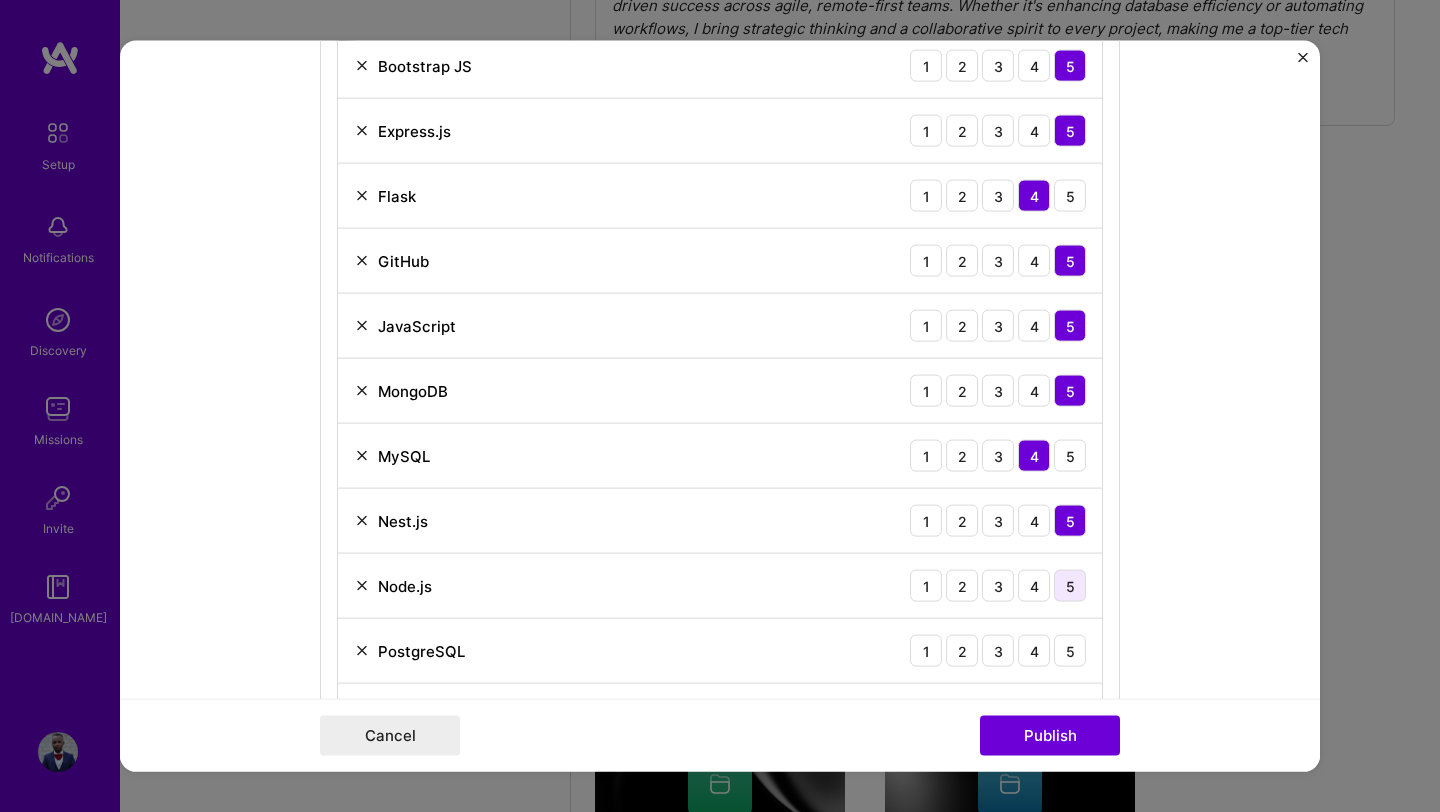 click on "5" at bounding box center (1070, 586) 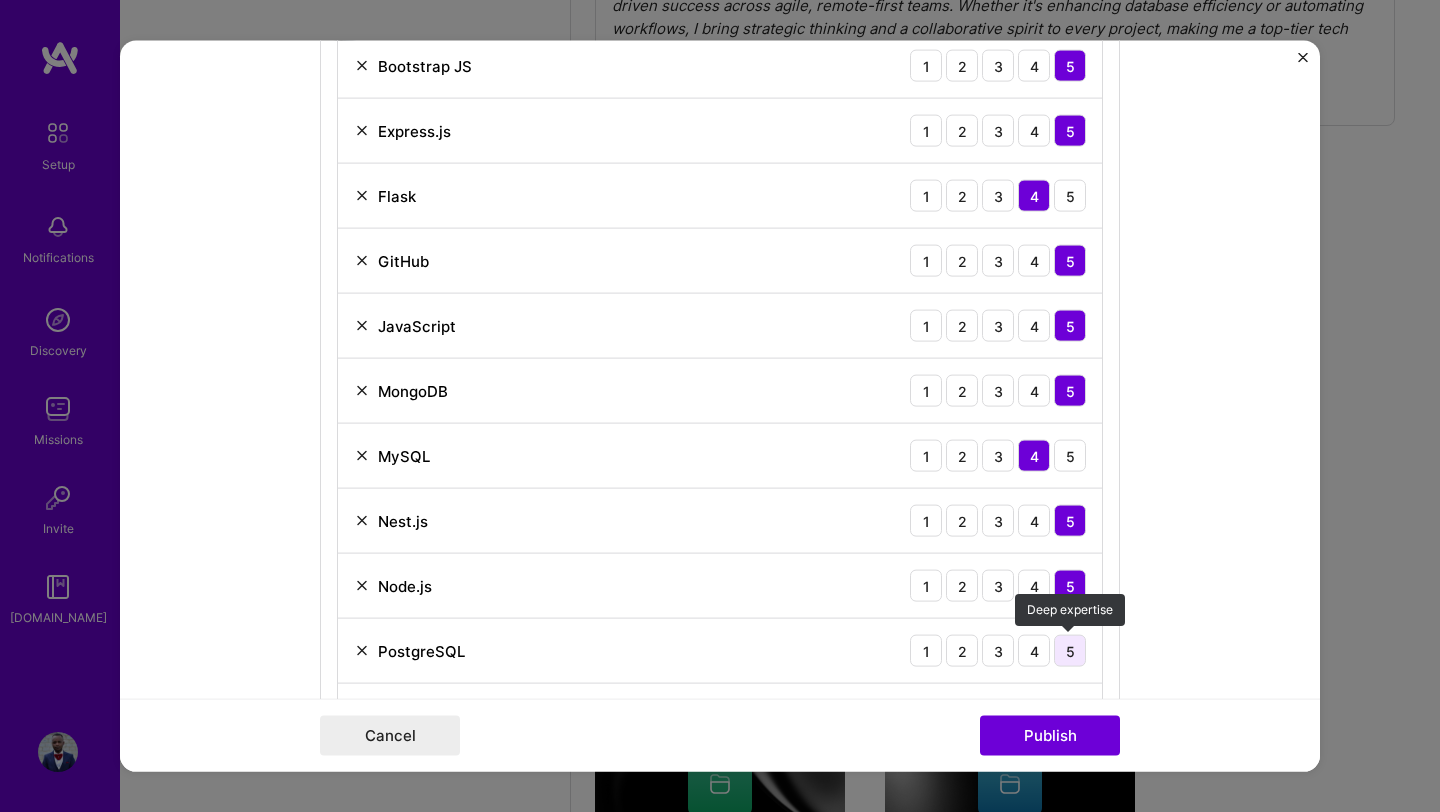 click on "5" at bounding box center (1070, 651) 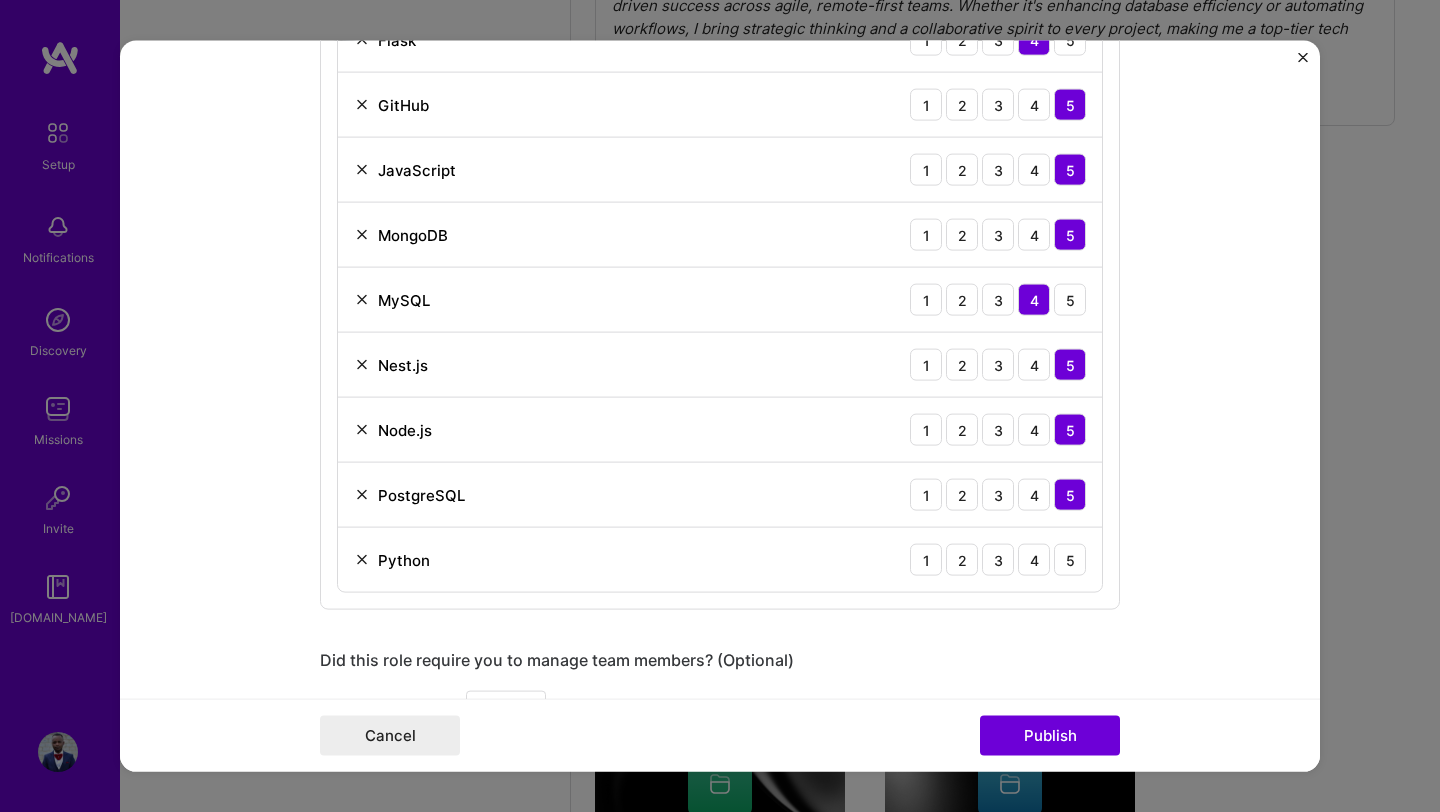 scroll, scrollTop: 1794, scrollLeft: 0, axis: vertical 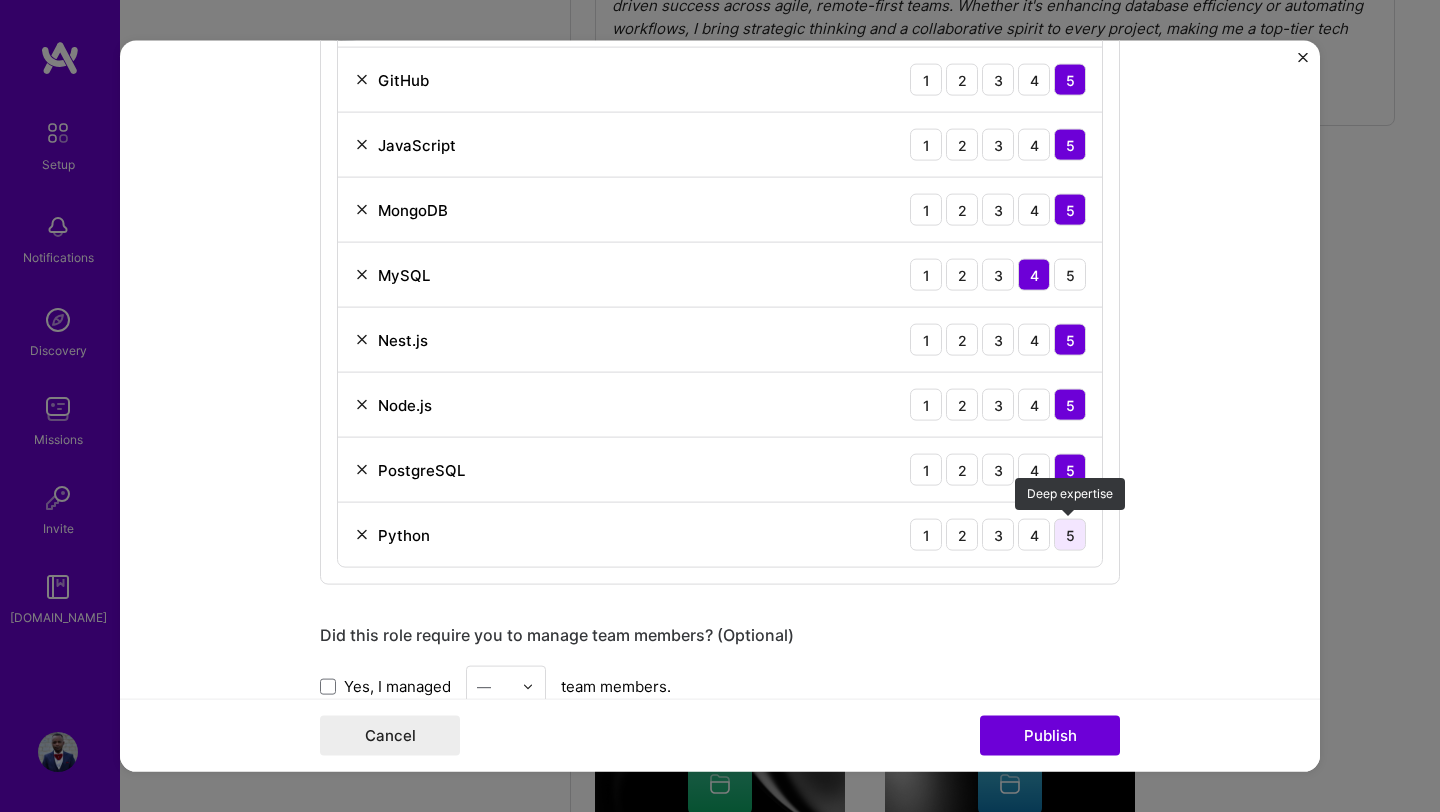 click on "5" at bounding box center (1070, 535) 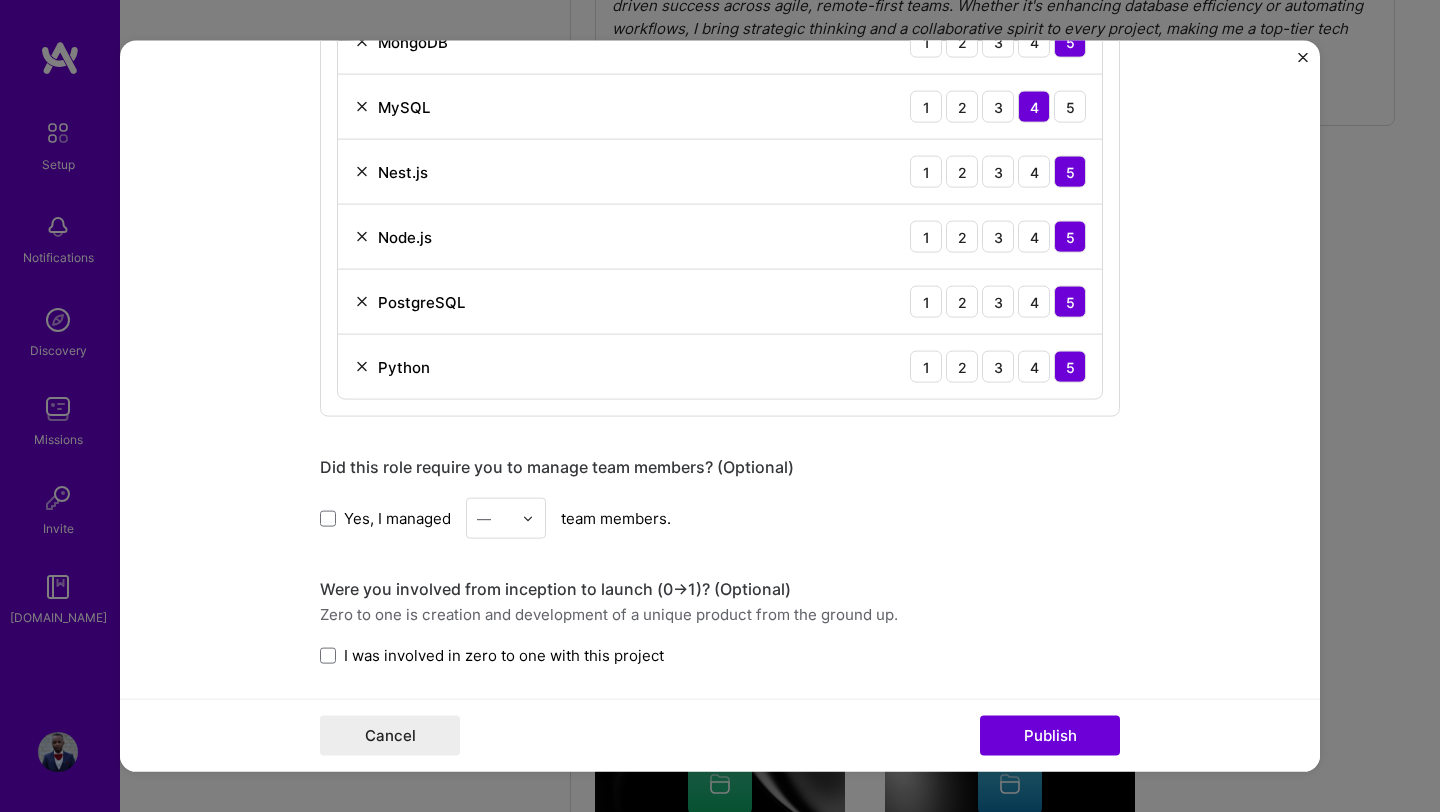 scroll, scrollTop: 1986, scrollLeft: 0, axis: vertical 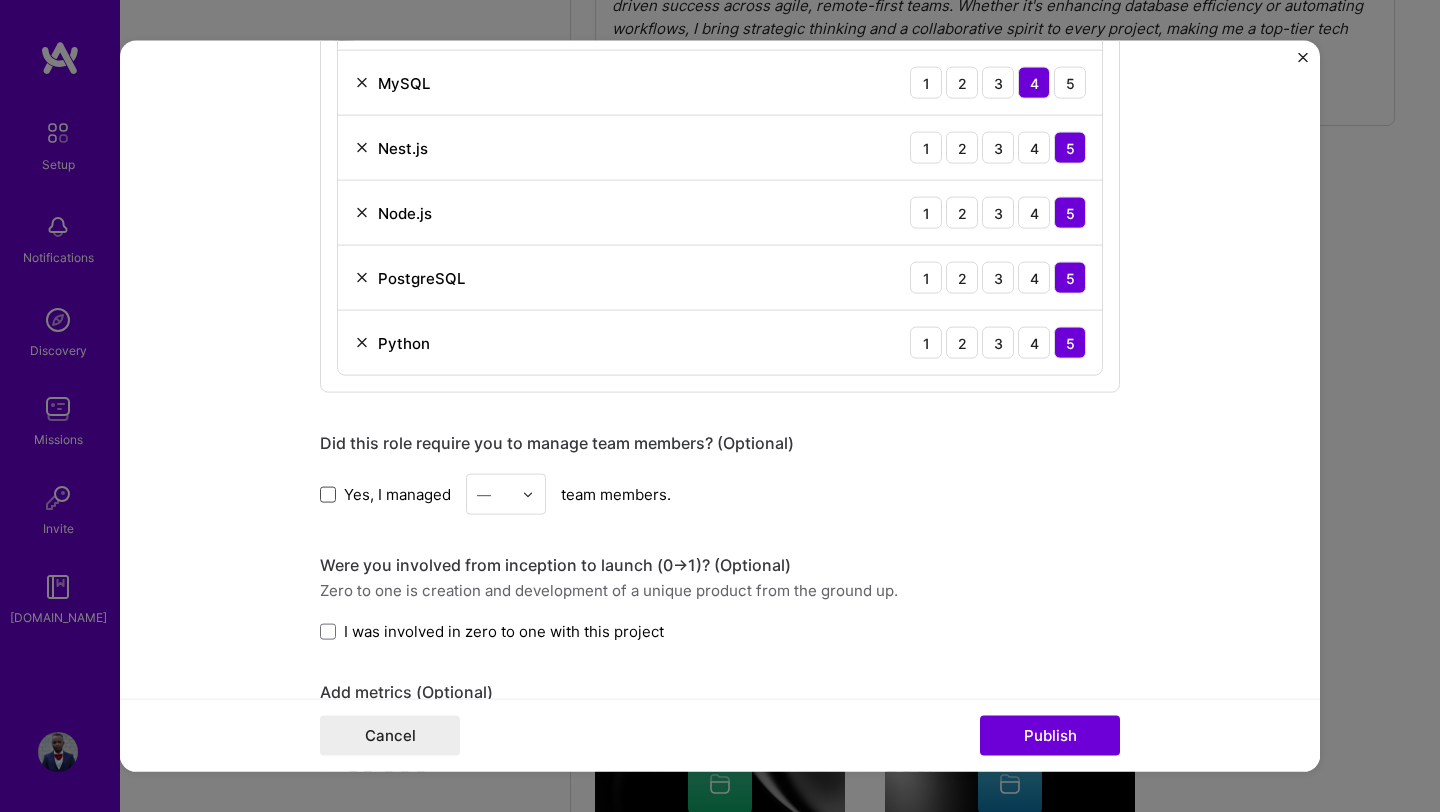 click at bounding box center (328, 494) 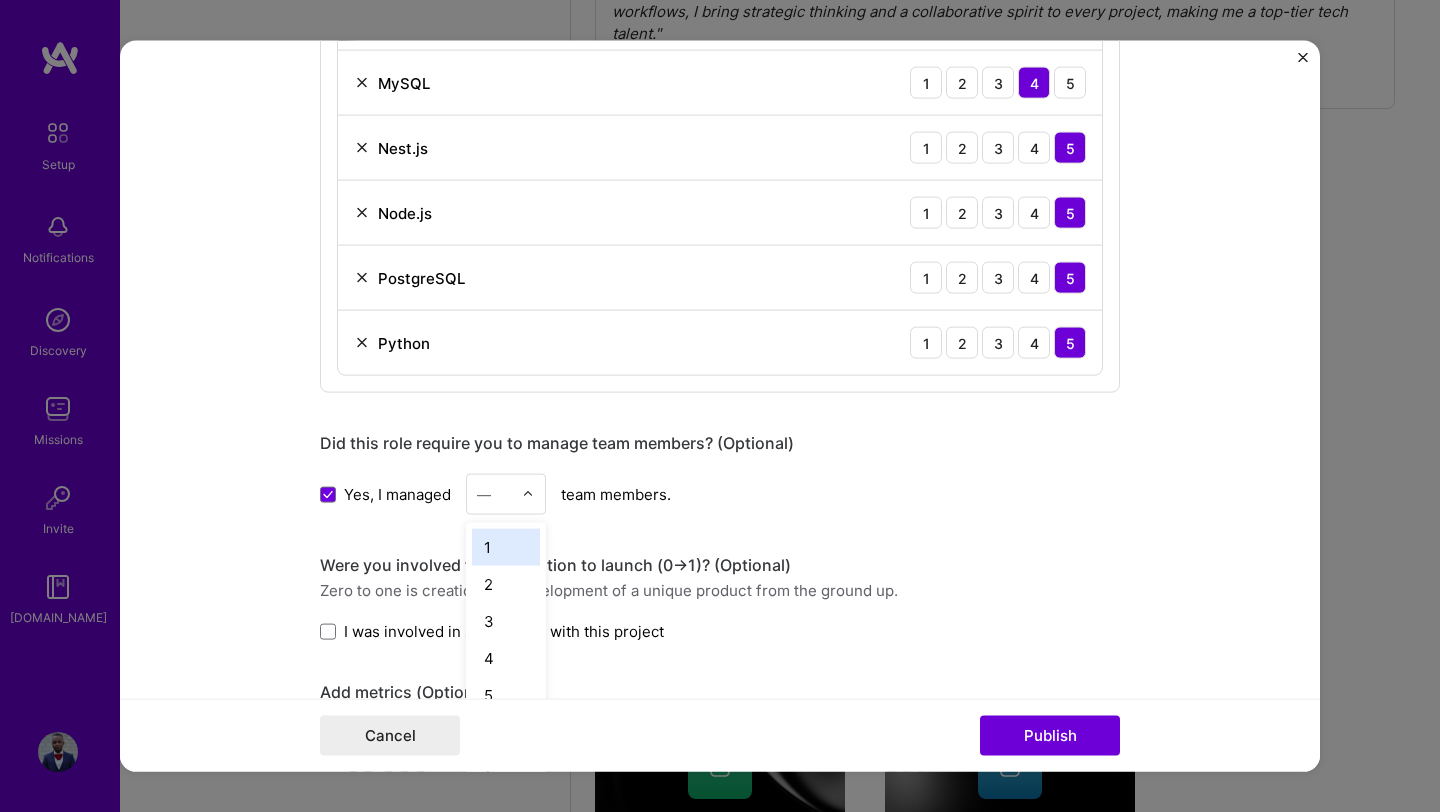 click at bounding box center [533, 494] 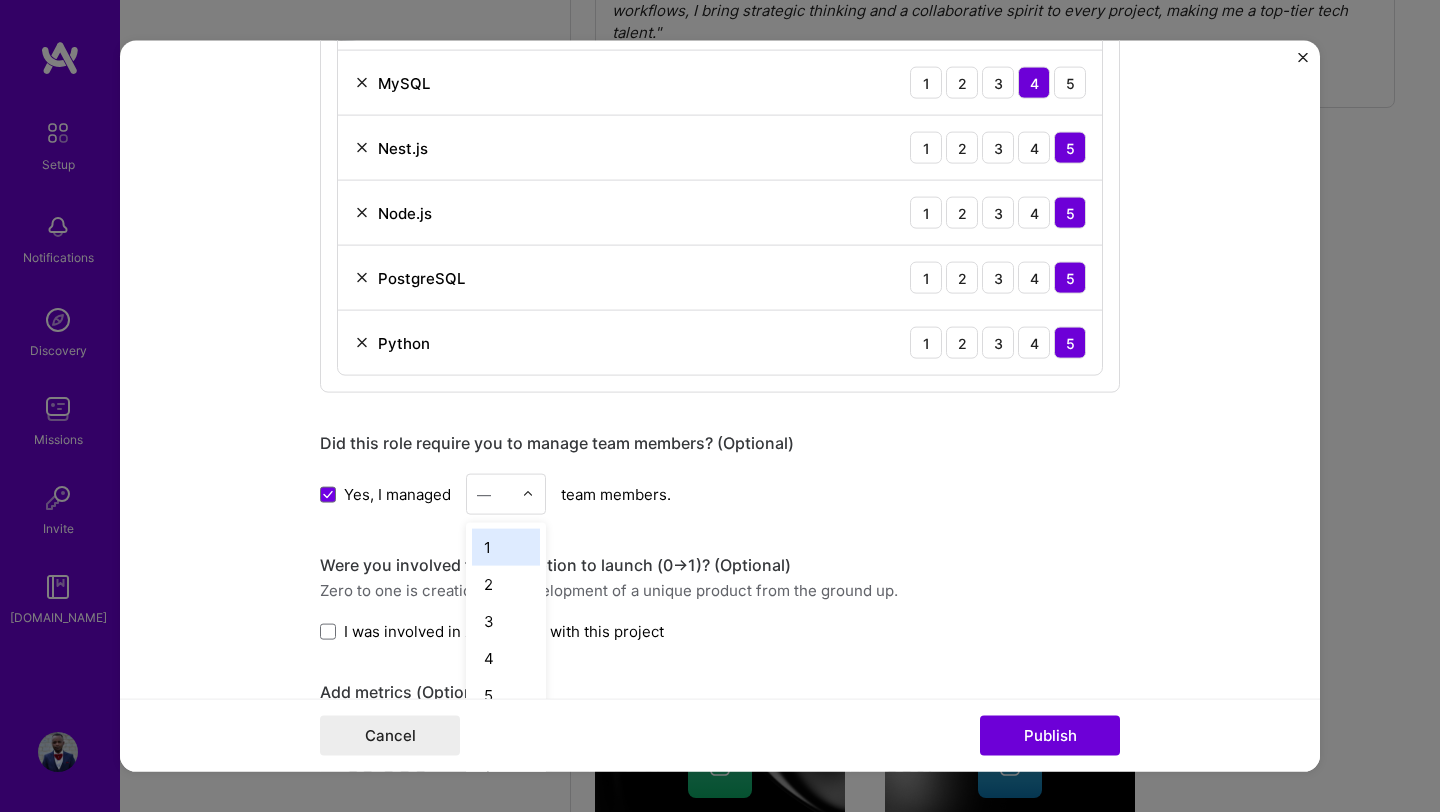 scroll, scrollTop: 855, scrollLeft: 0, axis: vertical 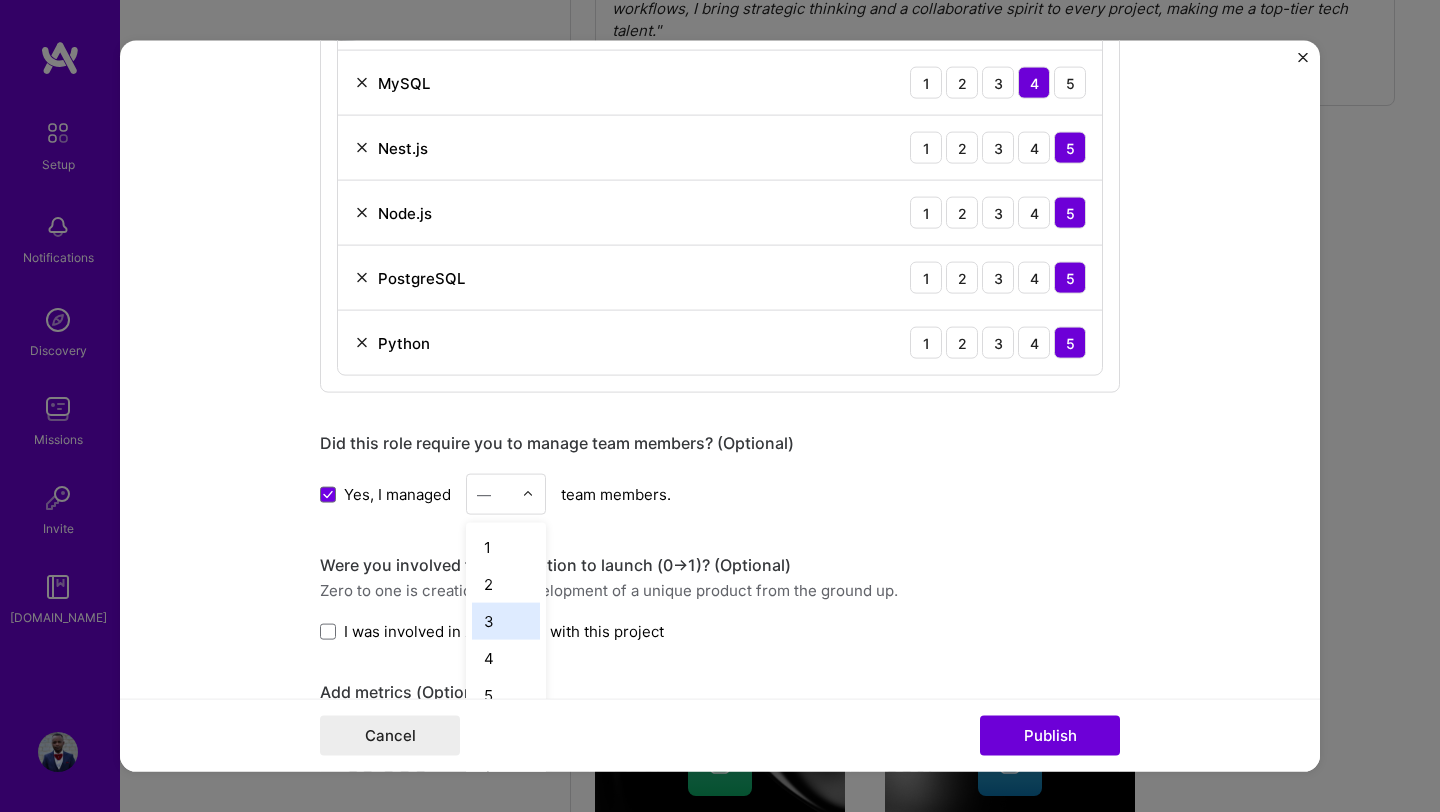 click on "3" at bounding box center (506, 621) 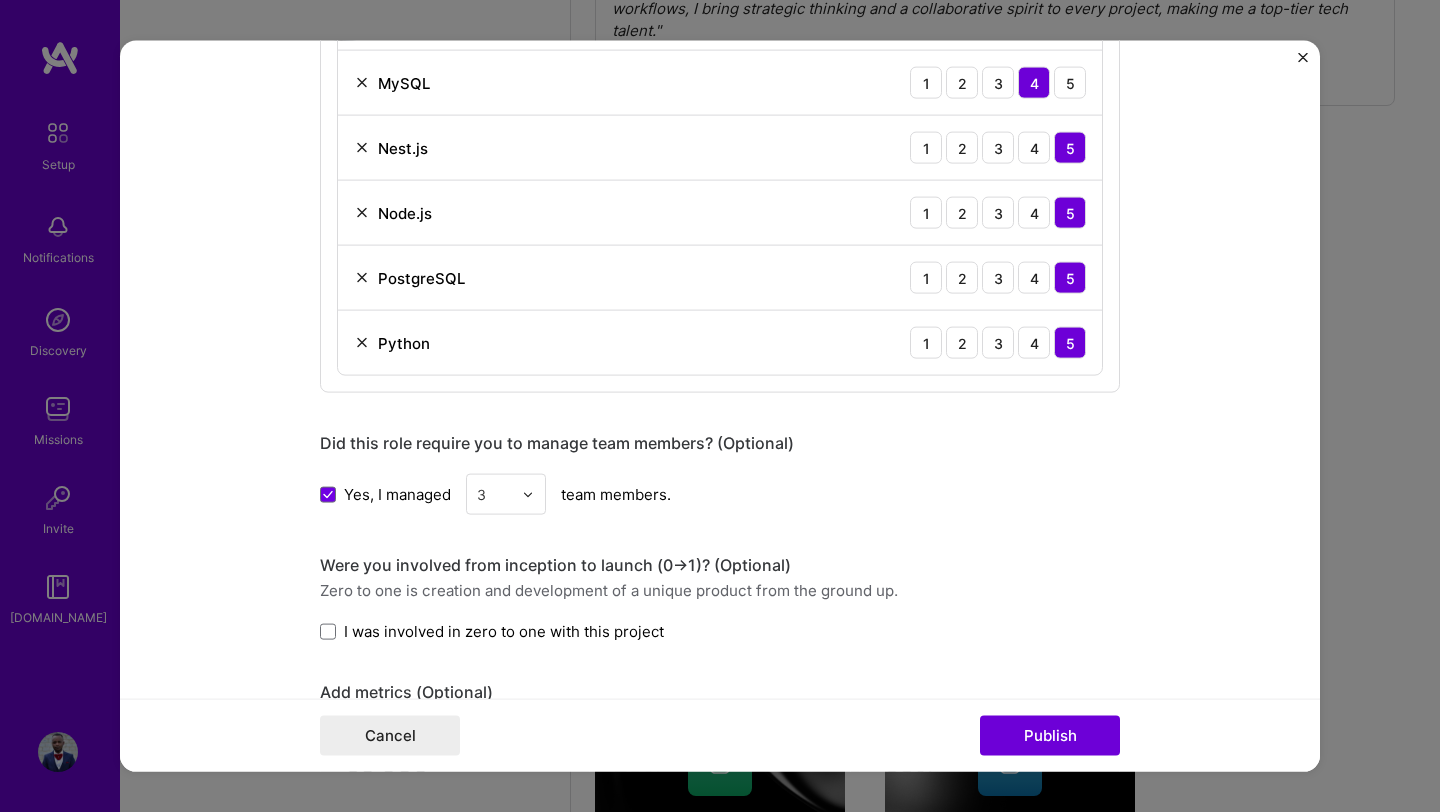 click on "Editing suggested project This project is suggested based on your LinkedIn, resume or [DOMAIN_NAME] activity. Project title Lenco Payment Gateway Company Lenco (YC W22)
Project industry Industry 1 Project Link (Optional) [URL][DOMAIN_NAME]
Add New Image Remove Image Role Senior Software Engineer Software Engineer [DATE]
to
I’m still working on this project Skills used — Add up to 12 skills Any new skills will be added to your profile. Enter skills... 11 Bootstrap JS 1 2 3 4 5 Express.js 1 2 3 4 5 Flask 1 2 3 4 5 GitHub 1 2 3 4 5 JavaScript 1 2 3 4 5 MongoDB 1 2 3 4 5 MySQL 1 2 3 4 5 Nest.js 1 2 3 4 5 Node.js 1 2 3 4 5 PostgreSQL 1 2 3 4 5 Python 1 2 3 4 5 Did this role require you to manage team members? (Optional) Yes, I managed 3 team members. Were you involved from inception to launch (0  ->  1)? (Optional) Zero to one is creation and development of a unique product from the ground up. Add metrics (Optional) Project details" at bounding box center (720, -254) 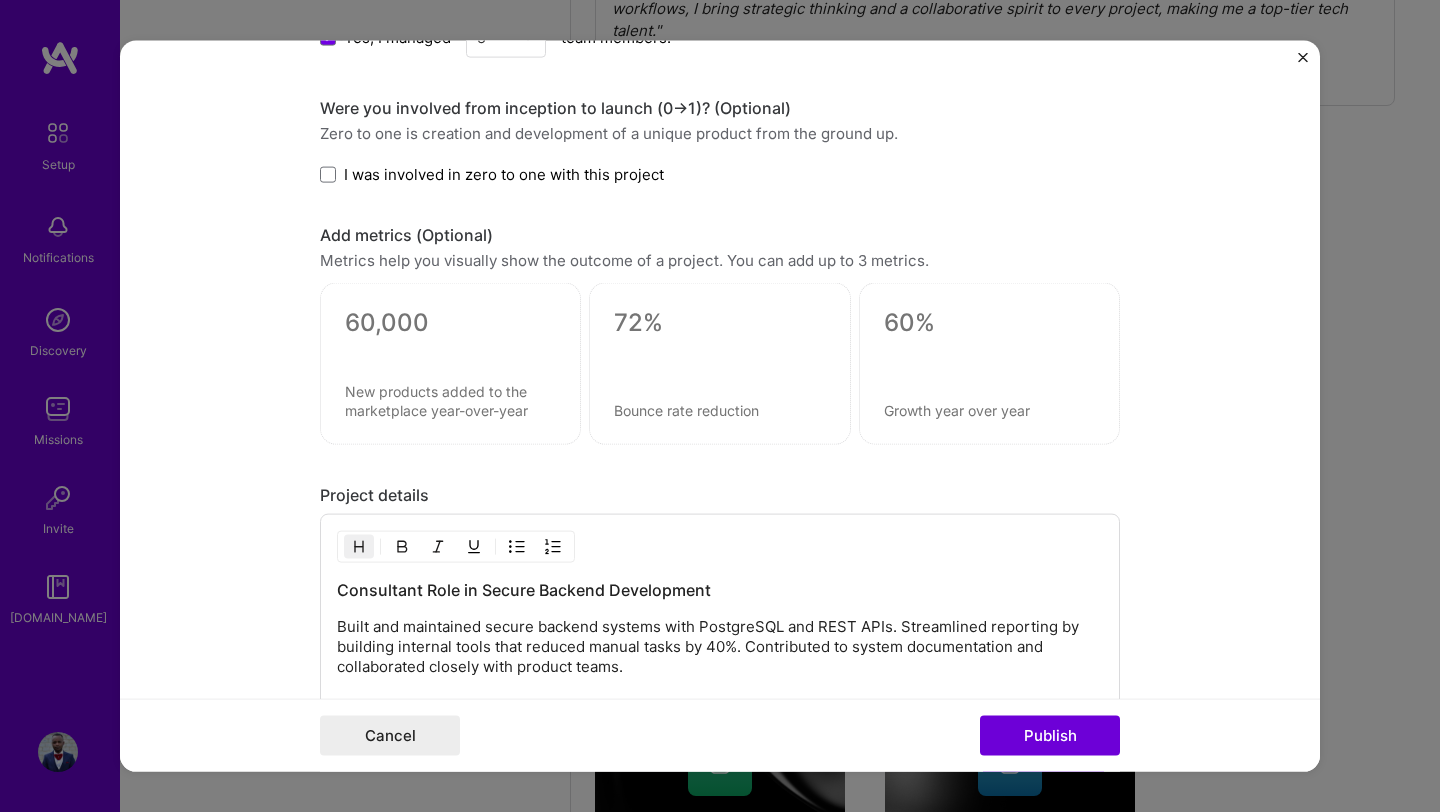 scroll, scrollTop: 2448, scrollLeft: 0, axis: vertical 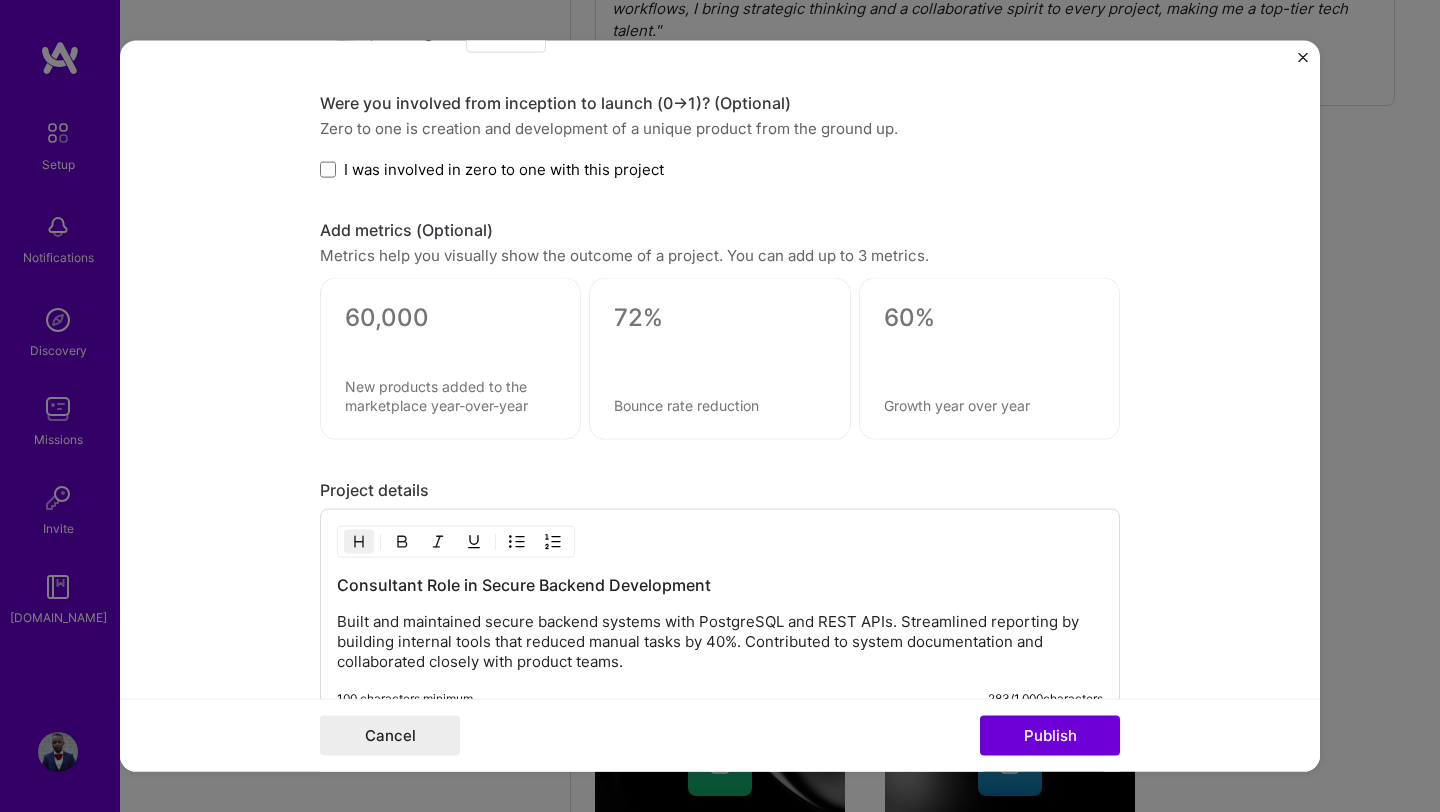 click at bounding box center [719, 353] 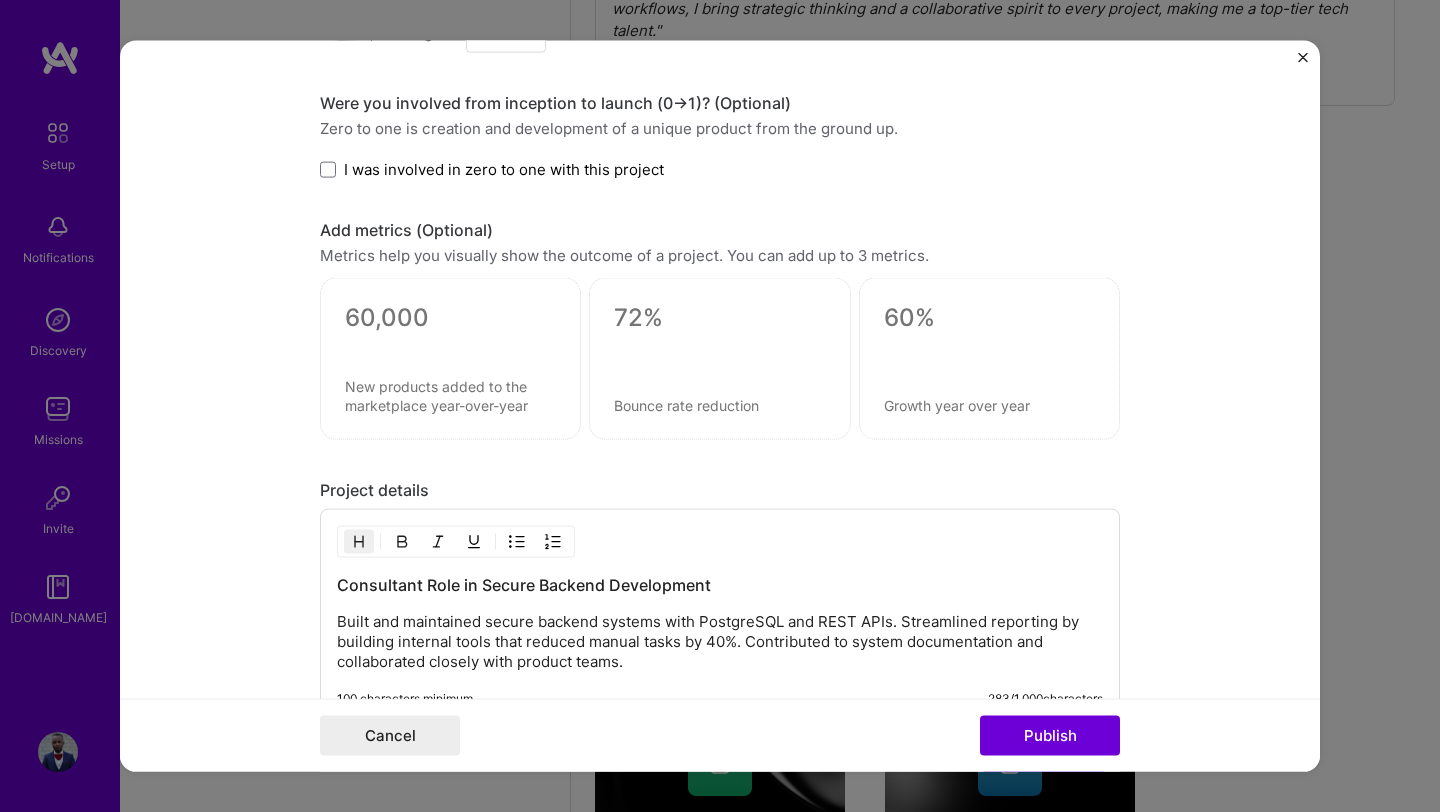click at bounding box center (989, 359) 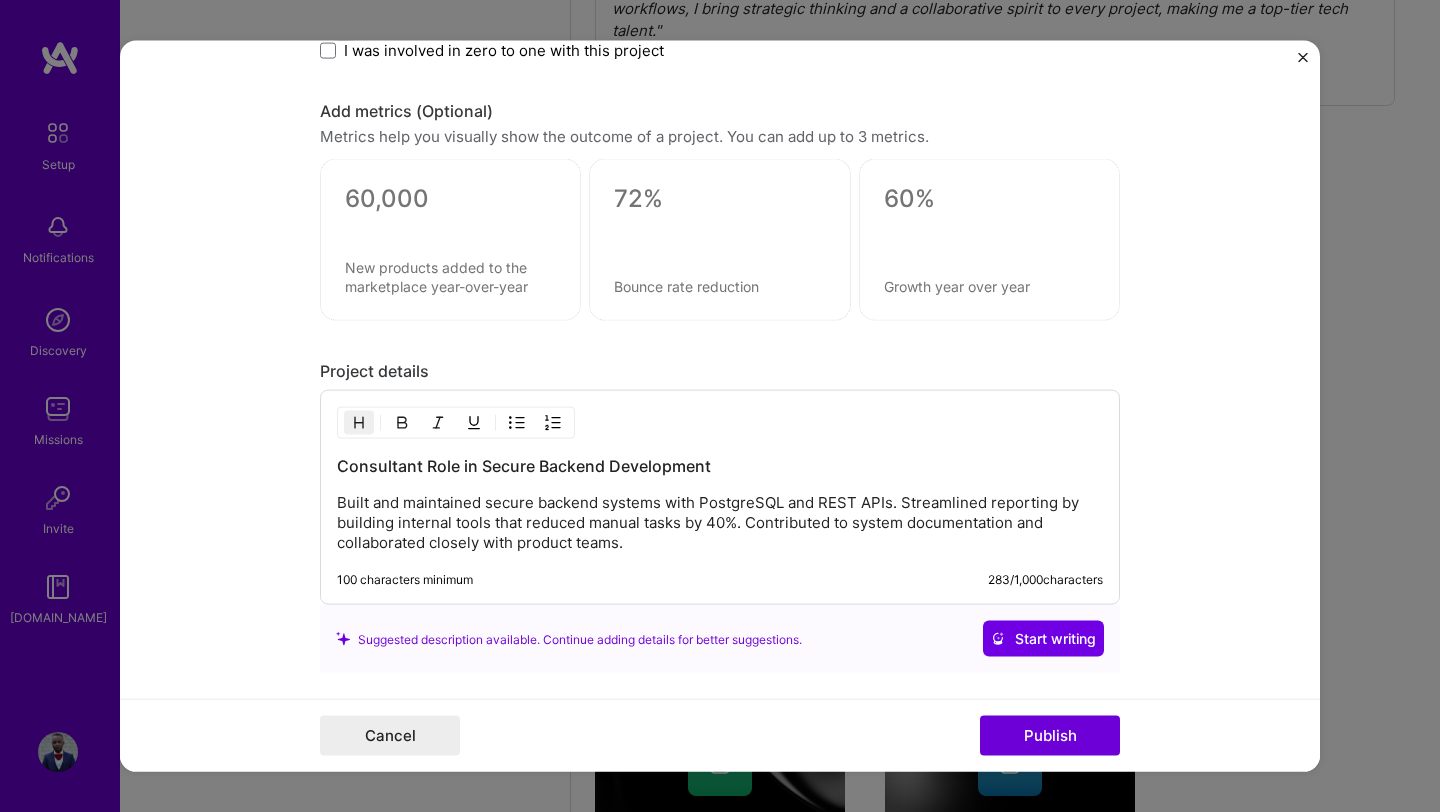 scroll, scrollTop: 2572, scrollLeft: 0, axis: vertical 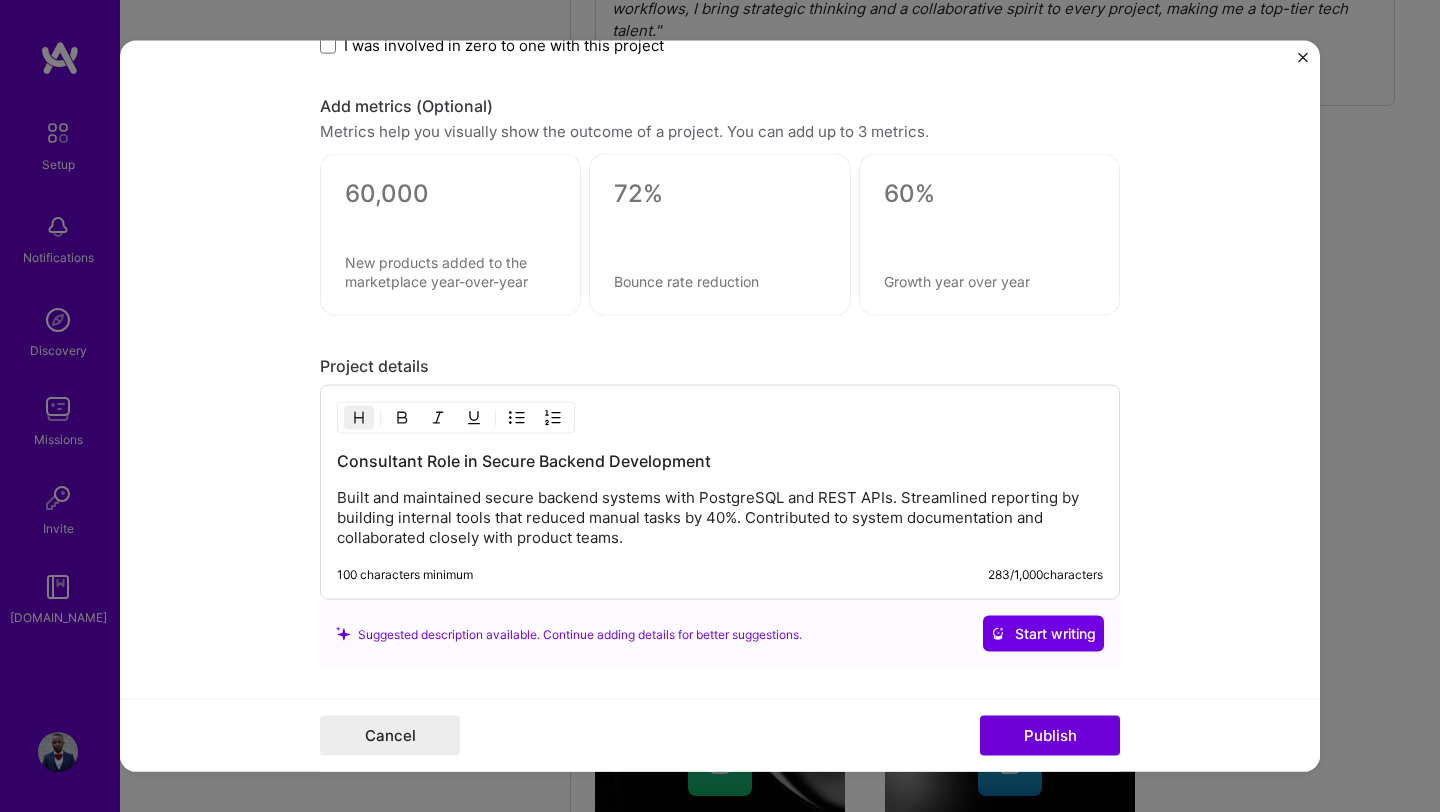 click on "Consultant Role in Secure Backend Development" at bounding box center (720, 461) 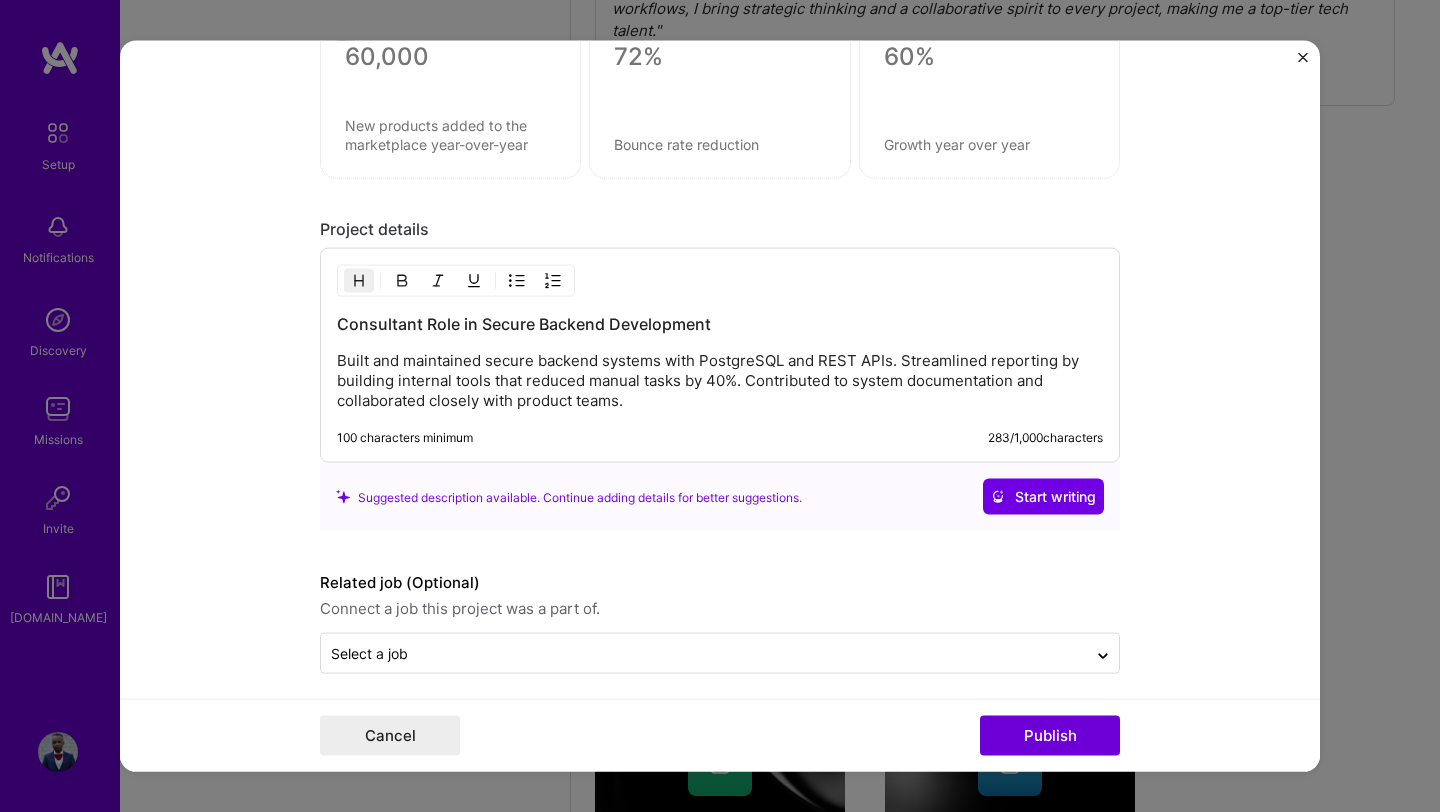 scroll, scrollTop: 2722, scrollLeft: 0, axis: vertical 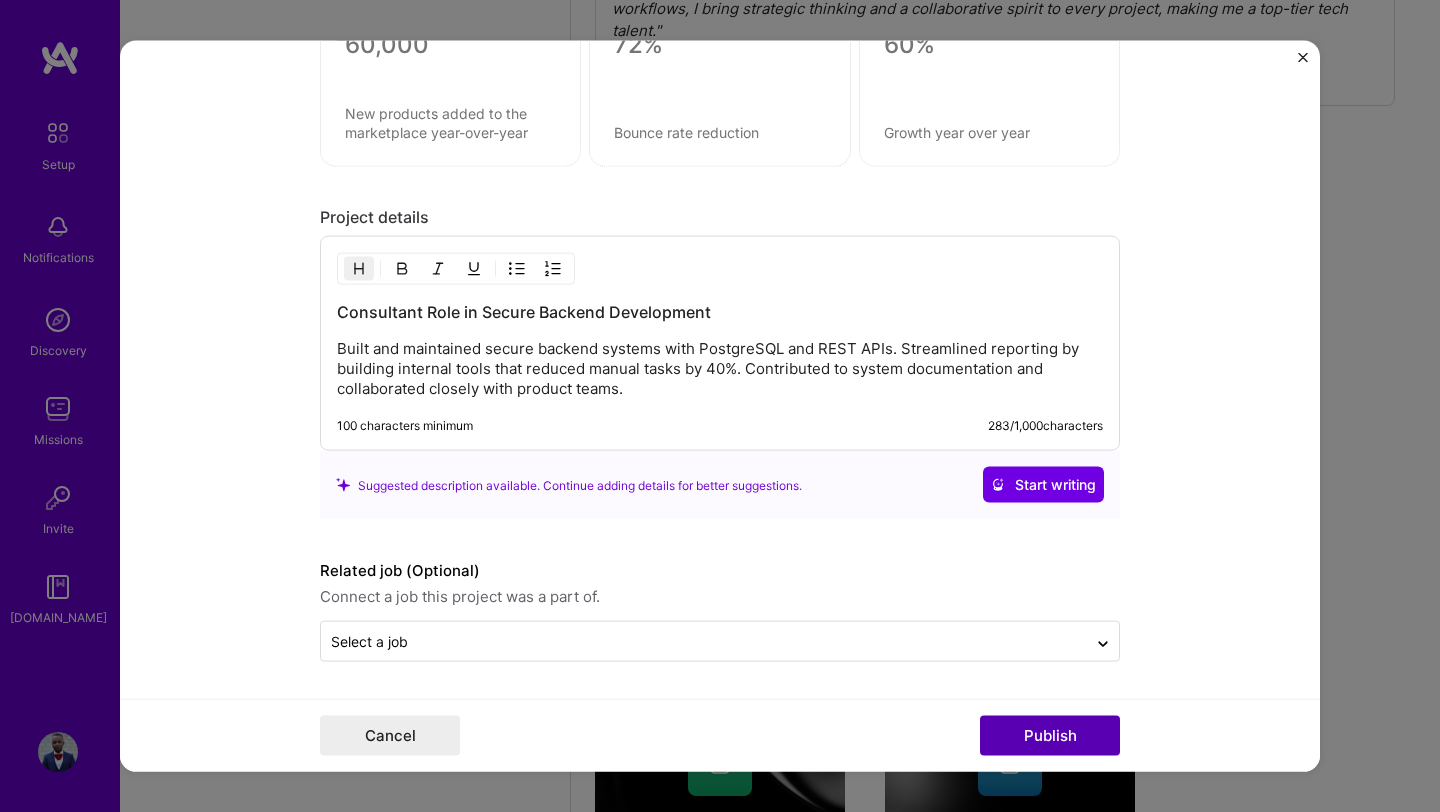click on "Publish" at bounding box center [1050, 735] 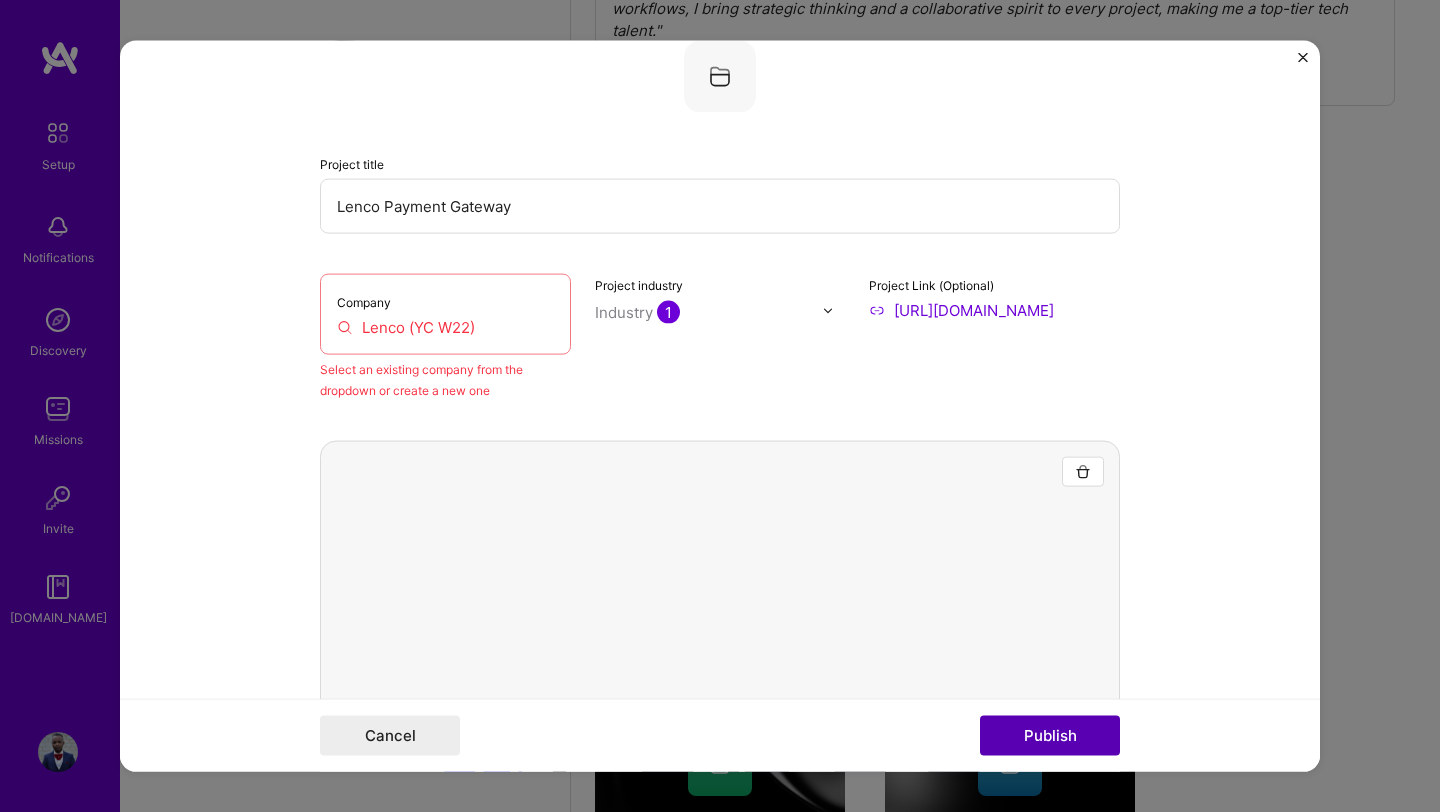 scroll, scrollTop: 131, scrollLeft: 0, axis: vertical 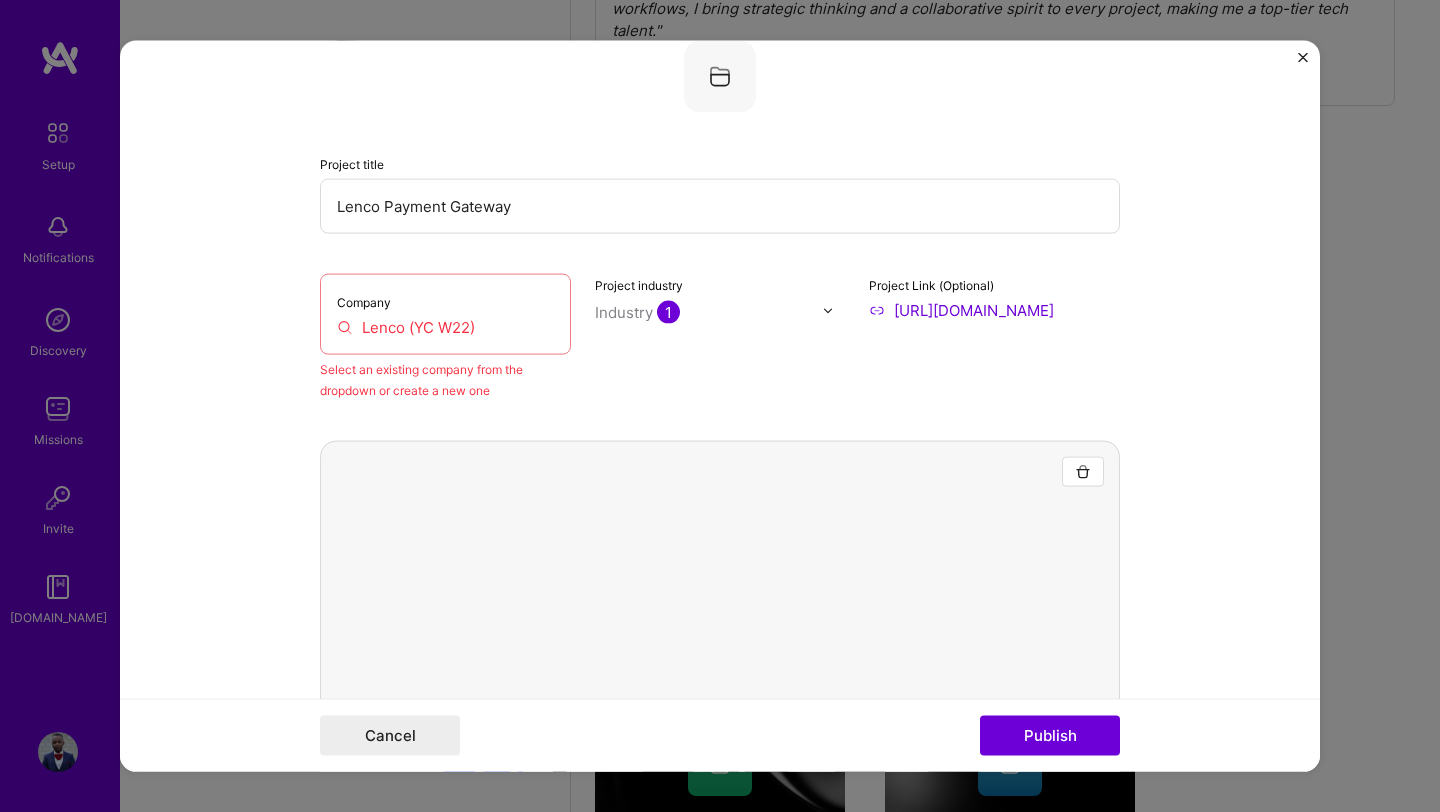 click on "Lenco (YC W22)" at bounding box center [445, 327] 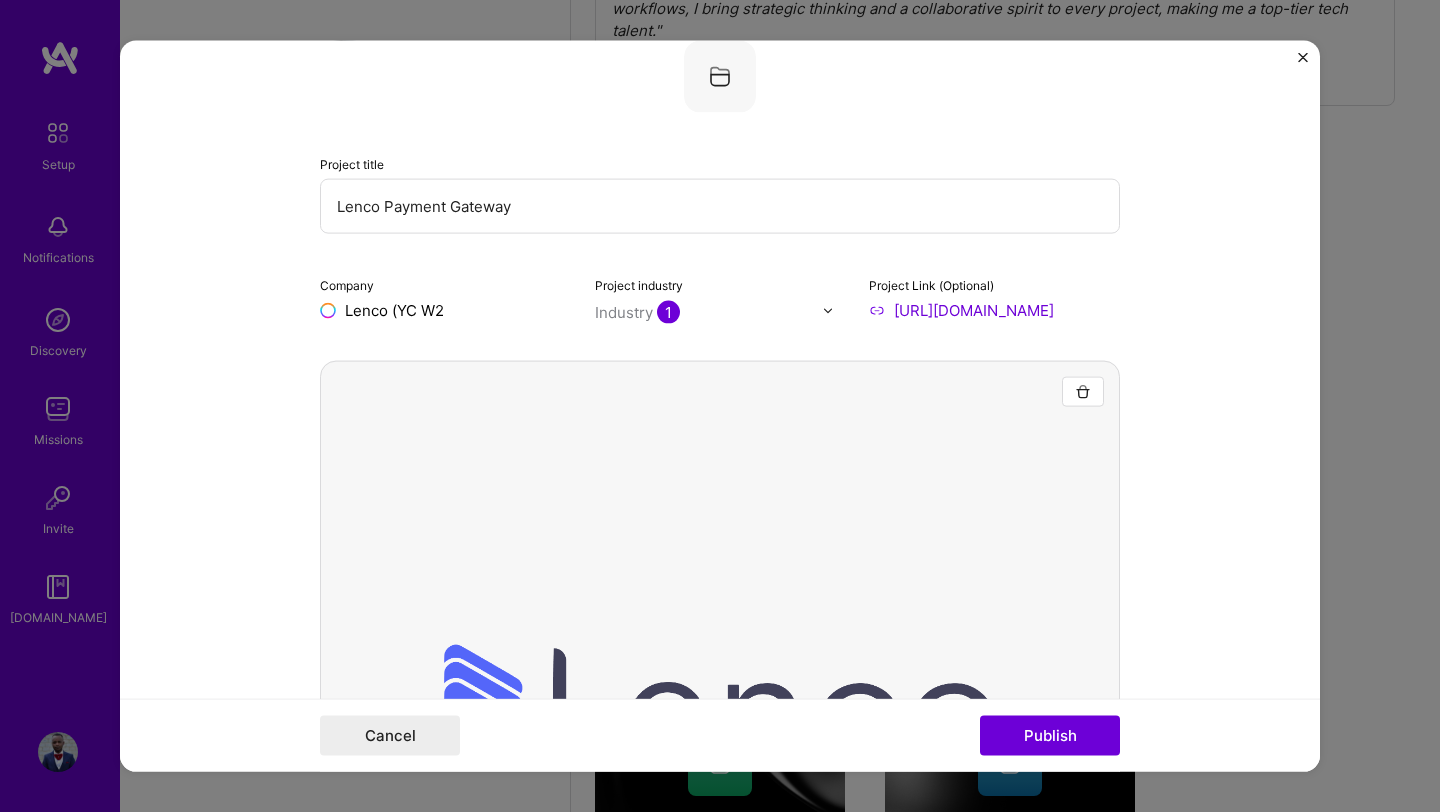 click on "Lenco (YC W2" at bounding box center [445, 310] 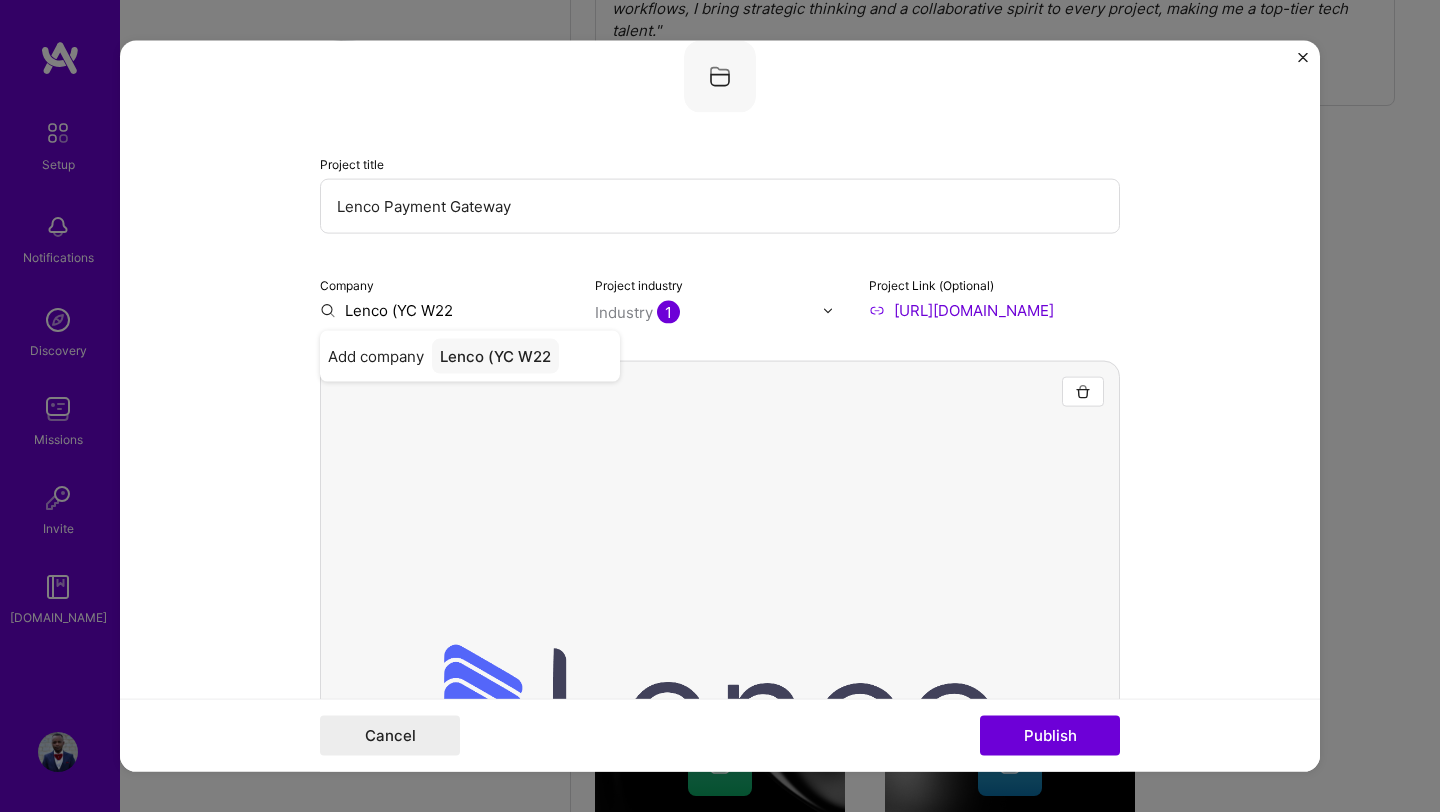 type on "Lenco (YC W22)" 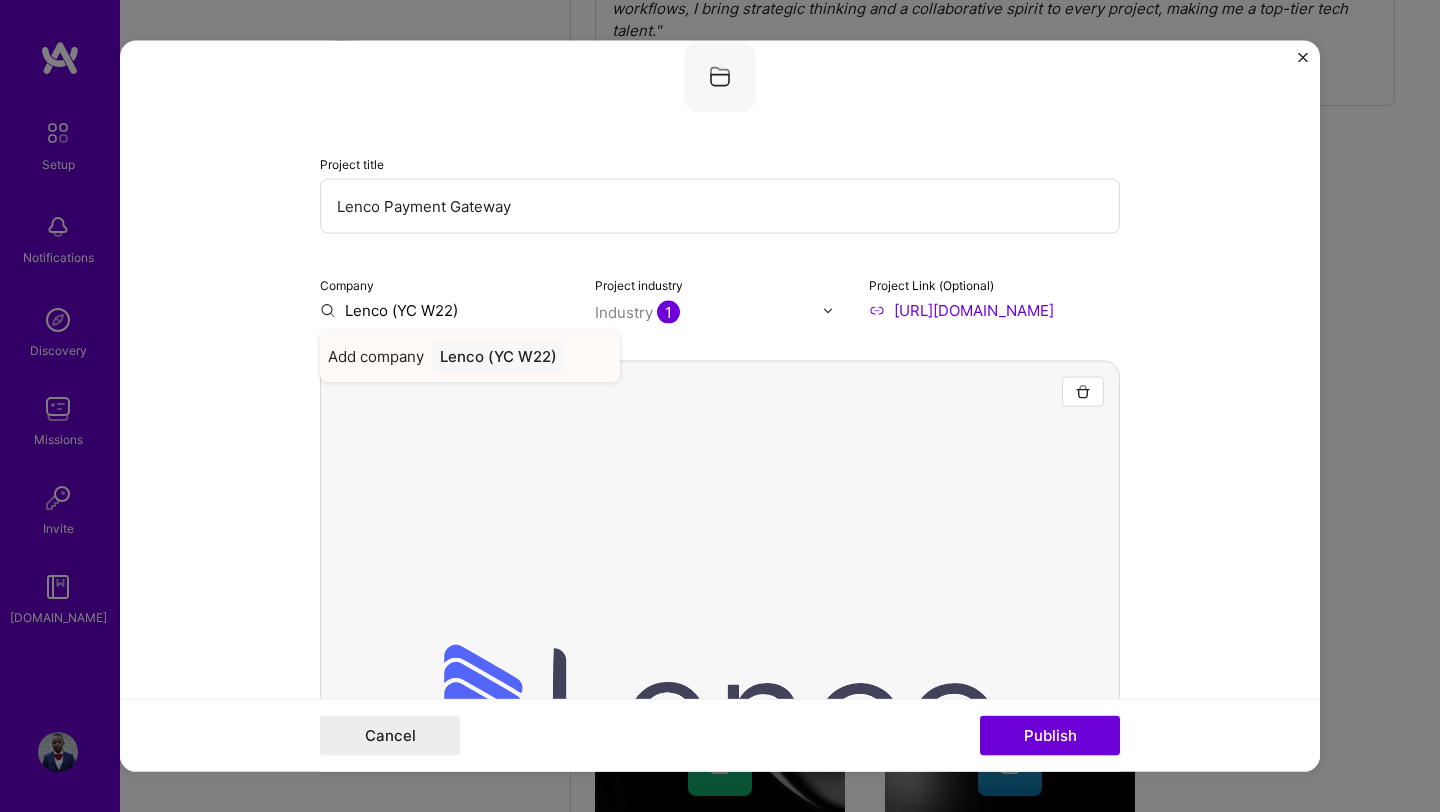click on "Lenco (YC W22)" at bounding box center [498, 356] 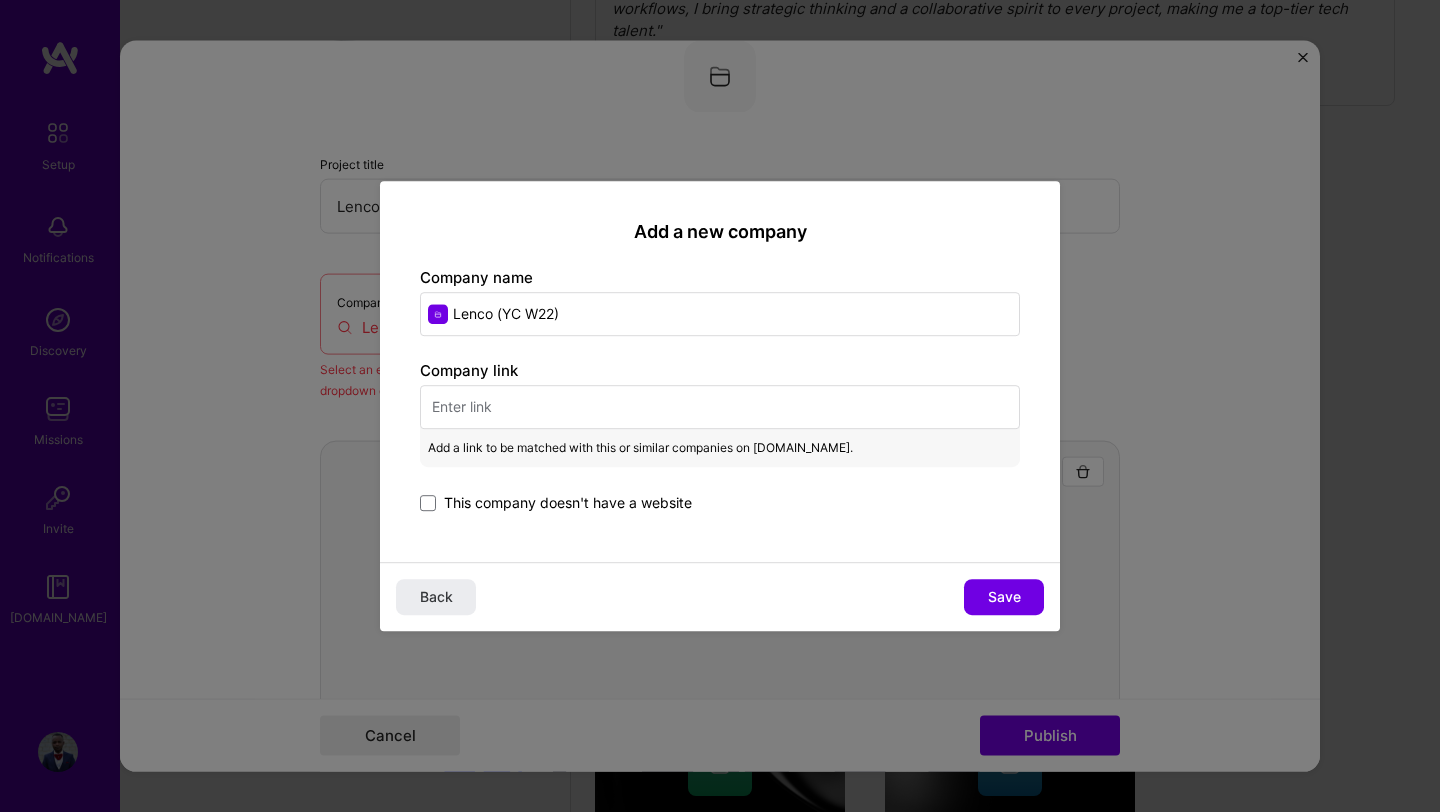 click at bounding box center (720, 407) 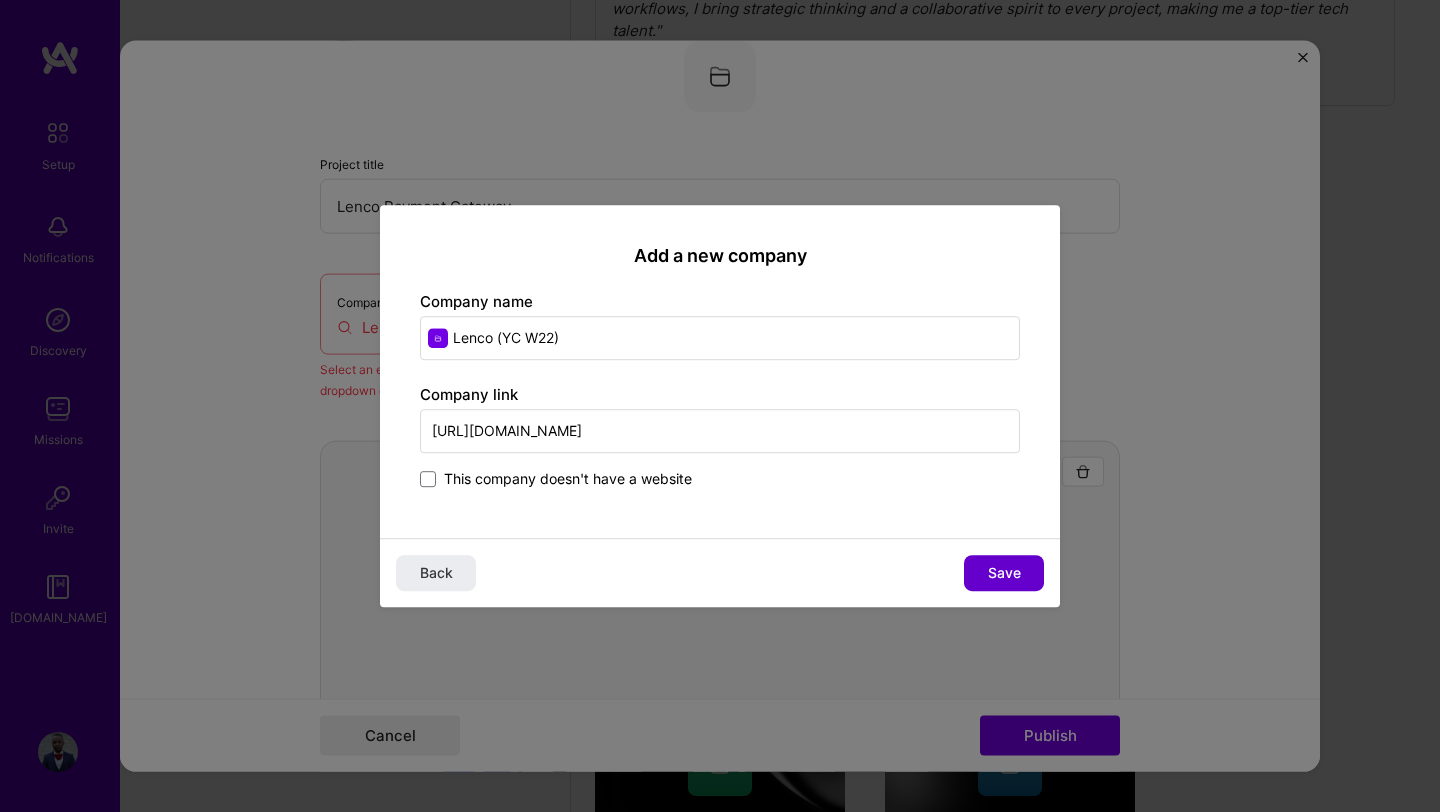 type on "[URL][DOMAIN_NAME]" 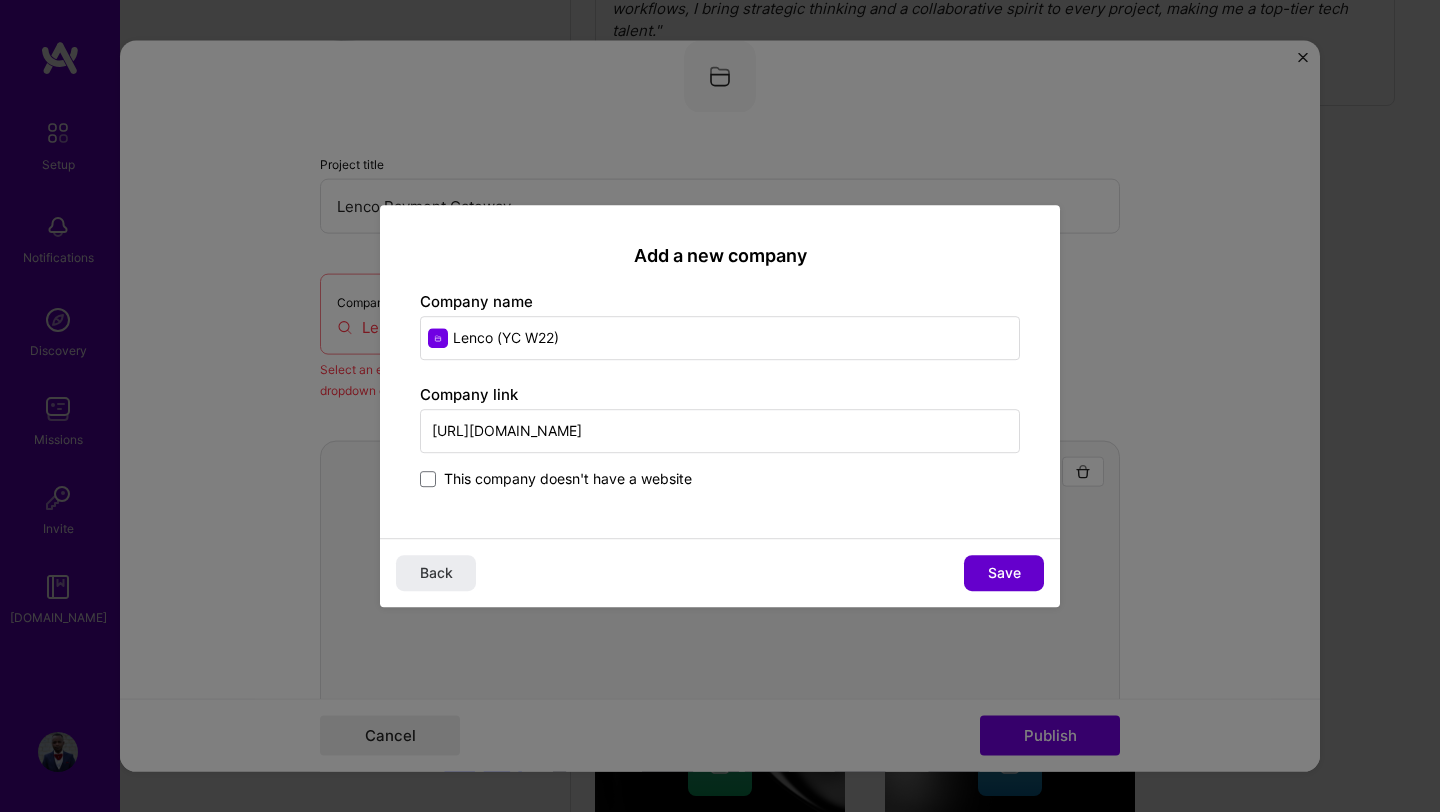 click on "Save" at bounding box center [1004, 573] 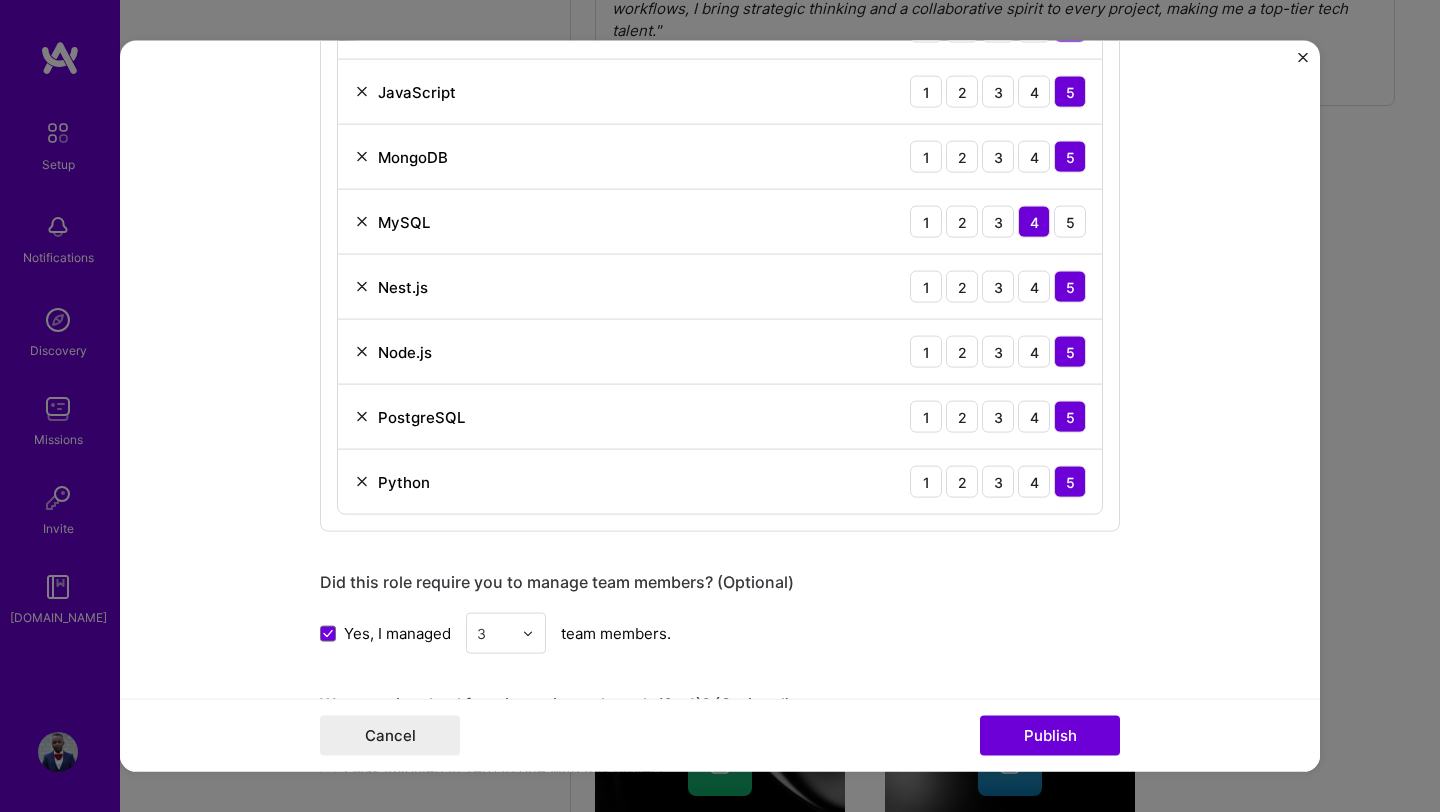 scroll, scrollTop: 2213, scrollLeft: 0, axis: vertical 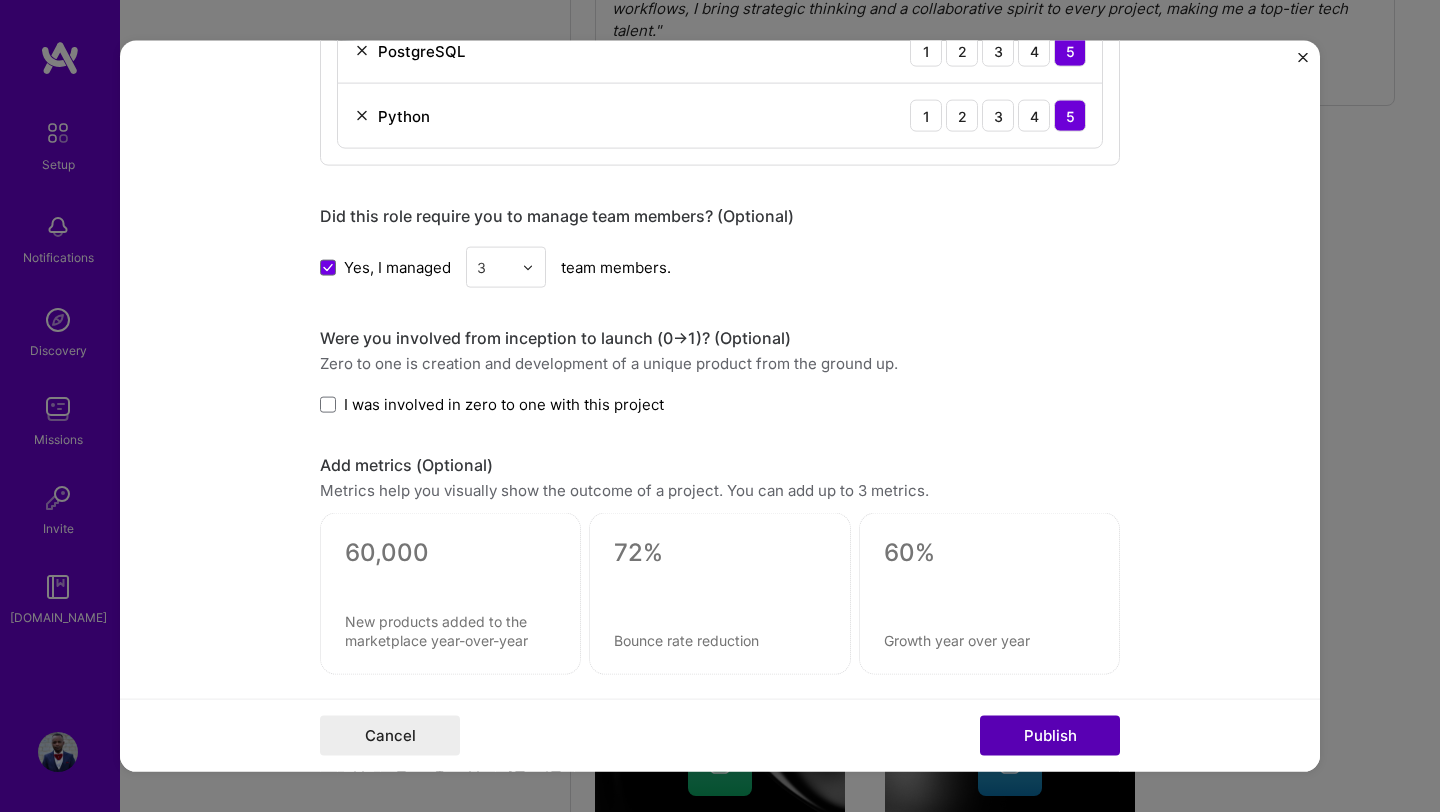 click on "Publish" at bounding box center [1050, 735] 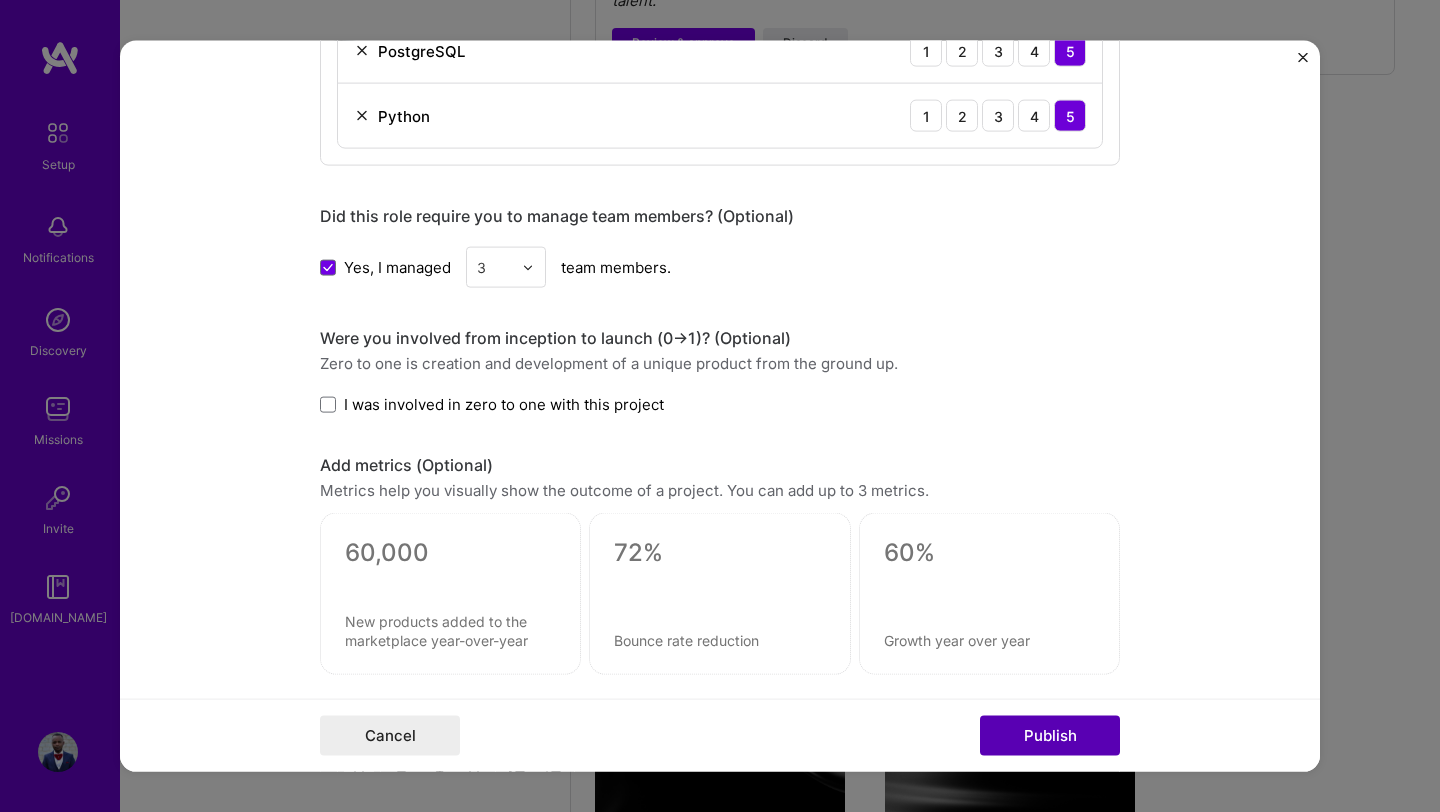 type 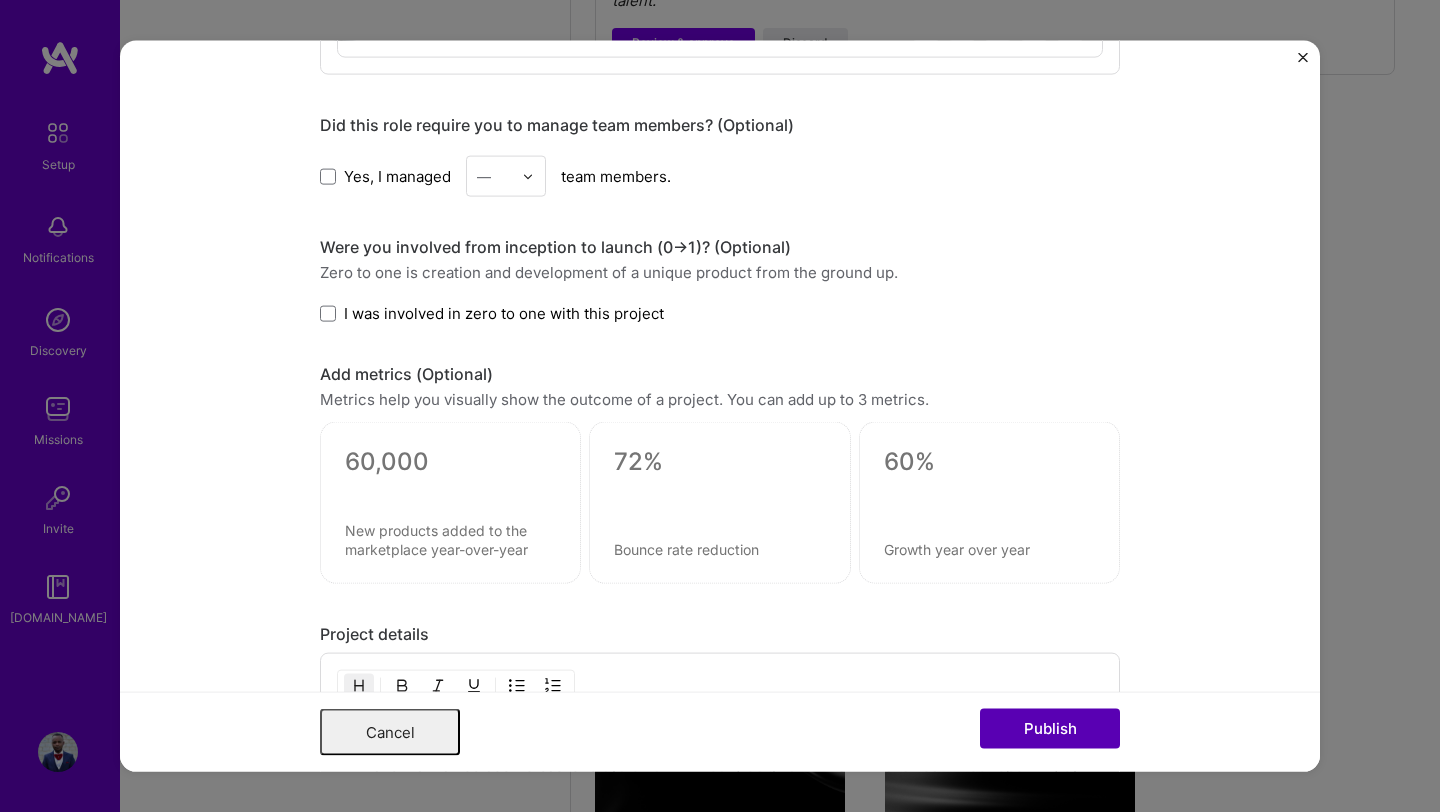 scroll, scrollTop: 0, scrollLeft: 0, axis: both 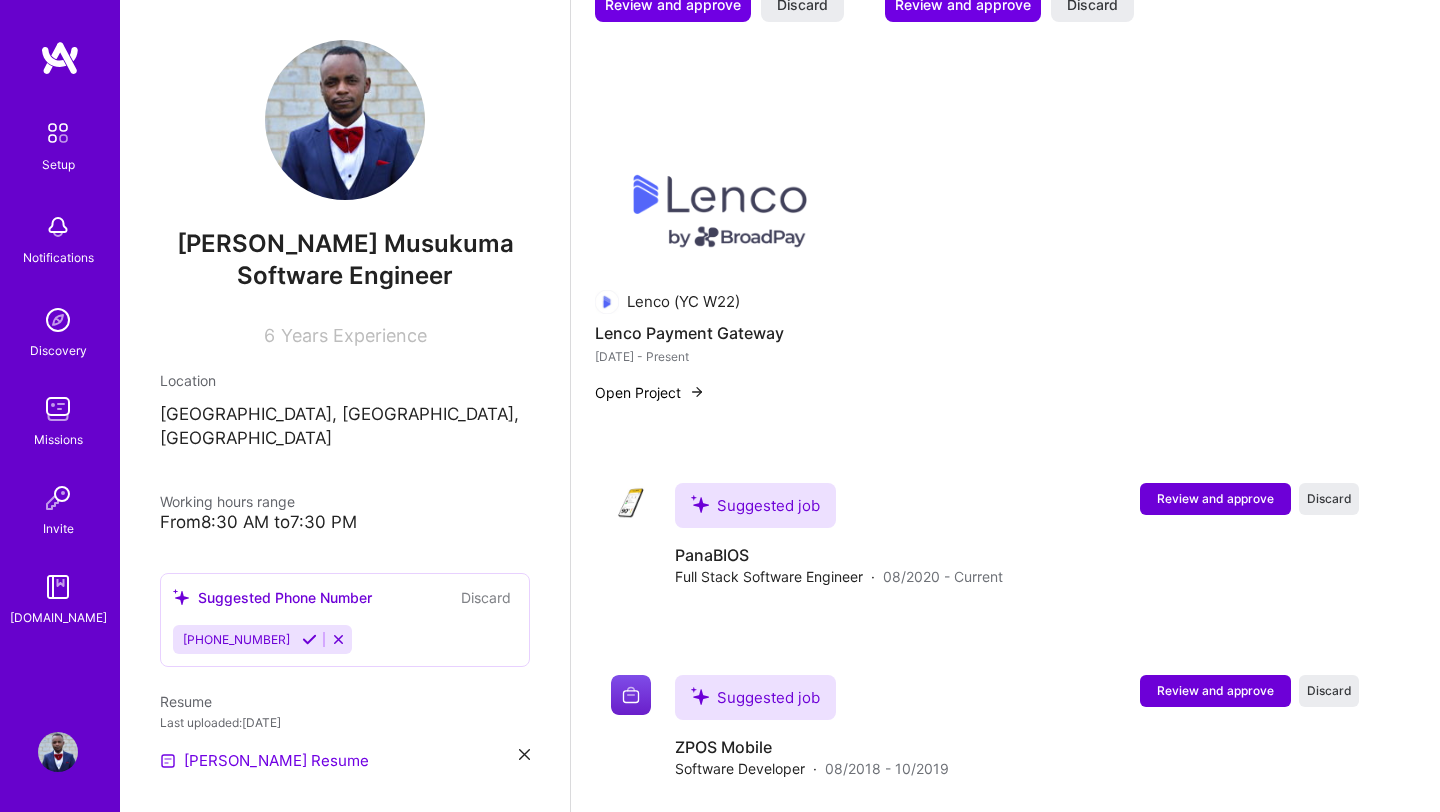 click on "Suggested Project PanaBIOS Cross-Border Health Systems Development [DATE] - Present Review and approve Discard Suggested Project
Various Clients Database Solutions for SMEs [DATE] - [DATE] Review and approve Discard Suggested Project
ZPOS Mobile Offline-First POS System Engineering [DATE] - [DATE] Review and approve Discard Suggested Project
Propzi Scalable Application Development [DATE] - [DATE] Review and approve Discard Lenco (YC W22) Lenco Payment Gateway [DATE] - Present Open Project" at bounding box center (1005, -169) 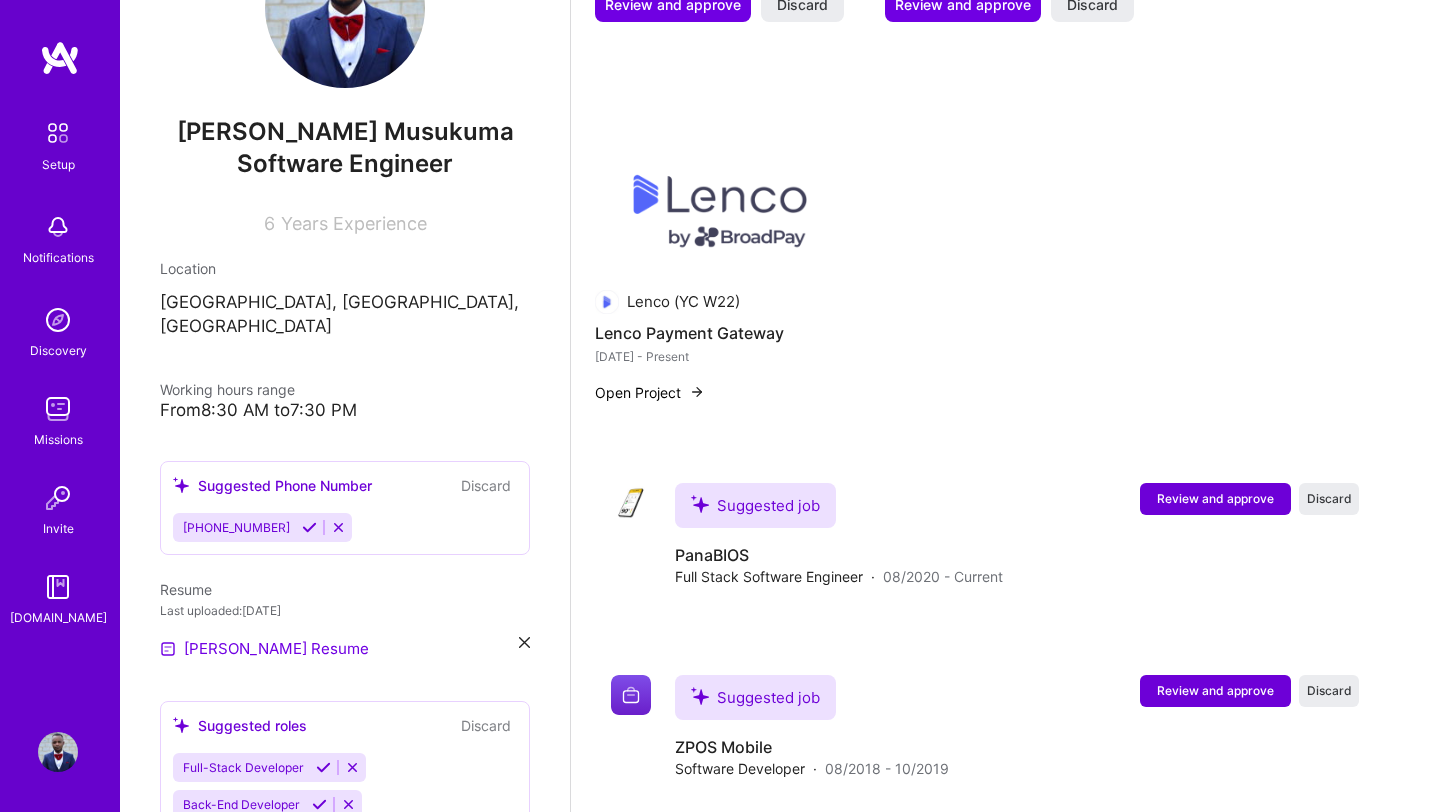 scroll, scrollTop: 0, scrollLeft: 0, axis: both 